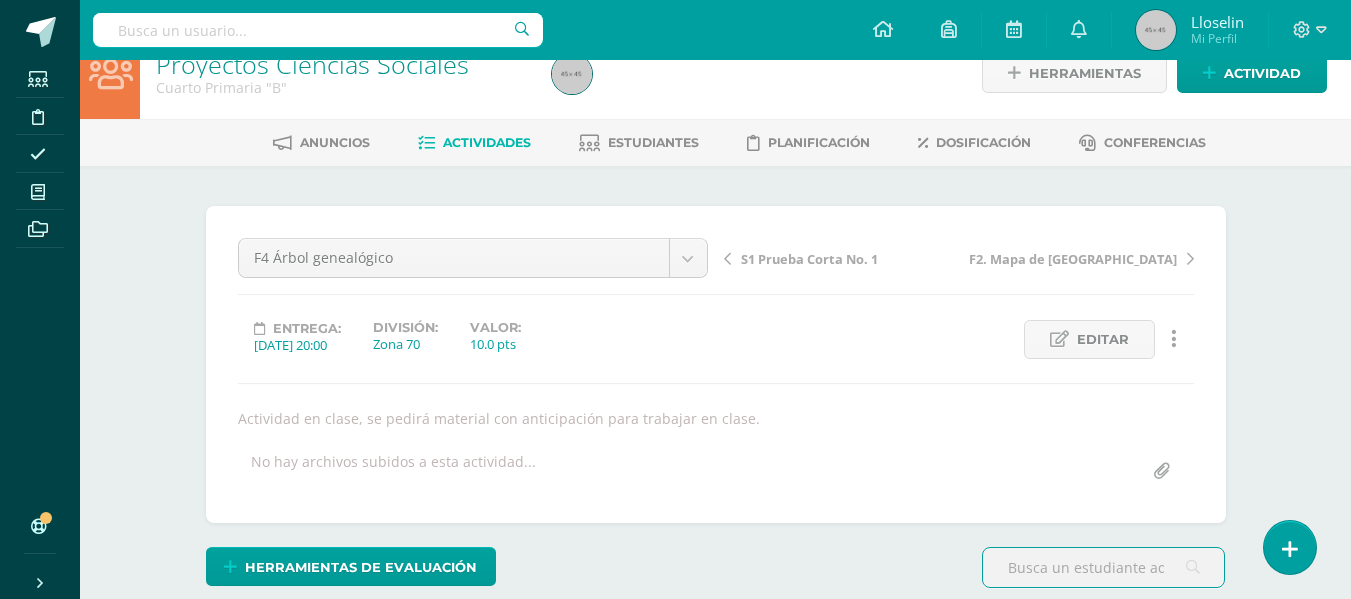 scroll, scrollTop: 0, scrollLeft: 0, axis: both 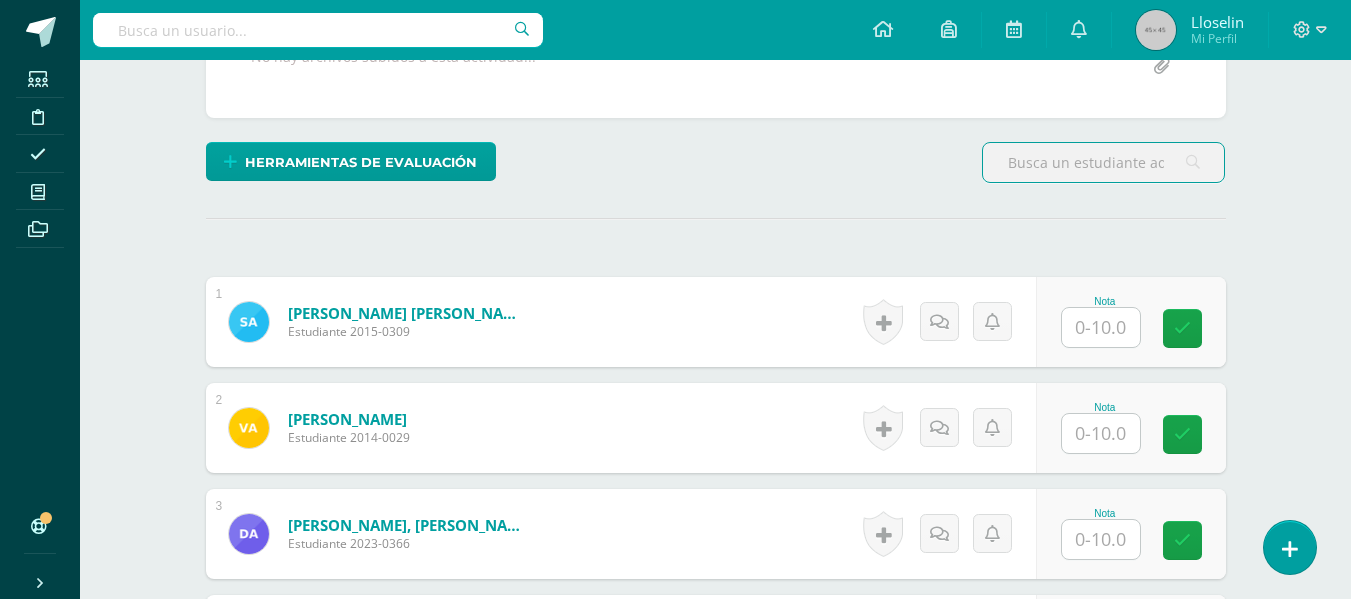 click at bounding box center (1101, 539) 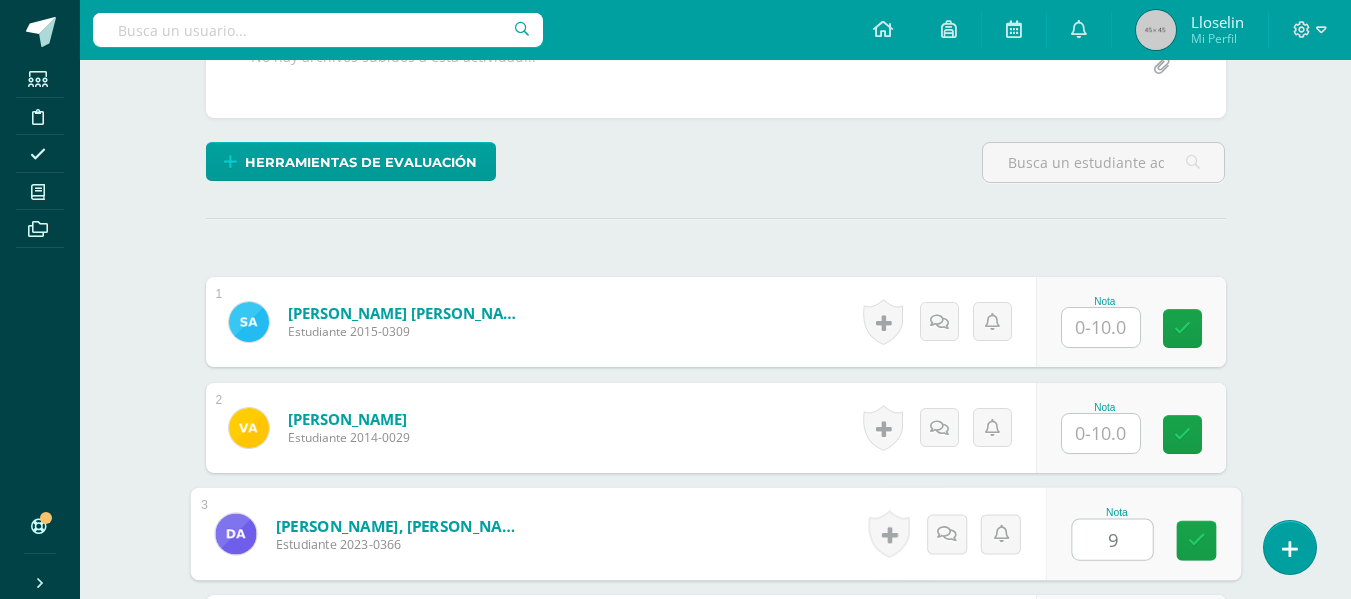 type on "9" 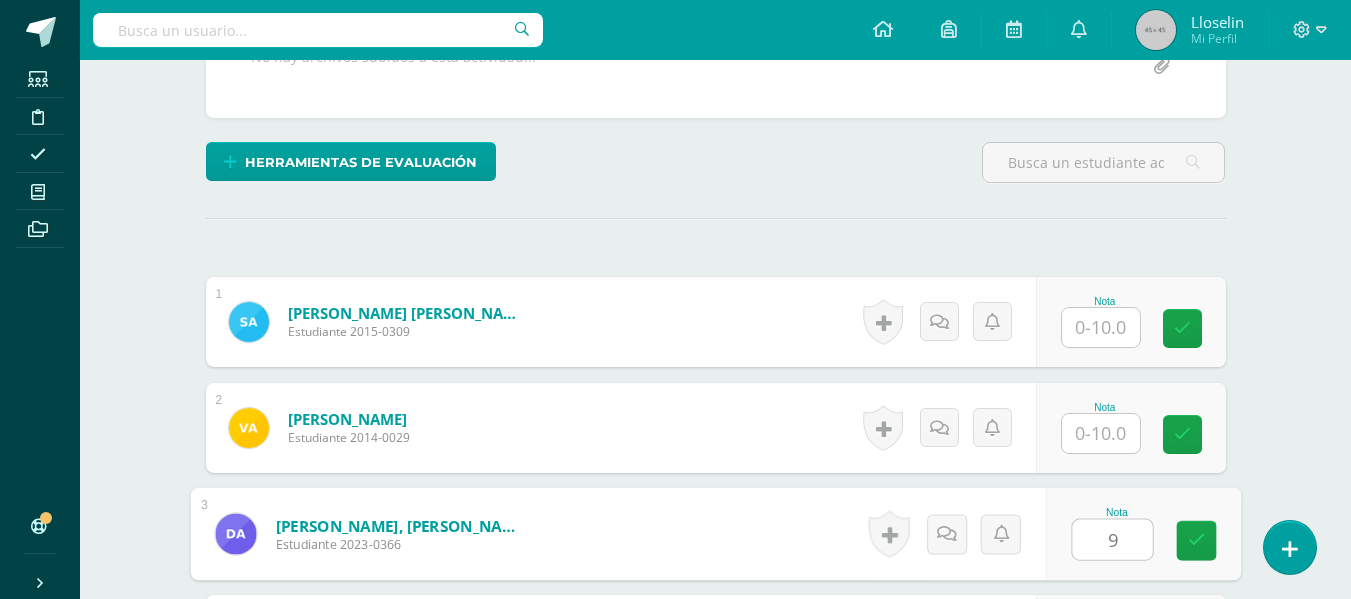scroll, scrollTop: 783, scrollLeft: 0, axis: vertical 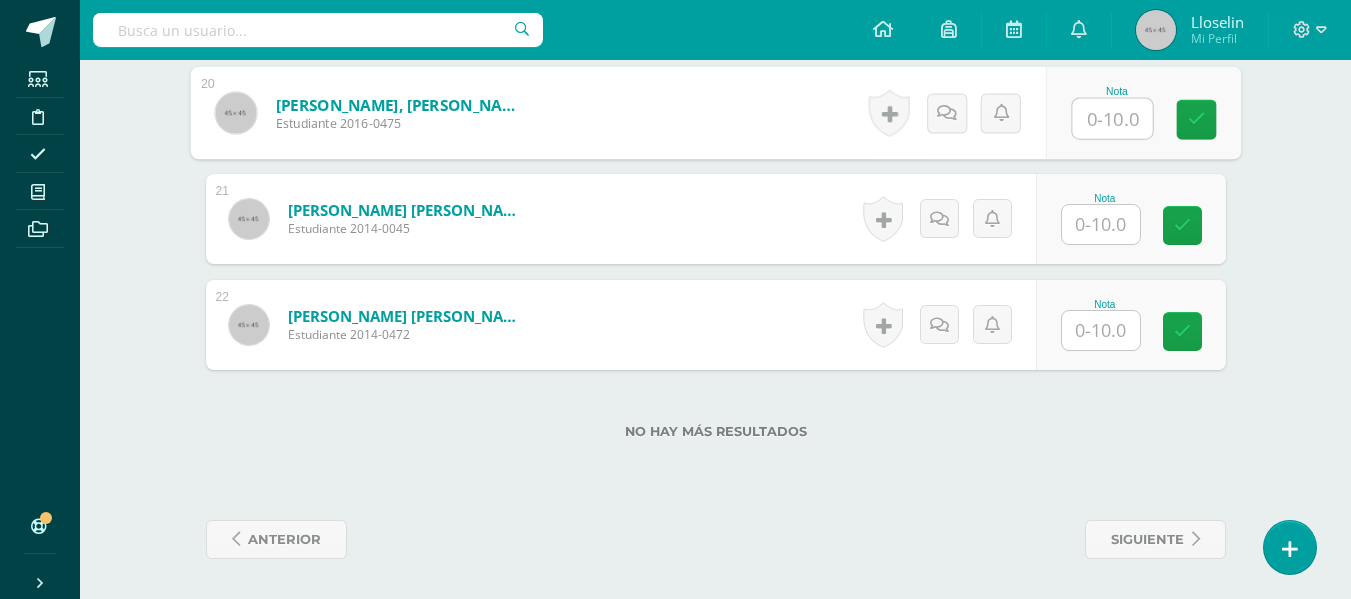 click at bounding box center (1112, 119) 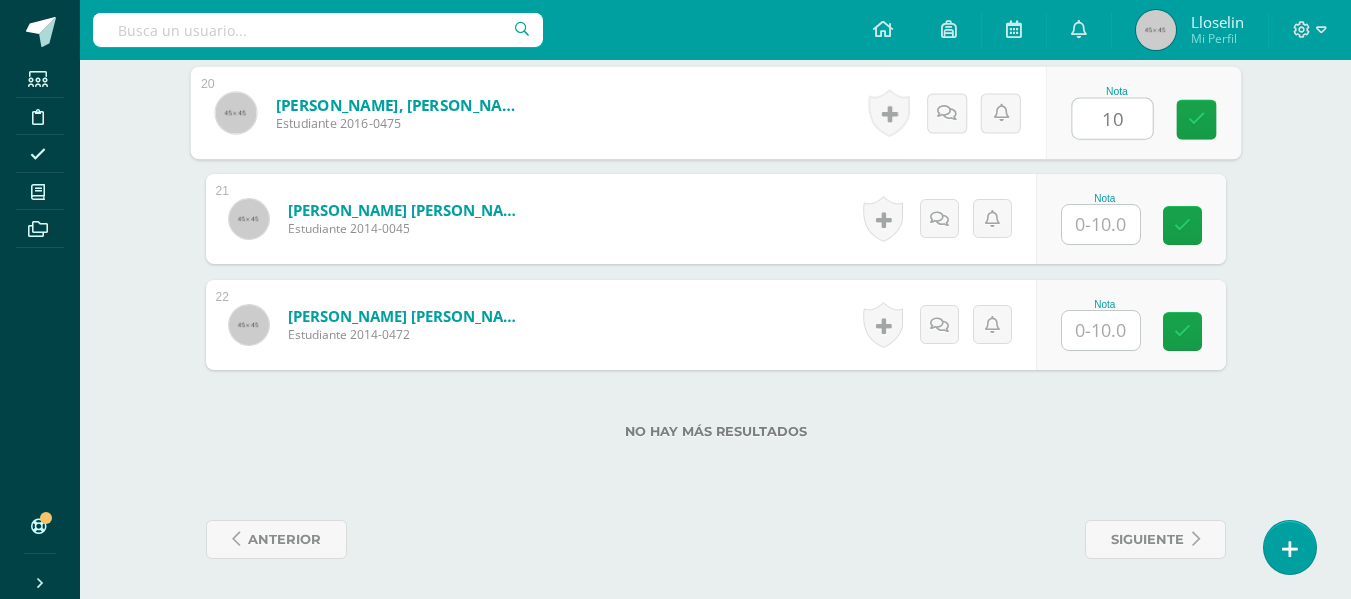 type on "10" 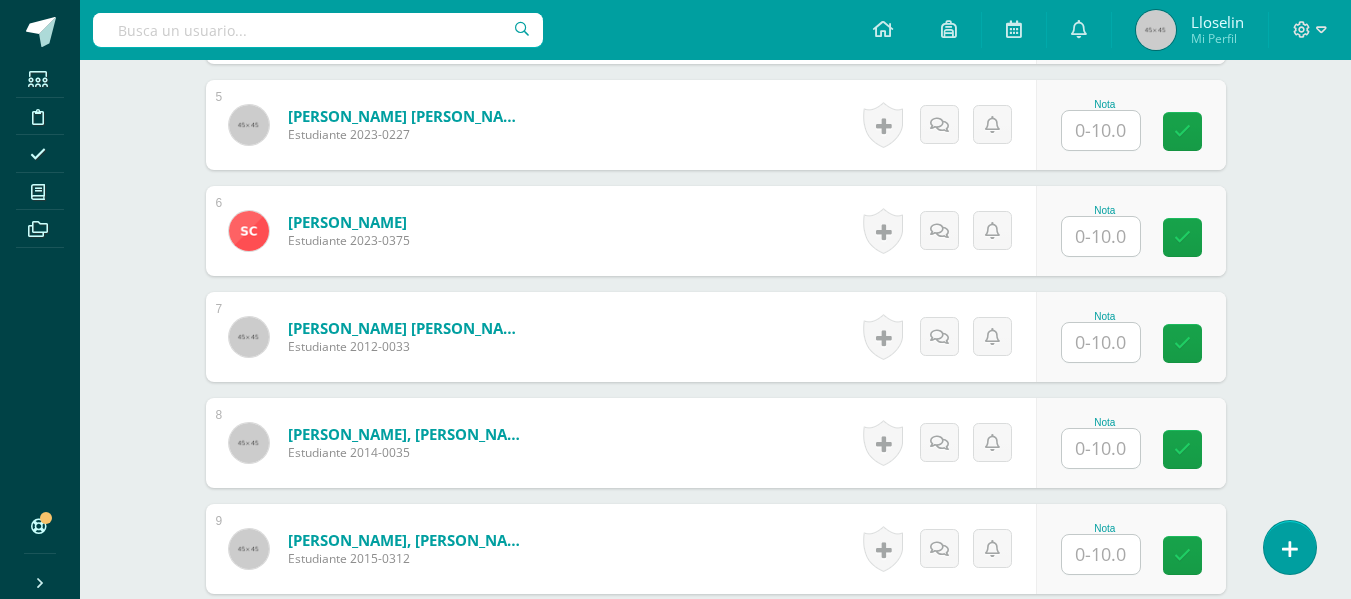 scroll, scrollTop: 1064, scrollLeft: 0, axis: vertical 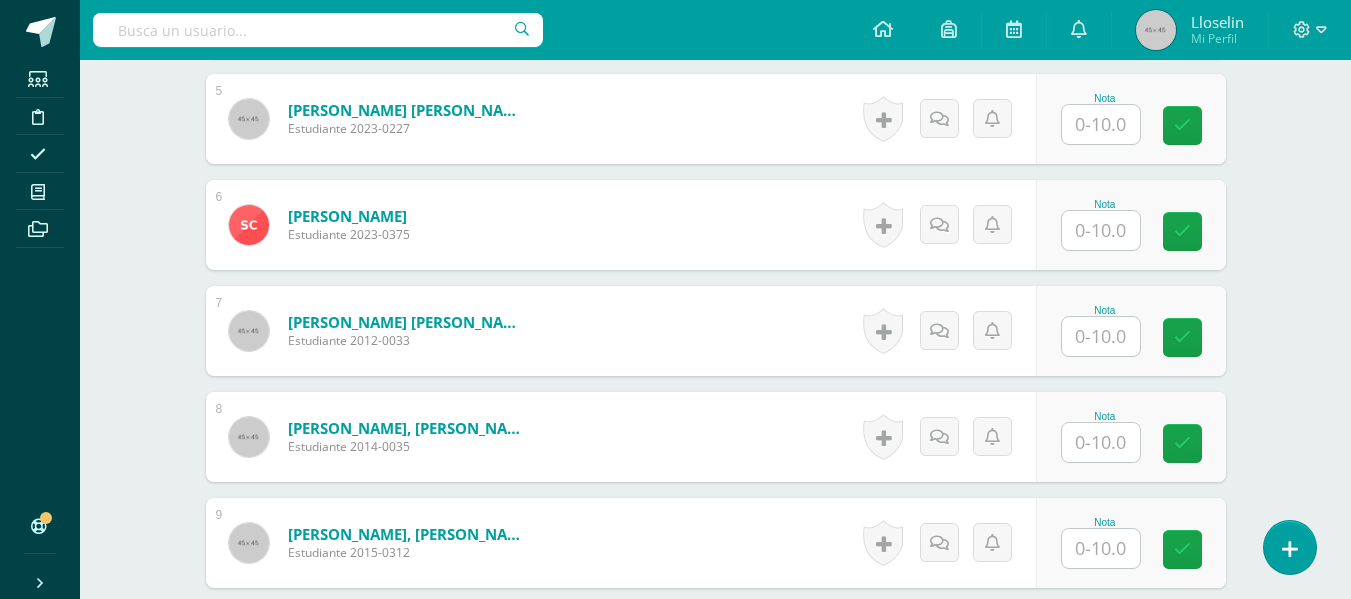 click on "1
Agreda Tobar, Sebástian Rafael
Estudiante  2015-0309
Nota
0
Logros
N/A" at bounding box center (716, 808) 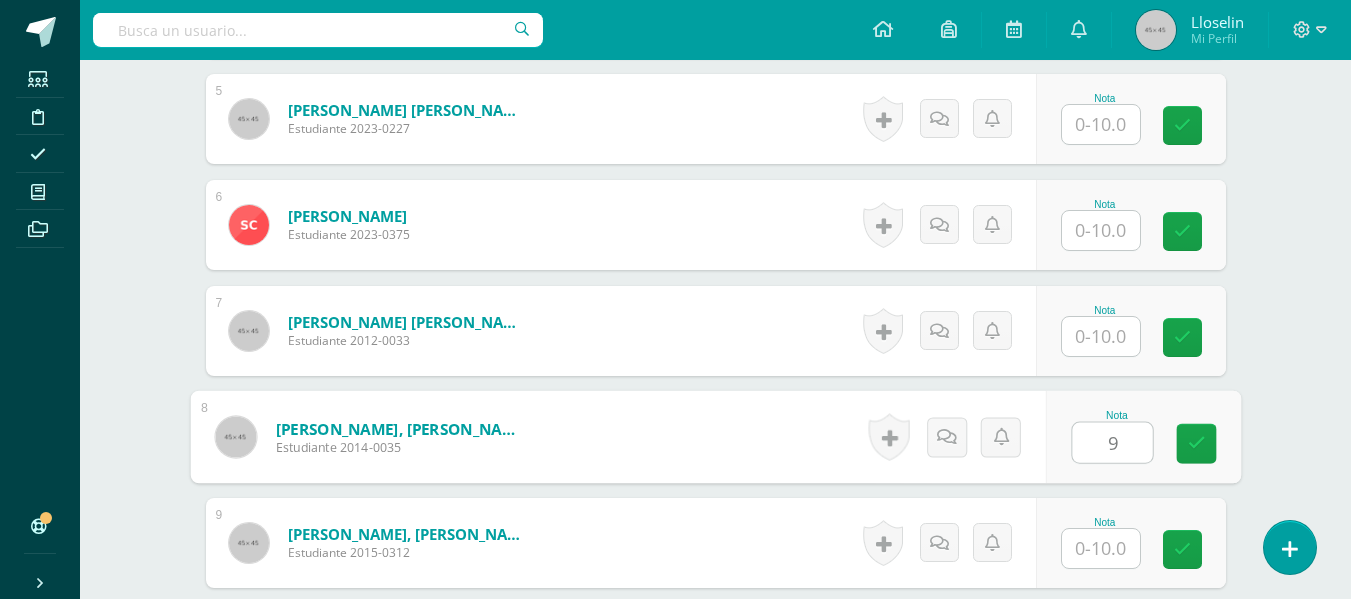type on "9" 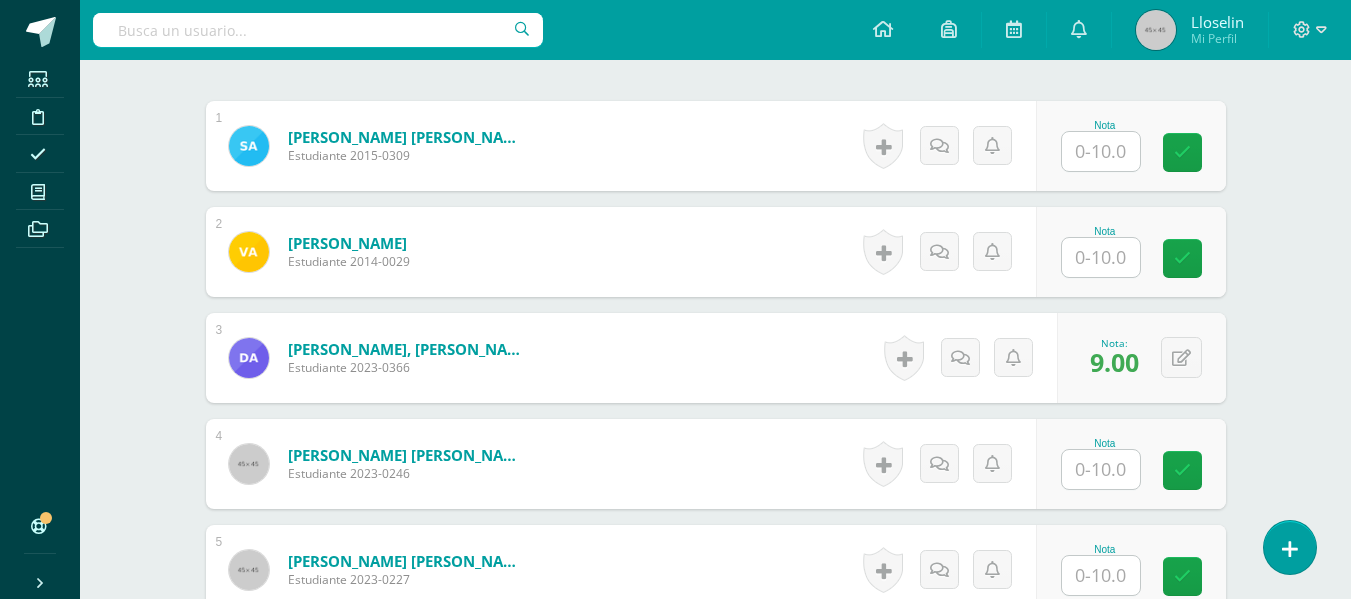scroll, scrollTop: 590, scrollLeft: 0, axis: vertical 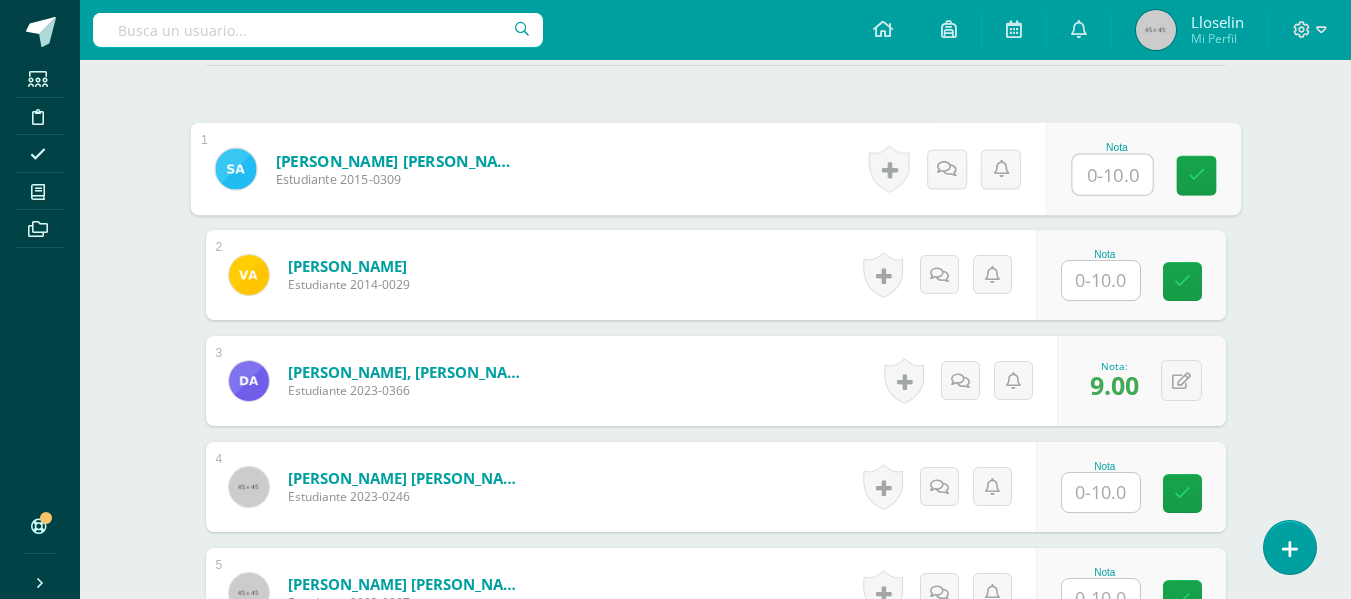 click at bounding box center (1112, 175) 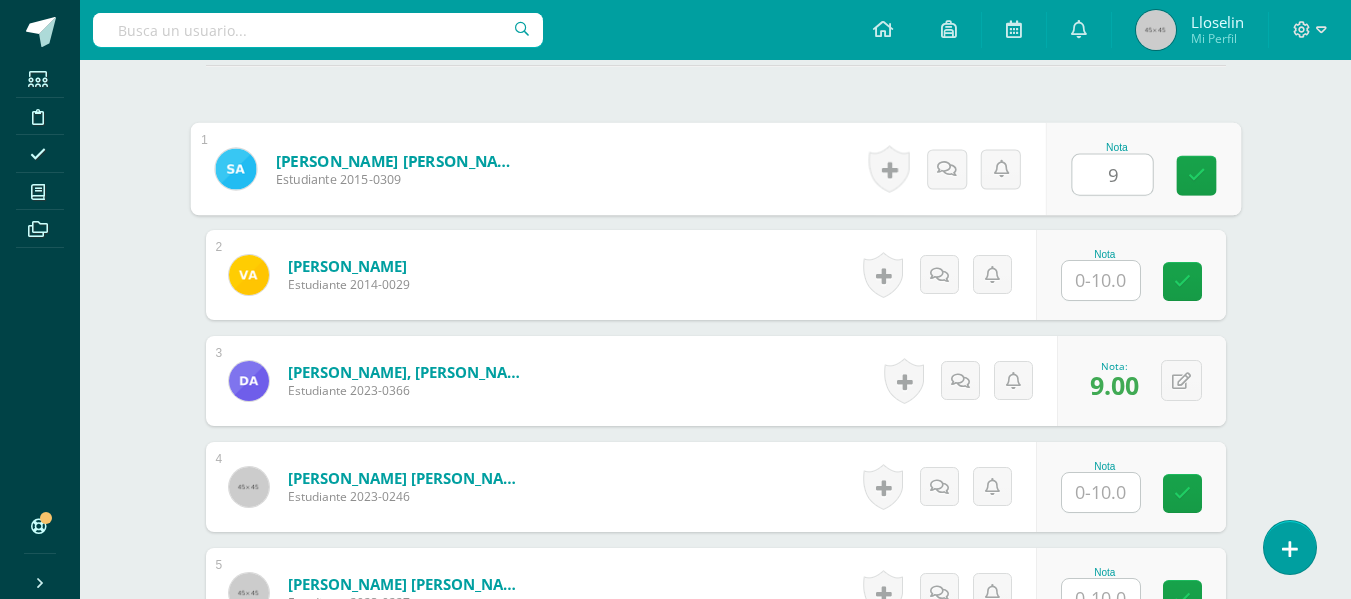 type on "9" 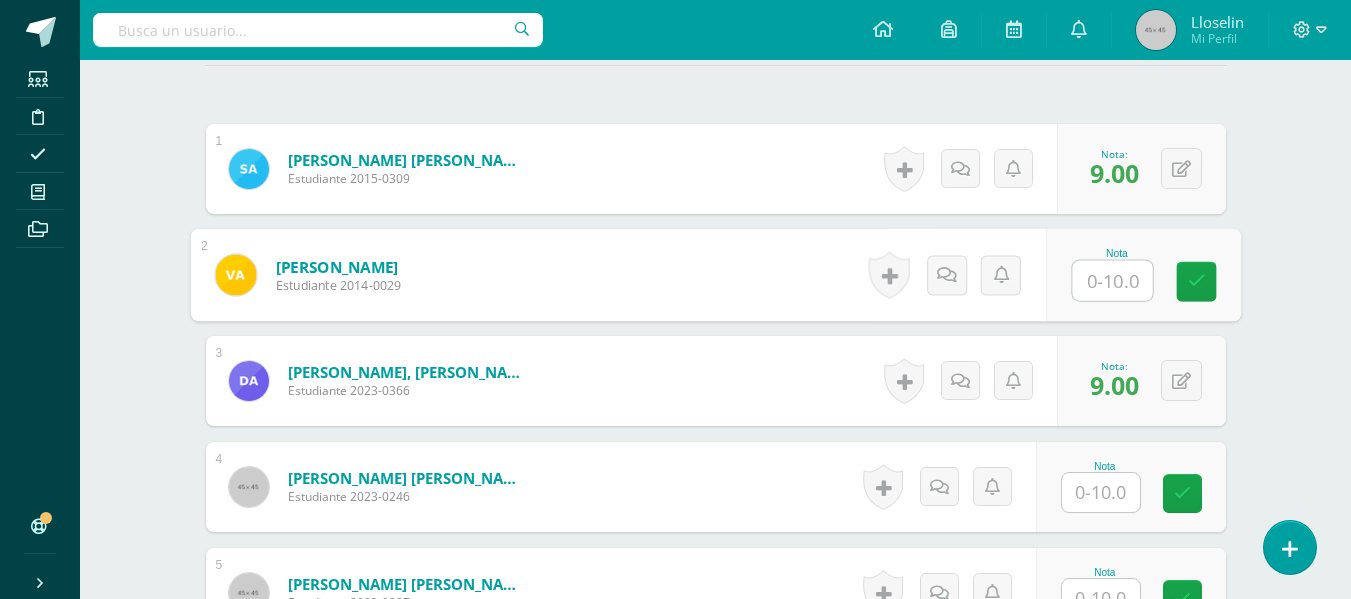 click at bounding box center (1101, 598) 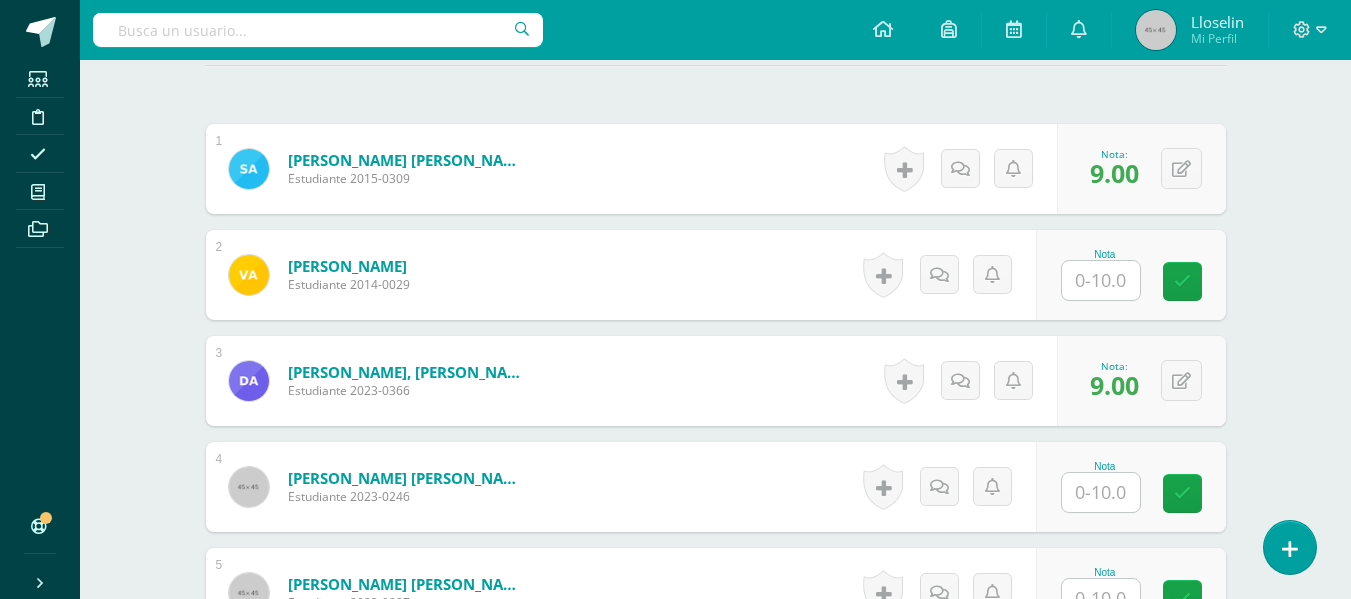 click at bounding box center [1101, 598] 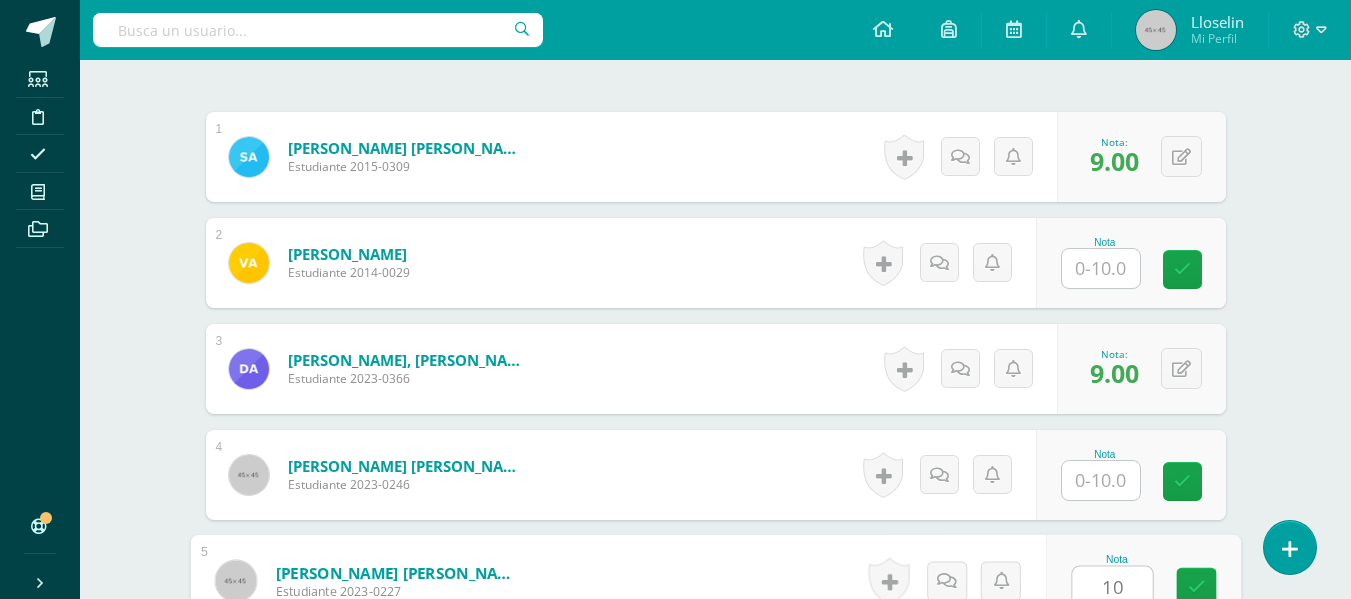 type on "10" 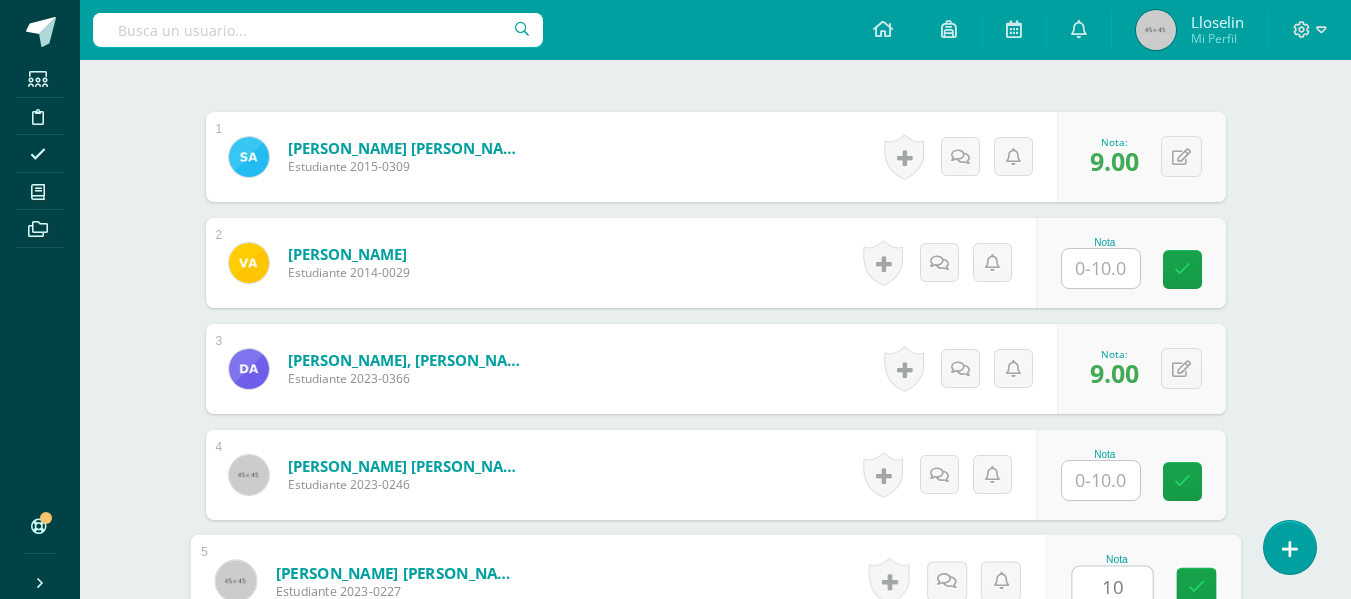 scroll, scrollTop: 995, scrollLeft: 0, axis: vertical 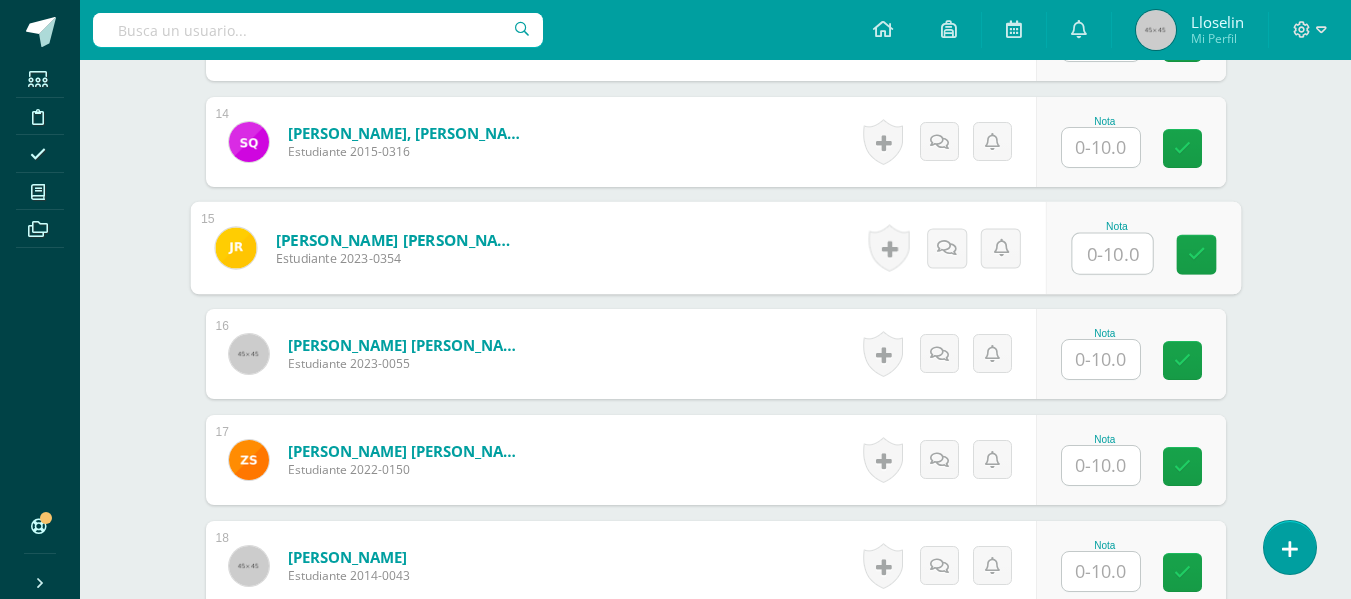 click at bounding box center (1112, 254) 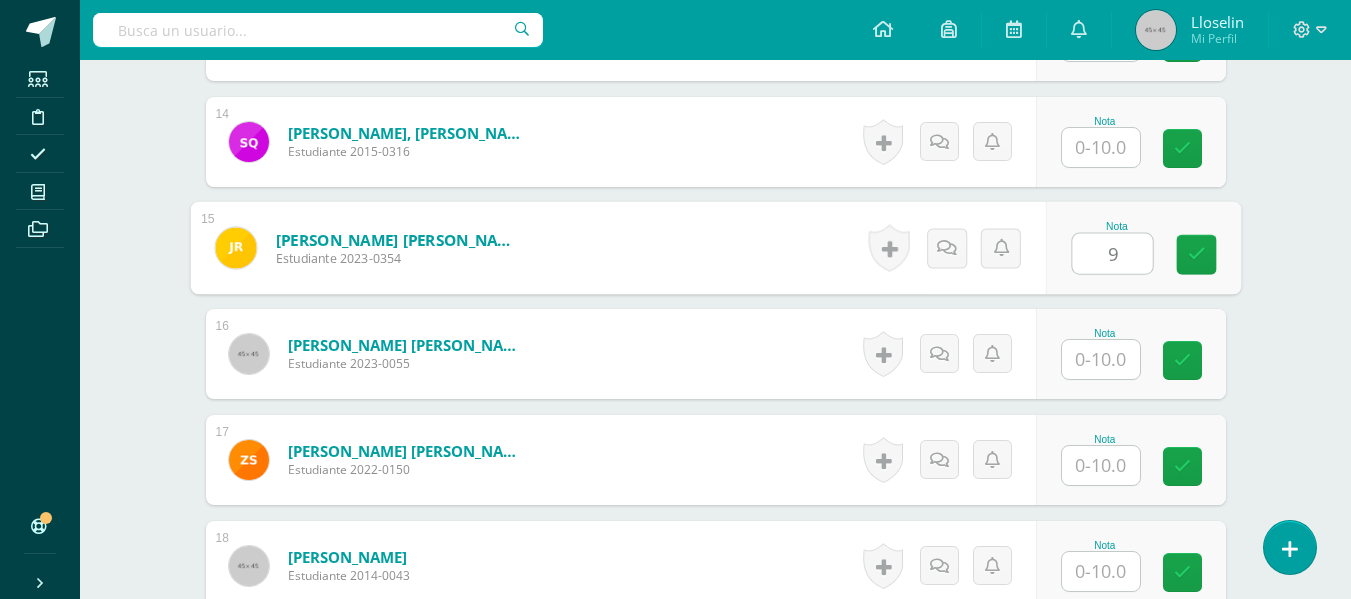 type on "9" 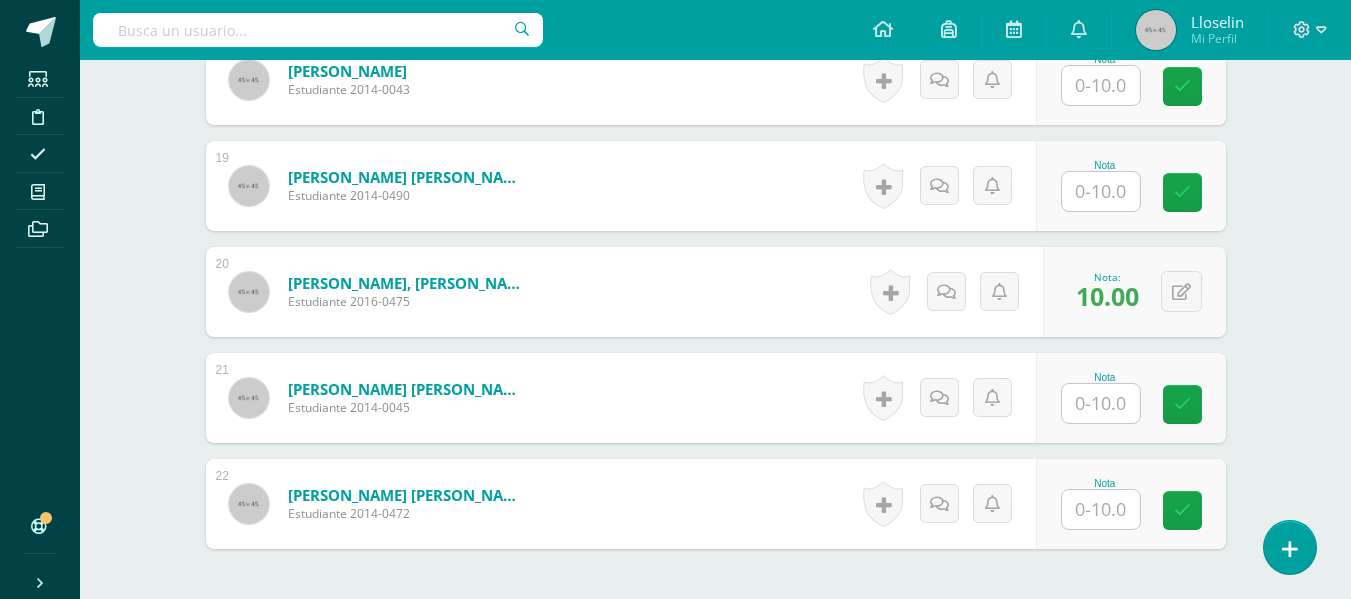 scroll, scrollTop: 2487, scrollLeft: 0, axis: vertical 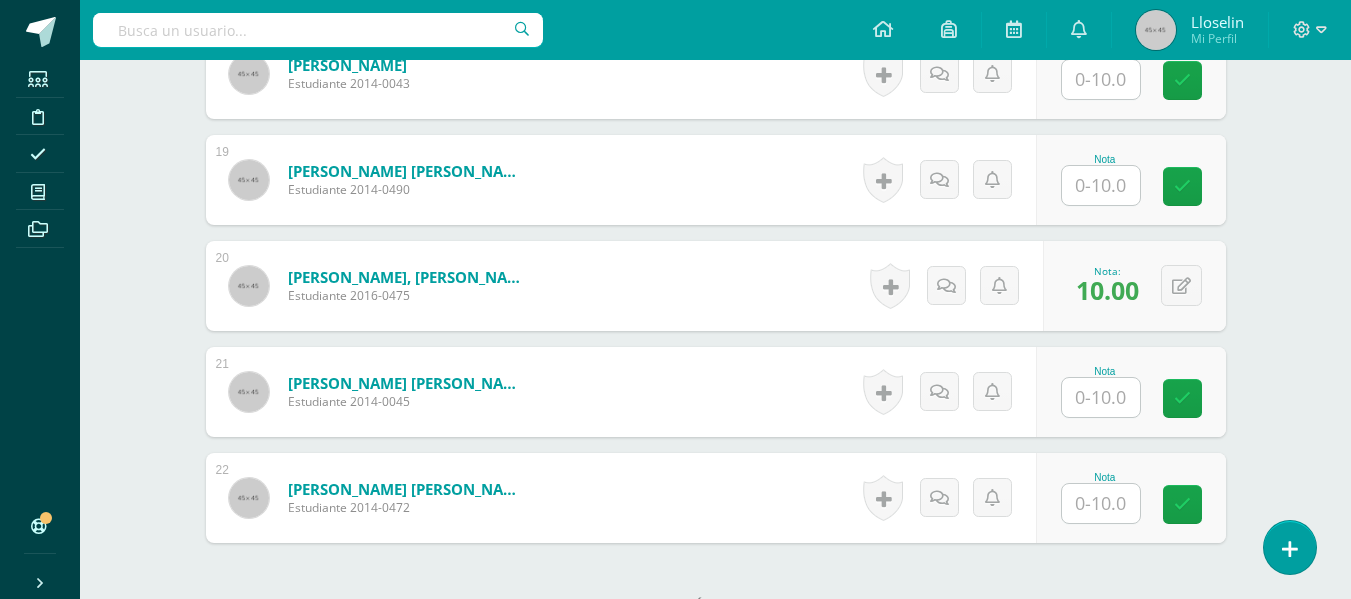click at bounding box center [1101, 397] 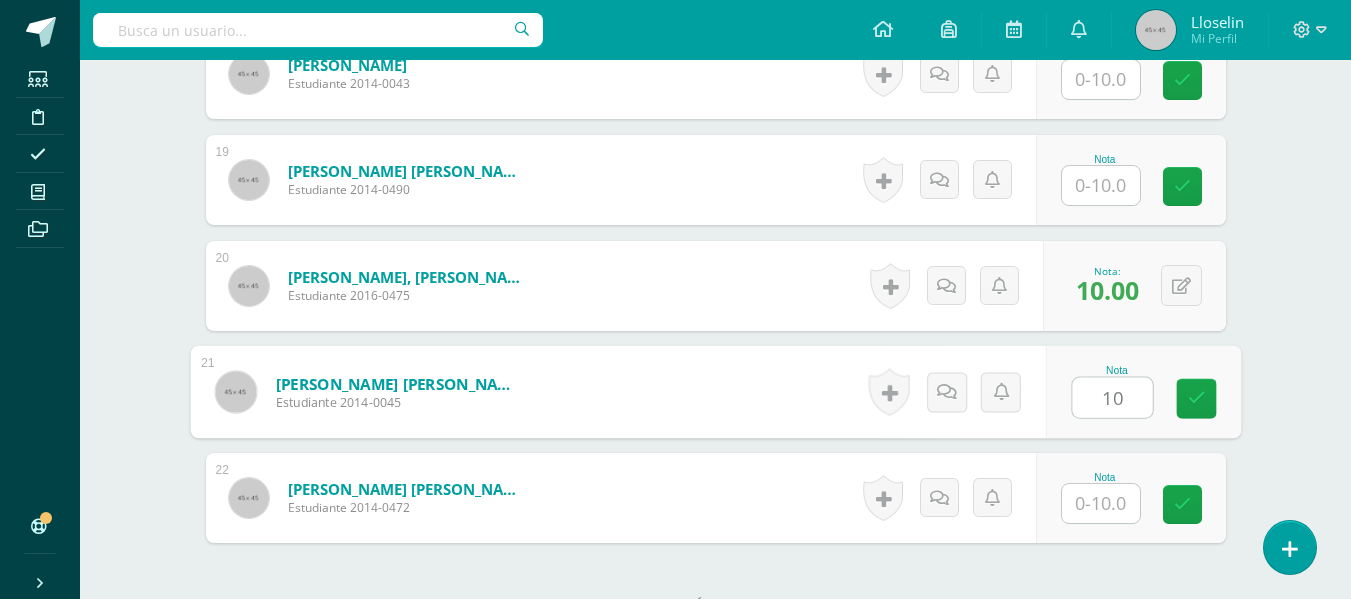 type on "10" 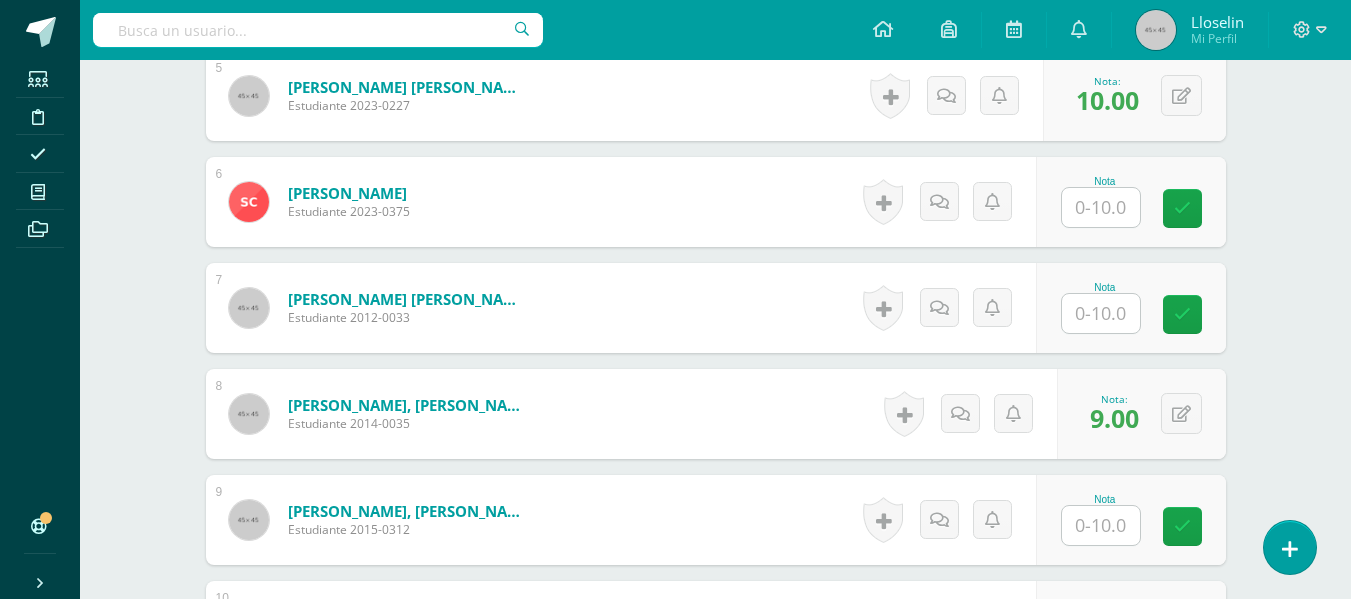 scroll, scrollTop: 1076, scrollLeft: 0, axis: vertical 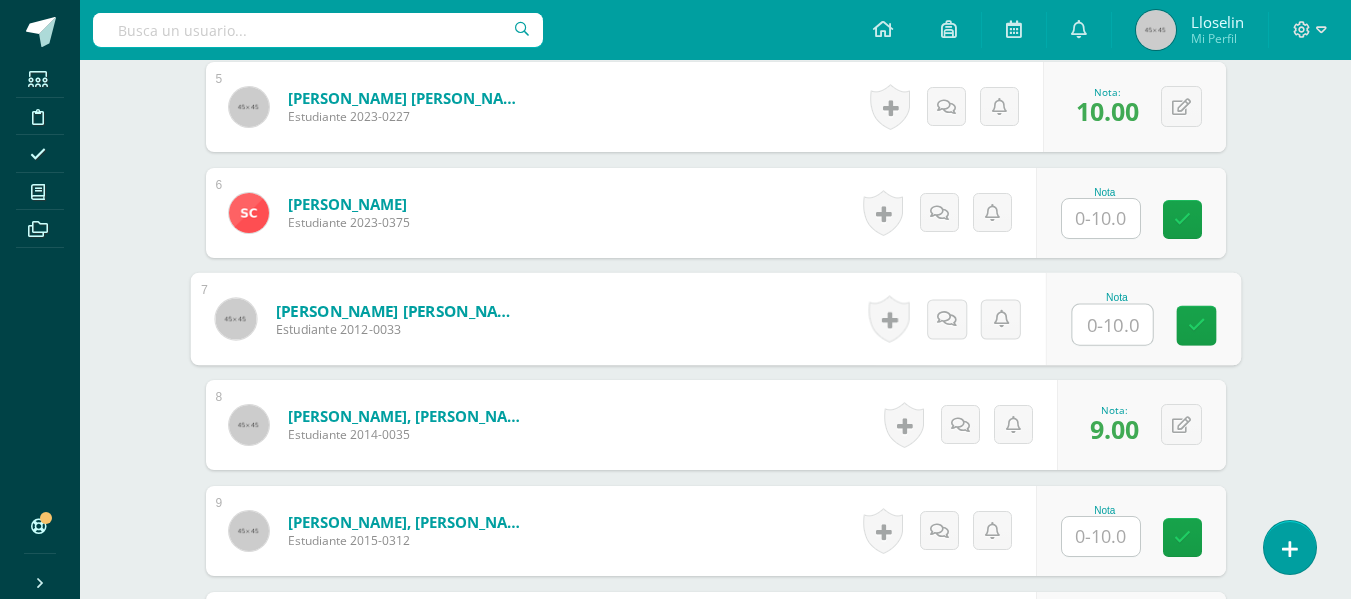click at bounding box center (1112, 325) 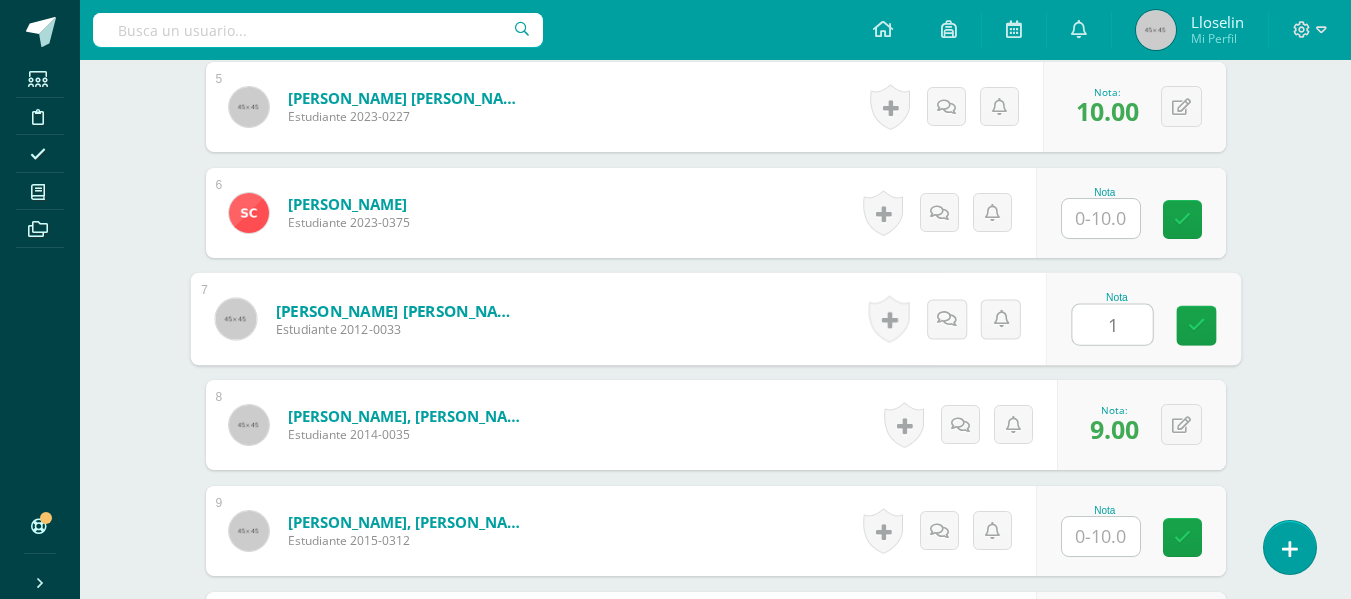 type on "10" 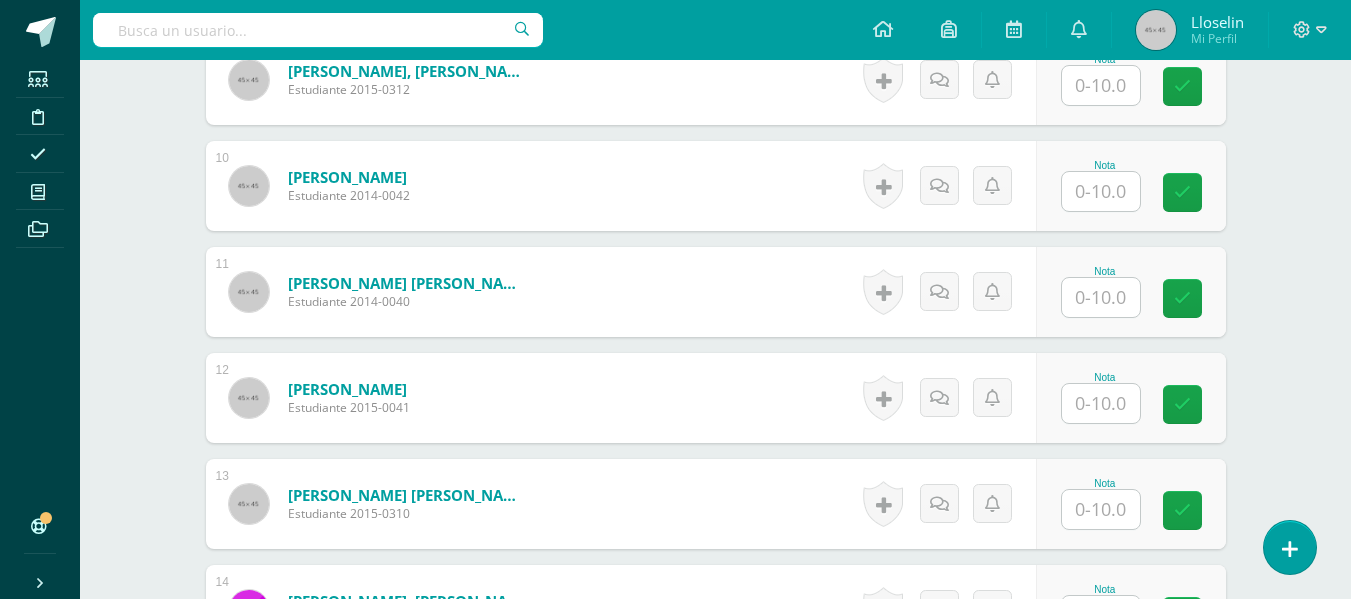 scroll, scrollTop: 1544, scrollLeft: 0, axis: vertical 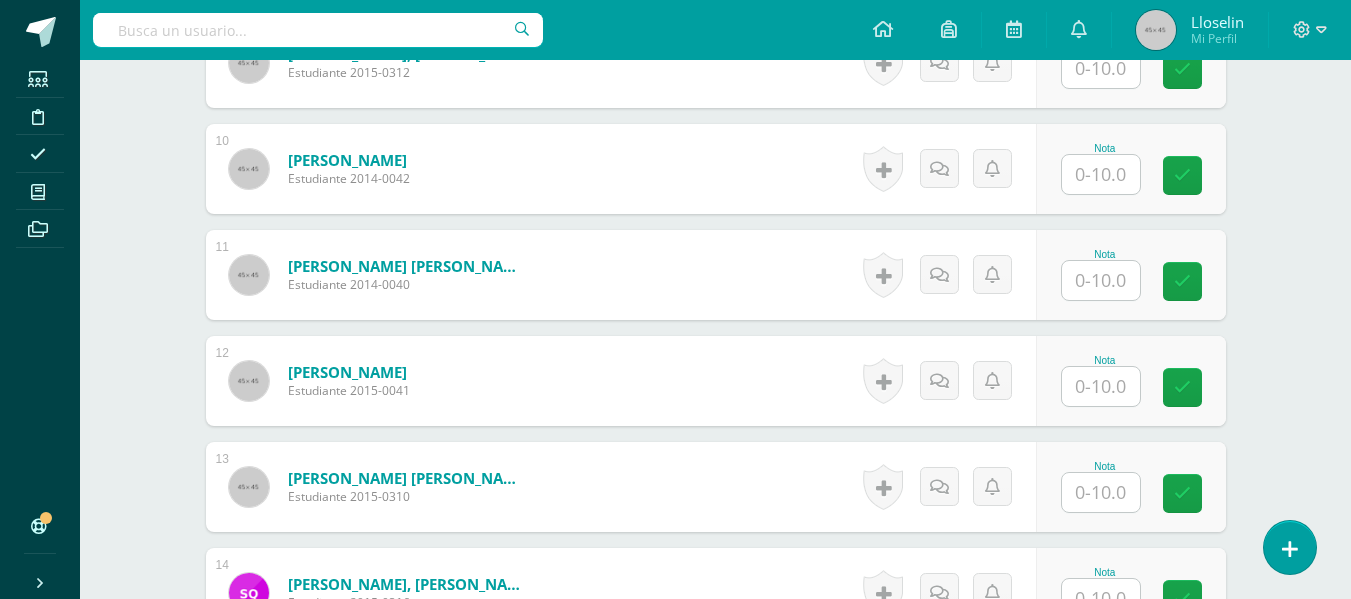 click at bounding box center [1101, 492] 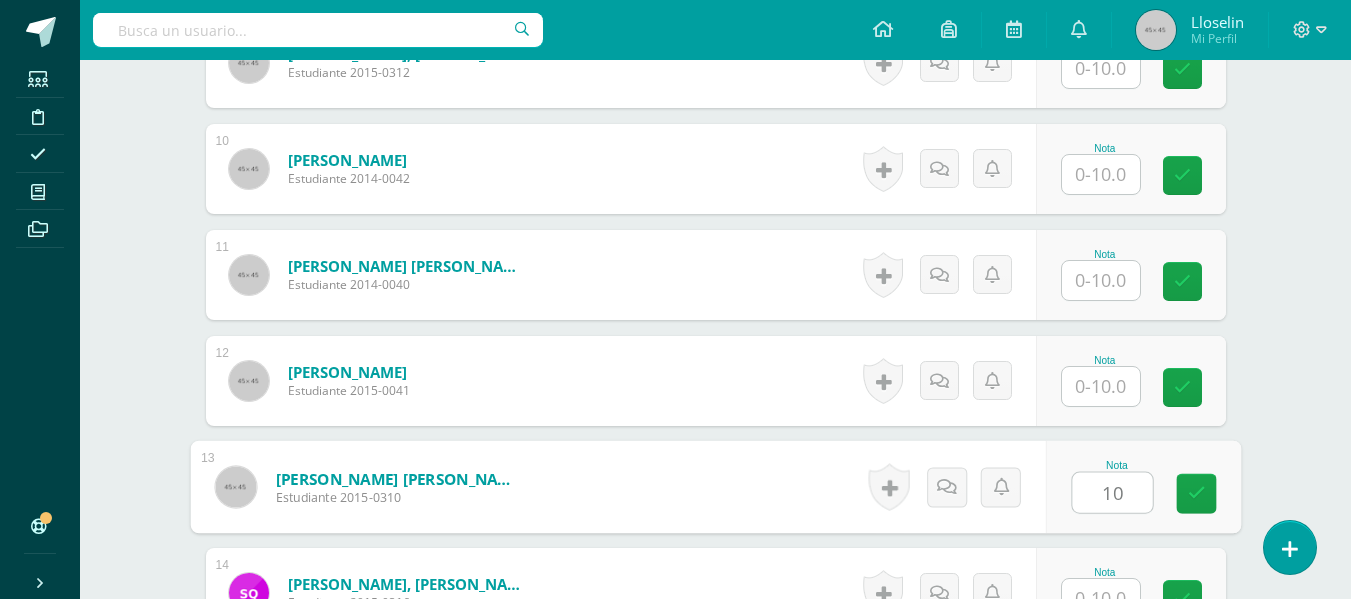 type on "10" 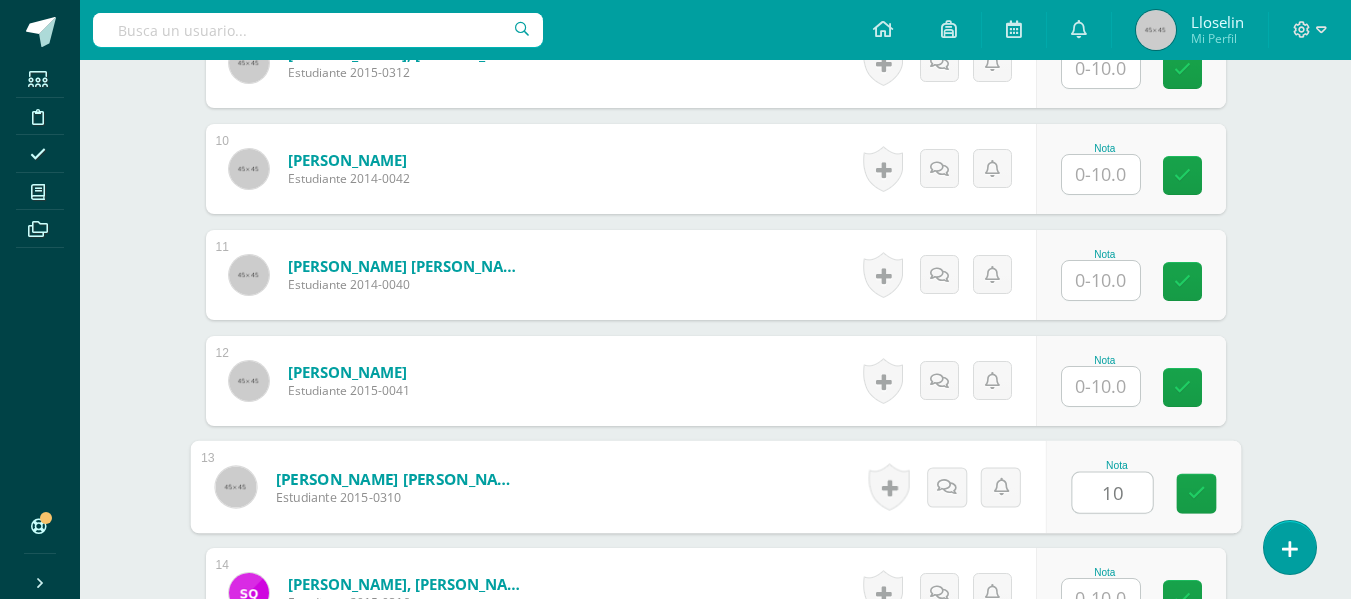 scroll, scrollTop: 1563, scrollLeft: 0, axis: vertical 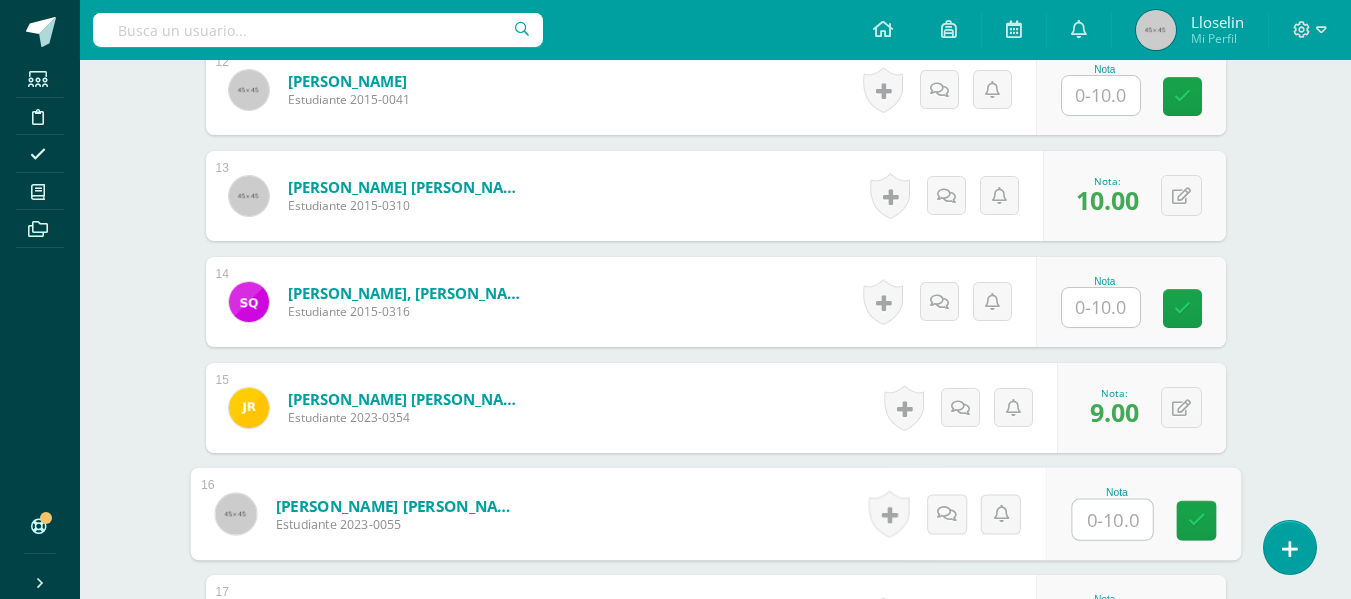 click at bounding box center (1112, 520) 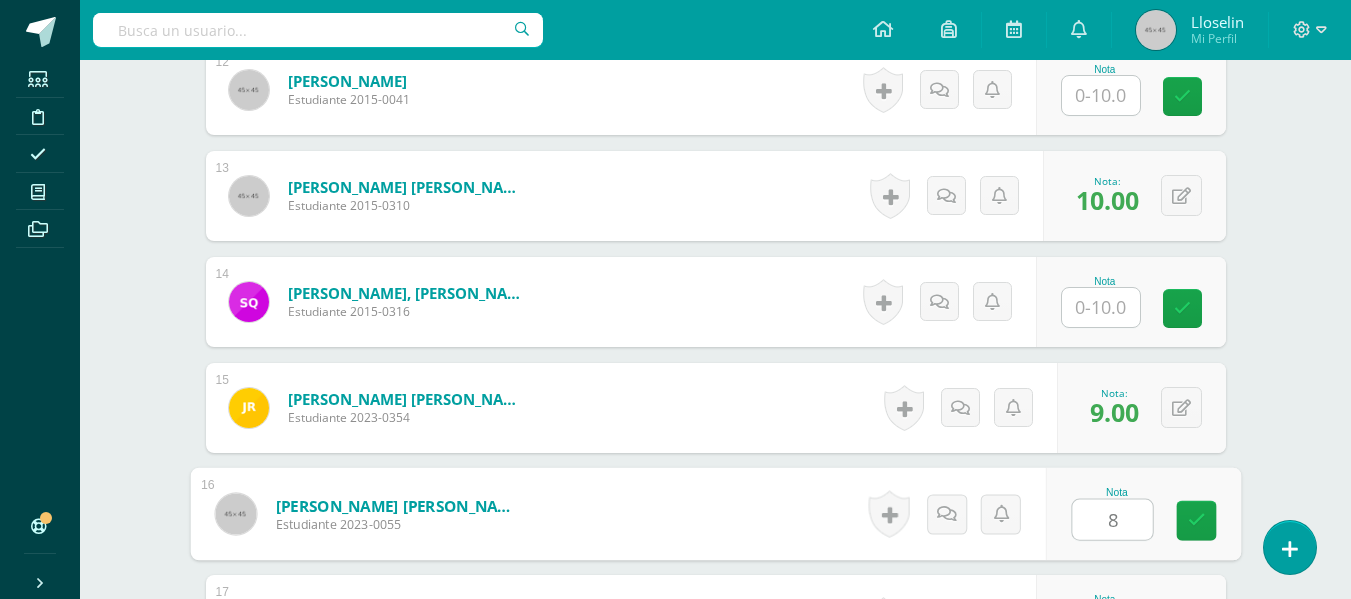 type on "8" 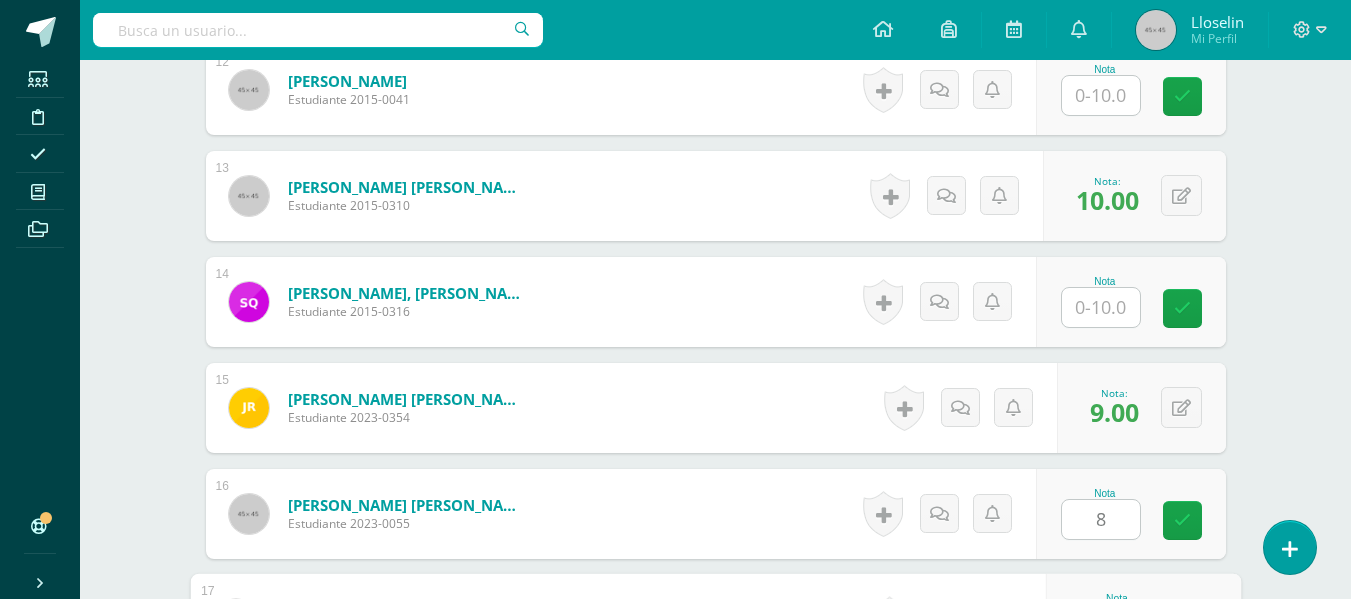 scroll, scrollTop: 2161, scrollLeft: 0, axis: vertical 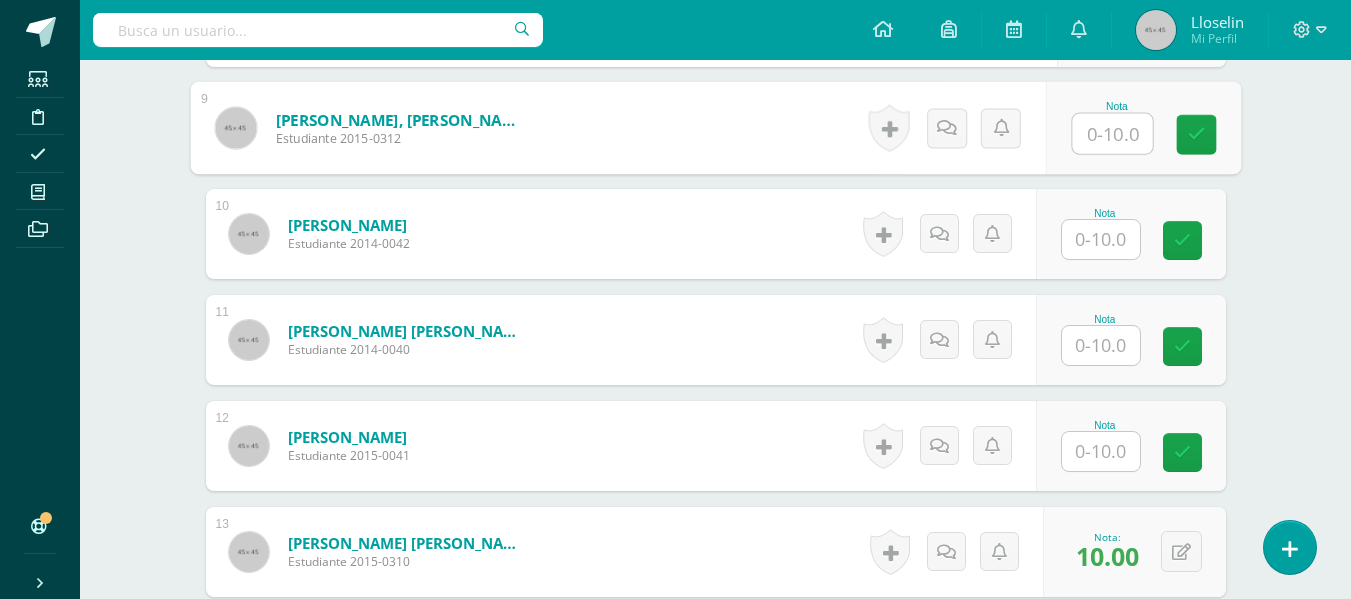 click at bounding box center [1112, 134] 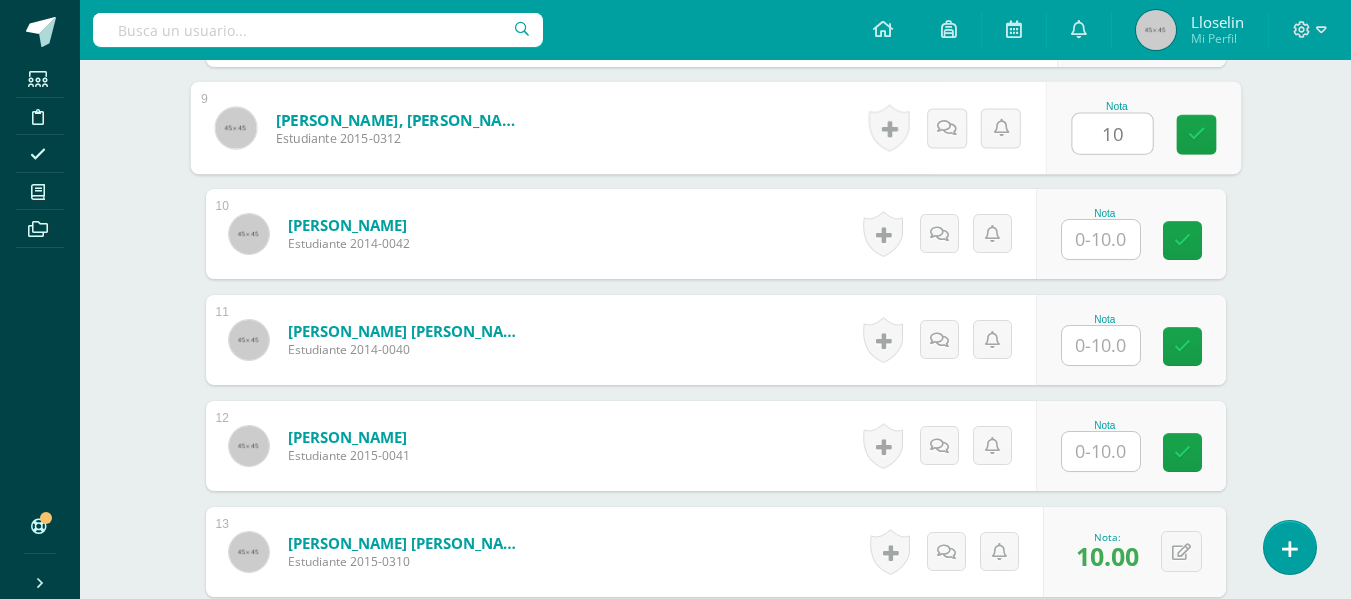 type on "10" 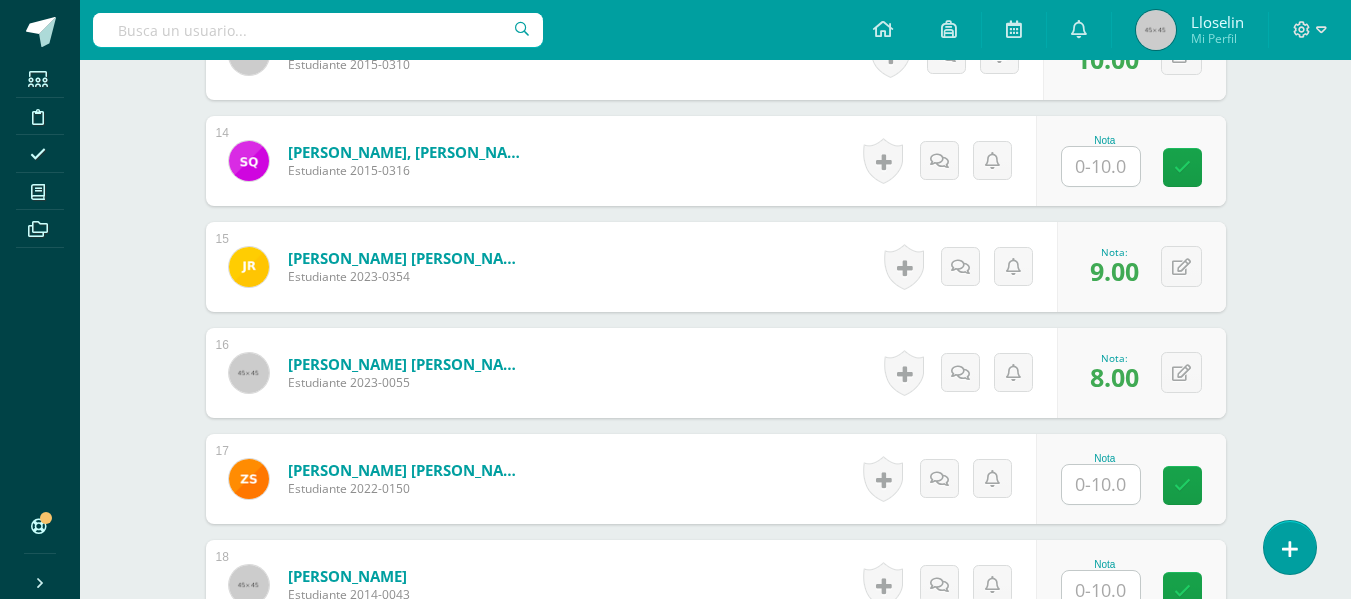 scroll, scrollTop: 1970, scrollLeft: 0, axis: vertical 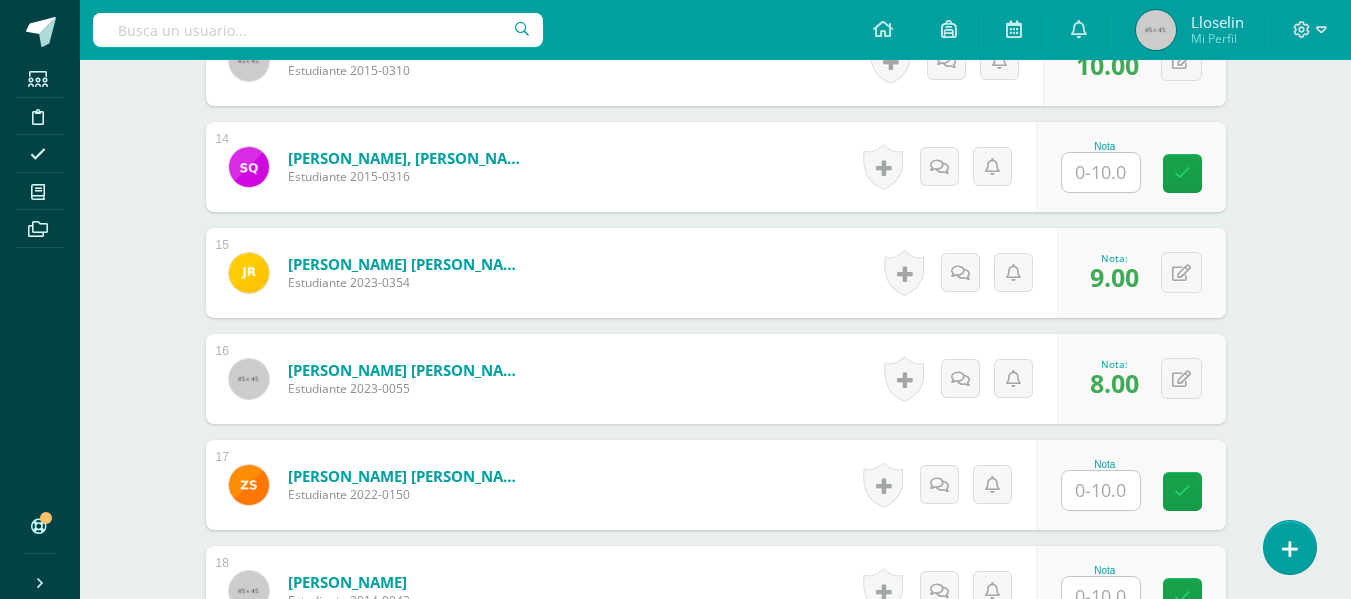 click at bounding box center [1101, 172] 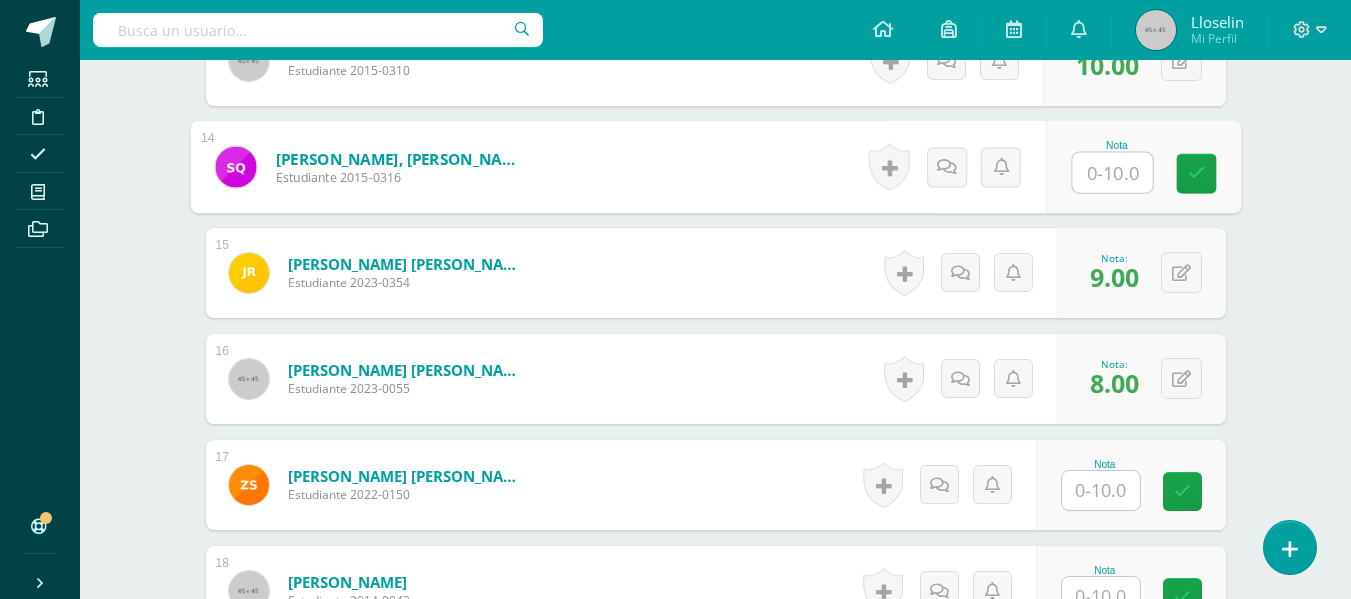 type on "9" 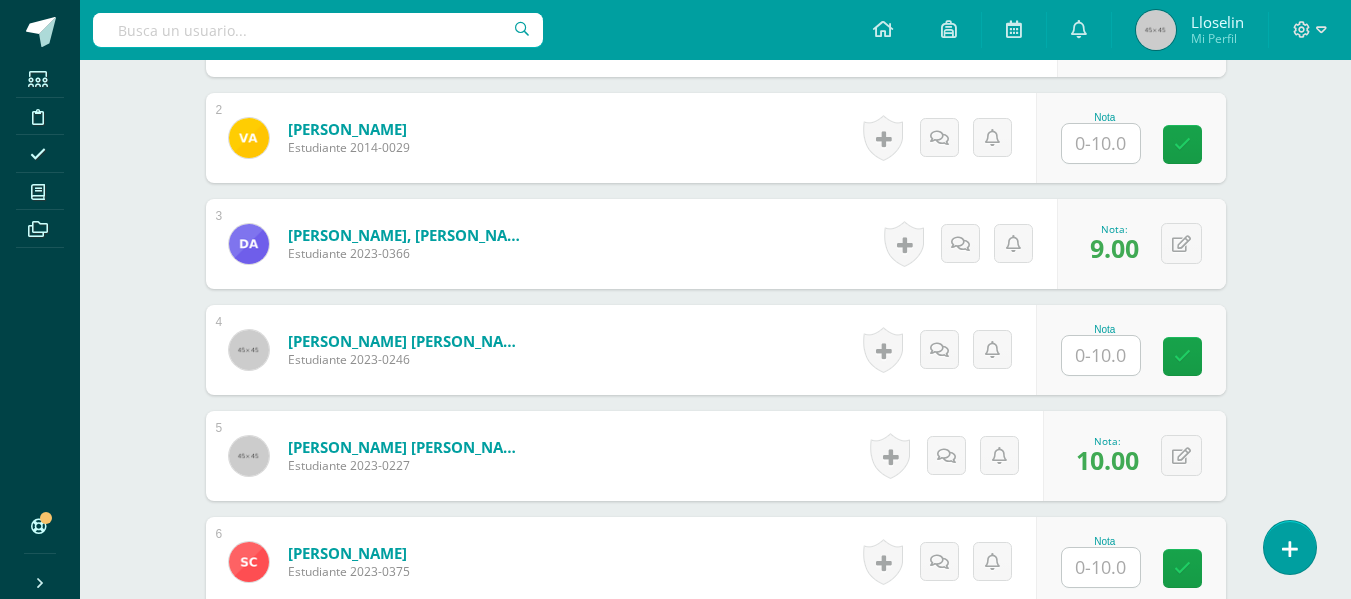 scroll, scrollTop: 715, scrollLeft: 0, axis: vertical 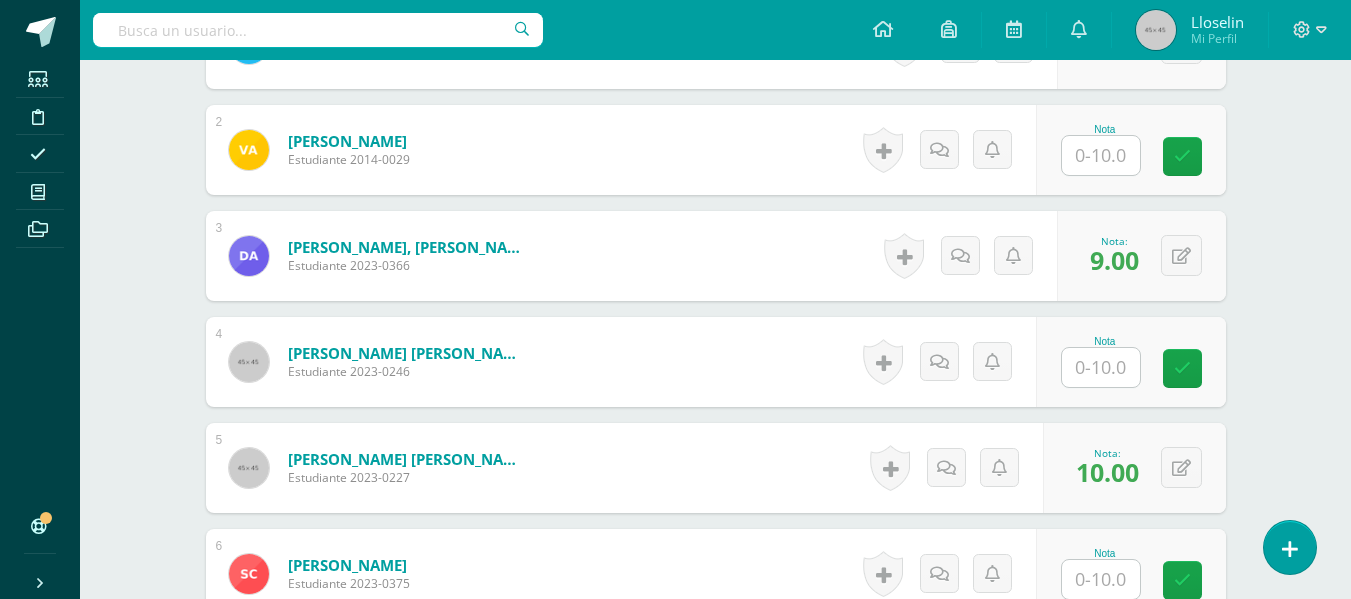 click at bounding box center [1101, 367] 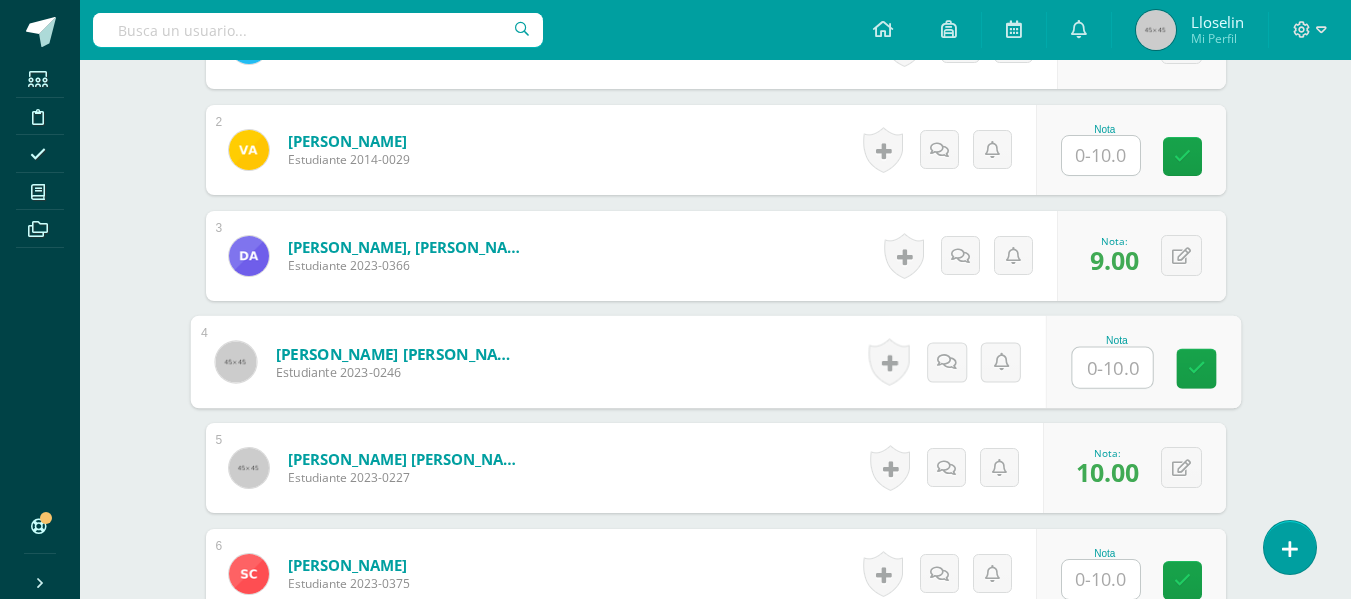 type on "9" 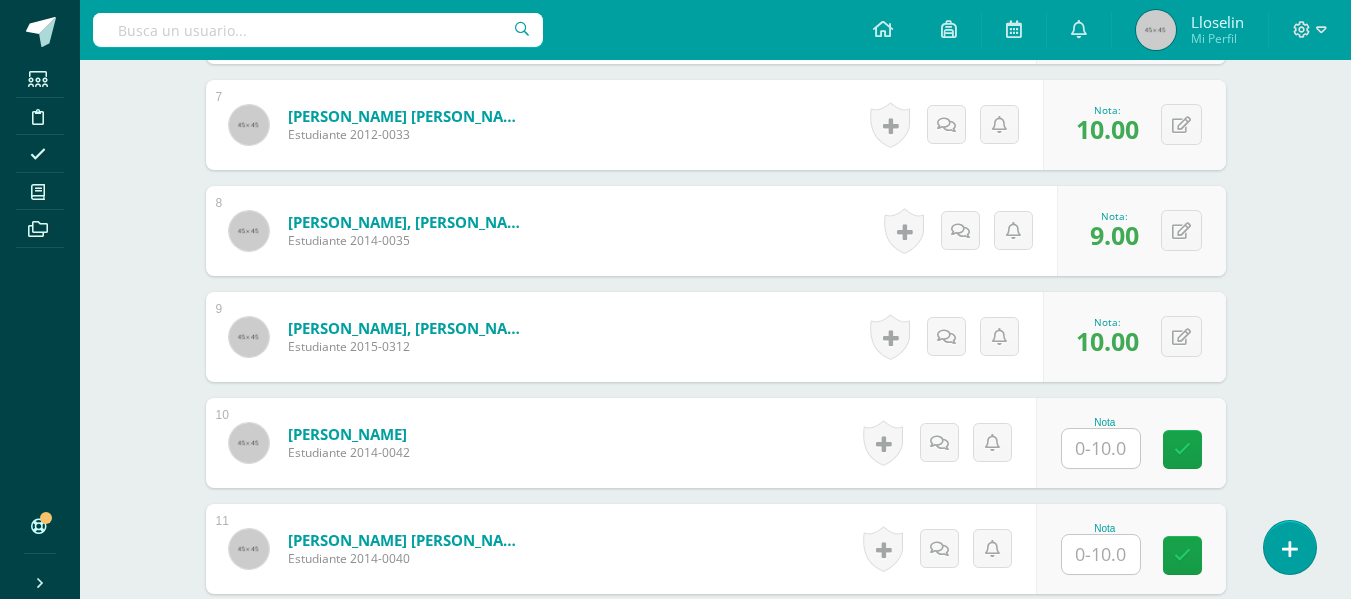 scroll, scrollTop: 1276, scrollLeft: 0, axis: vertical 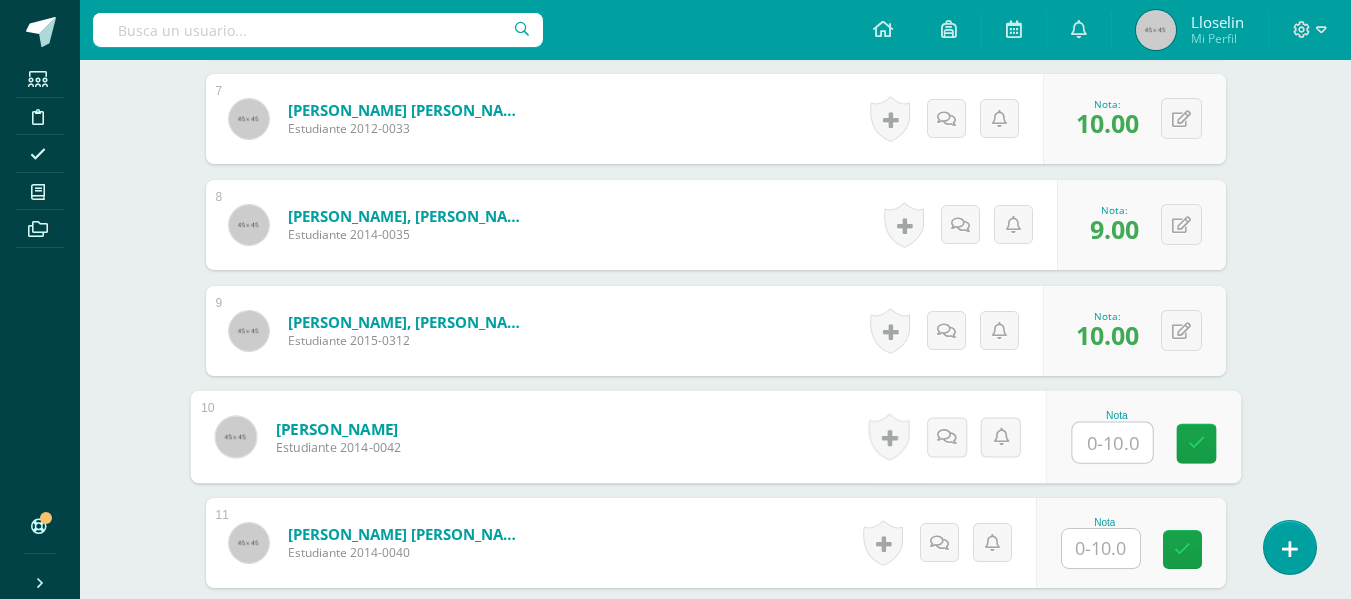 click at bounding box center (1112, 443) 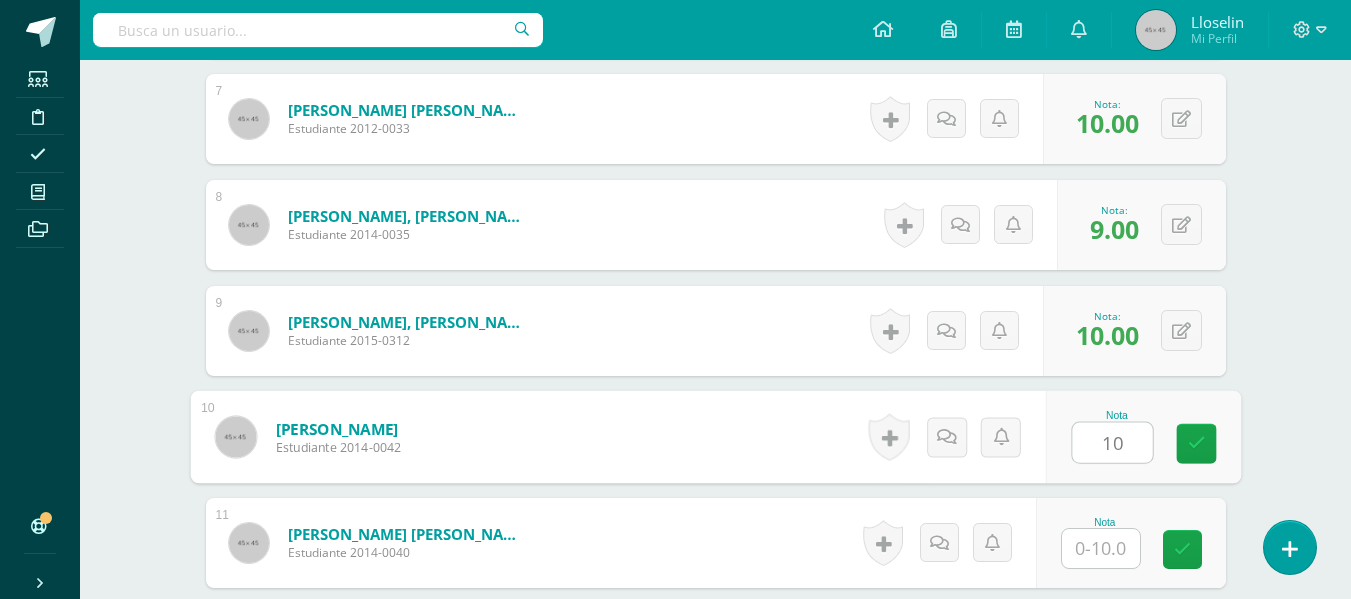 type on "10" 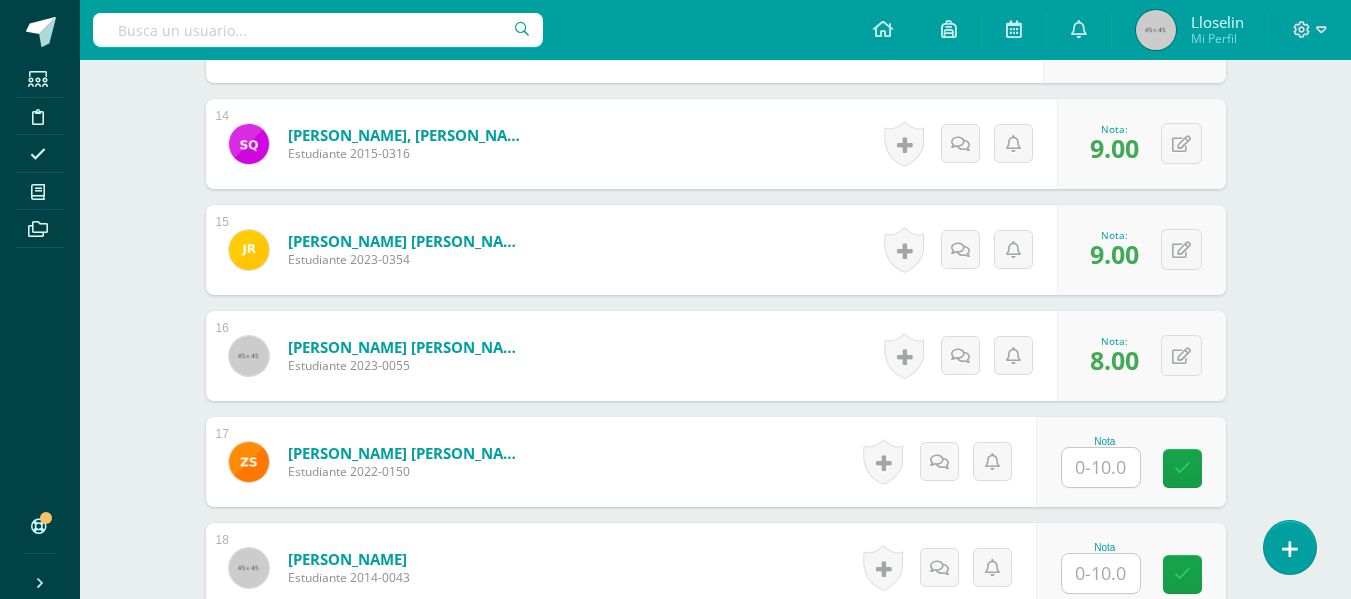 scroll, scrollTop: 1999, scrollLeft: 0, axis: vertical 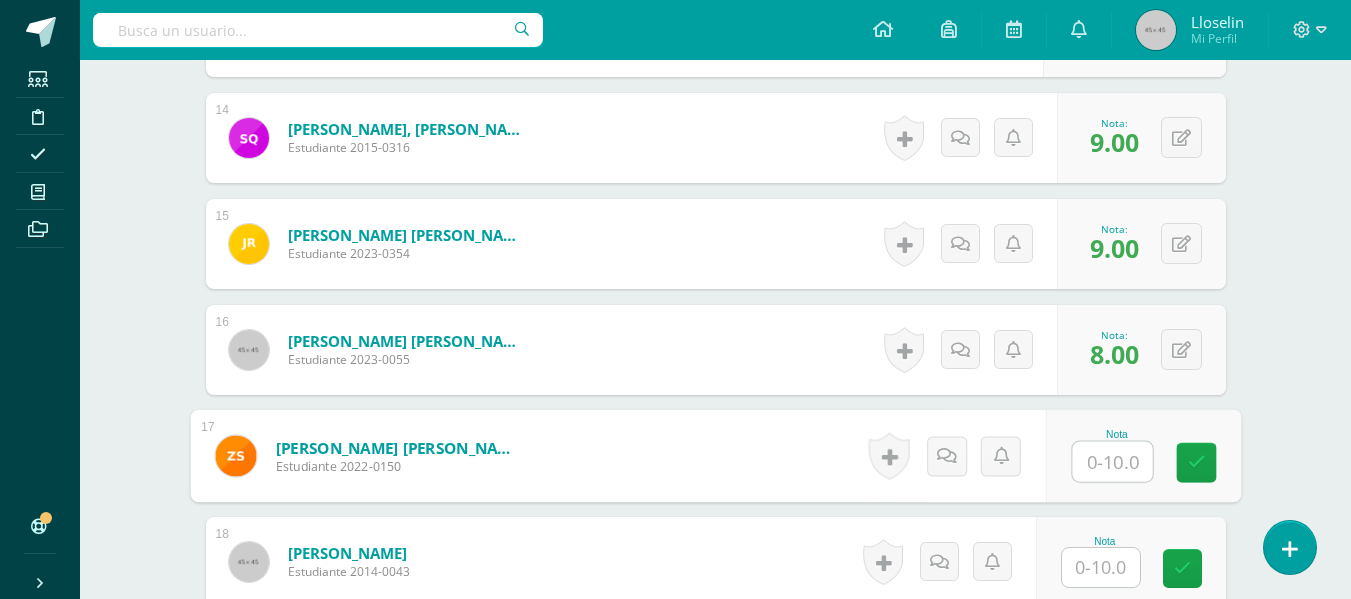 click at bounding box center [1112, 462] 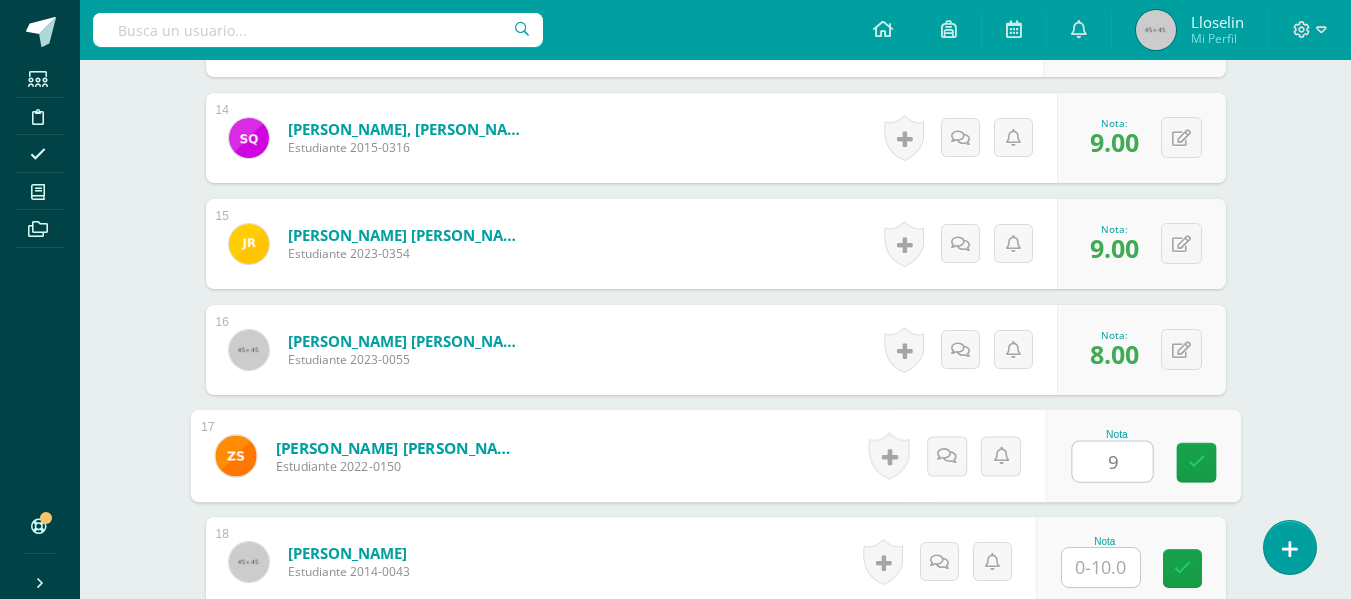 type on "9" 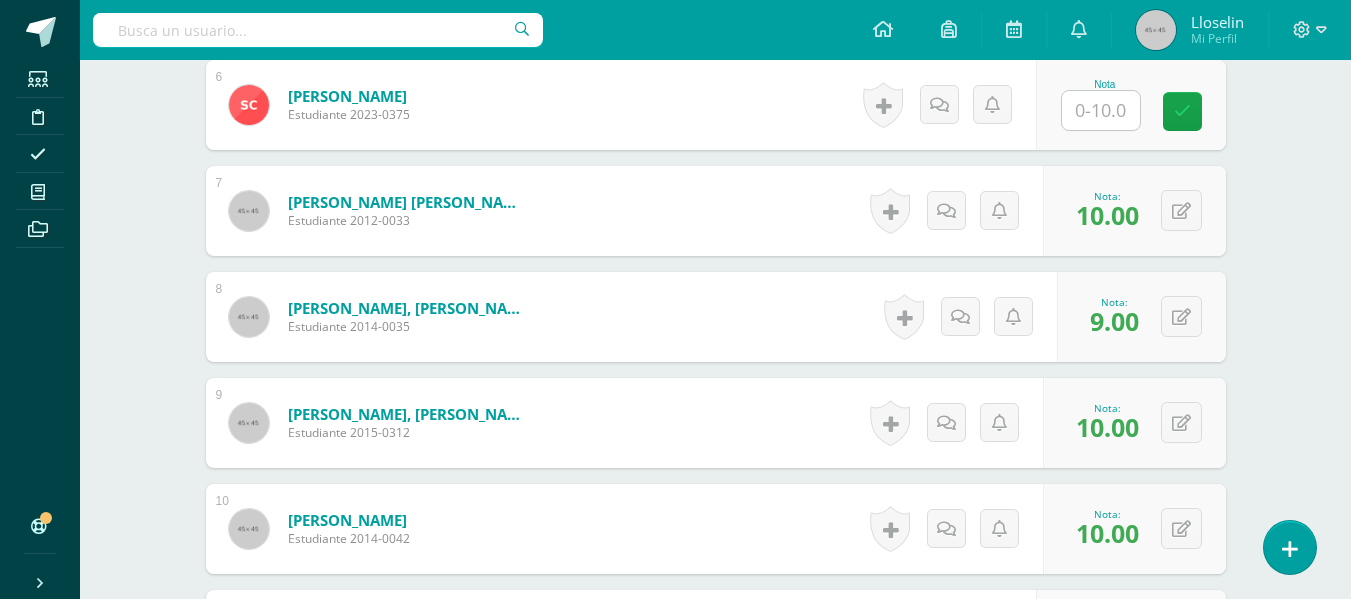 scroll, scrollTop: 1178, scrollLeft: 0, axis: vertical 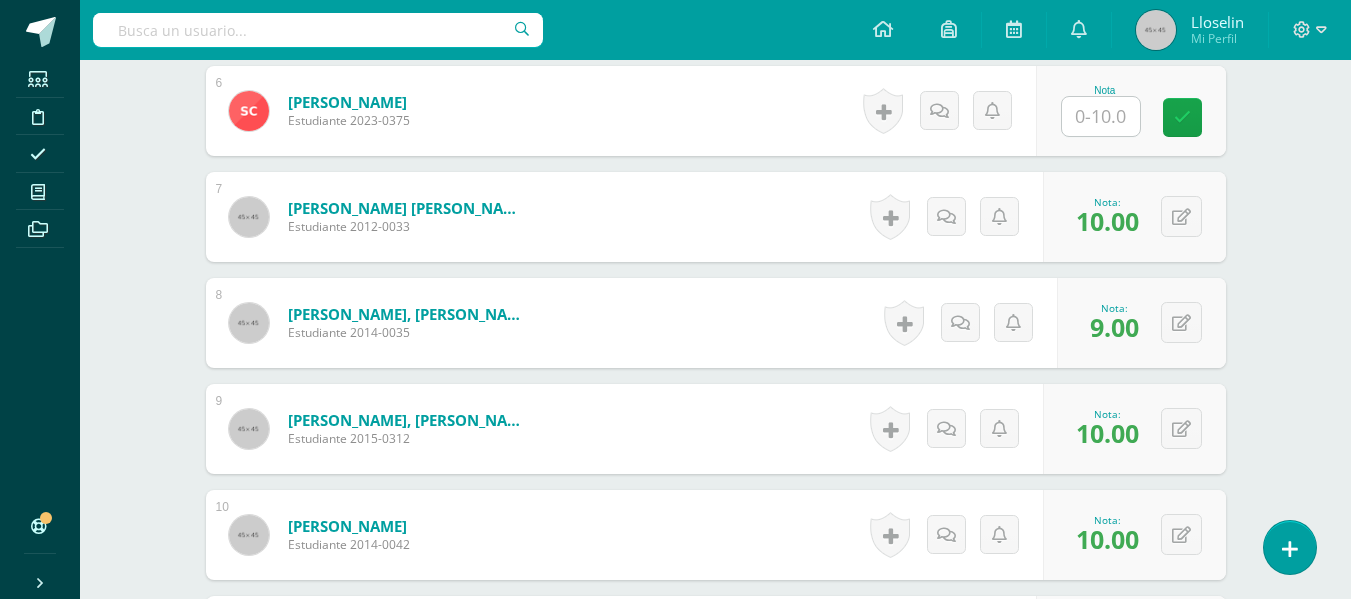 click on "Nota" at bounding box center [1131, 111] 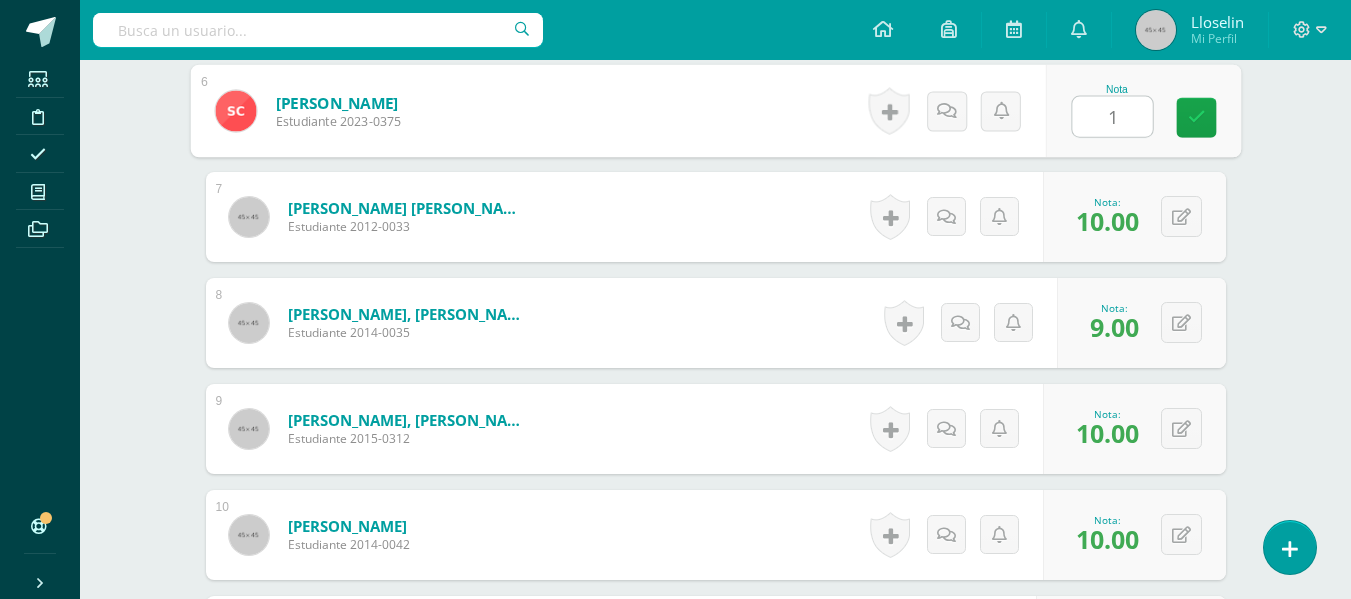 type on "10" 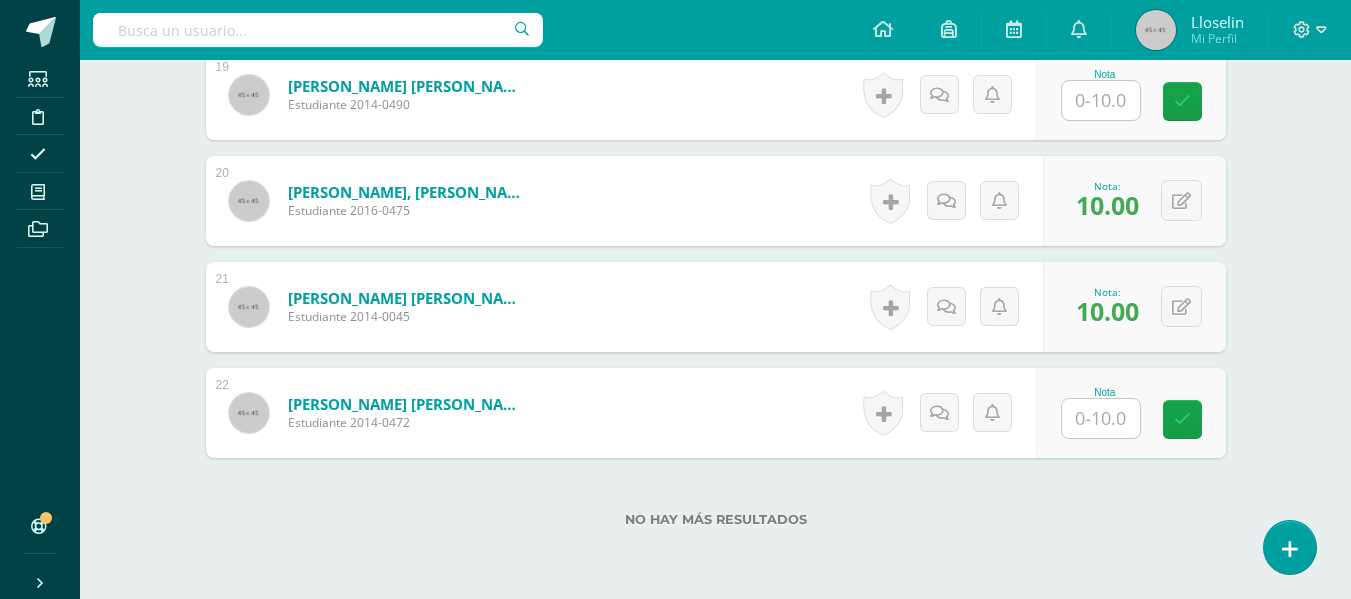 scroll, scrollTop: 2560, scrollLeft: 0, axis: vertical 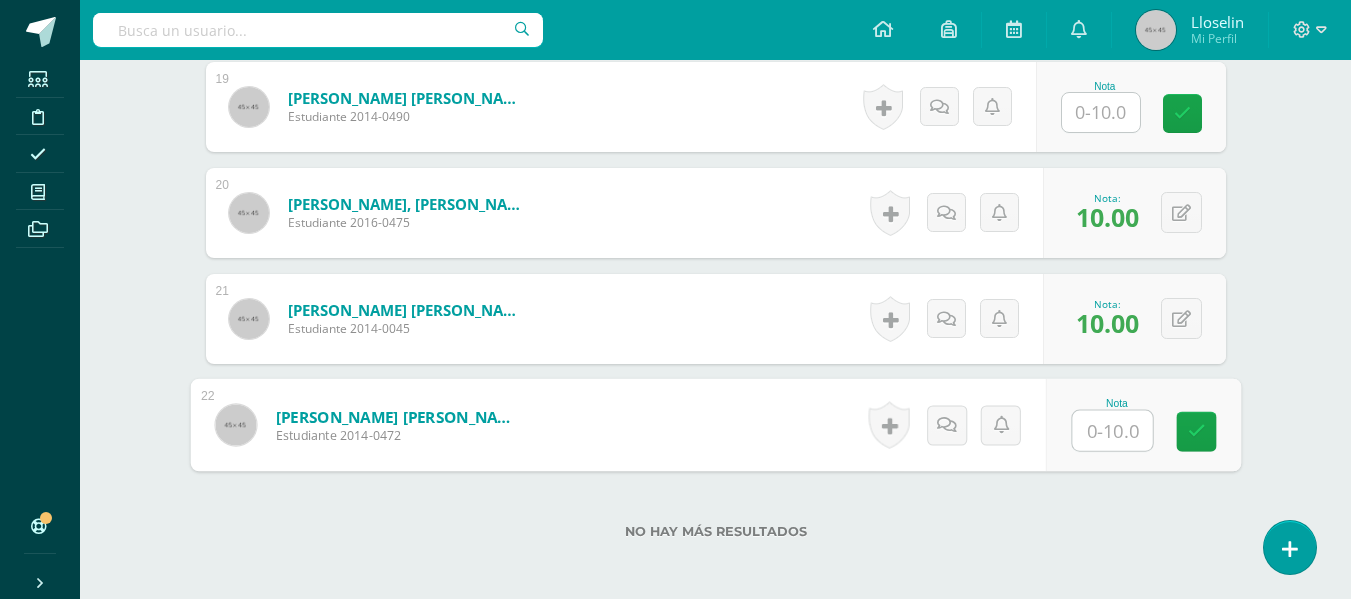 click at bounding box center [1112, 431] 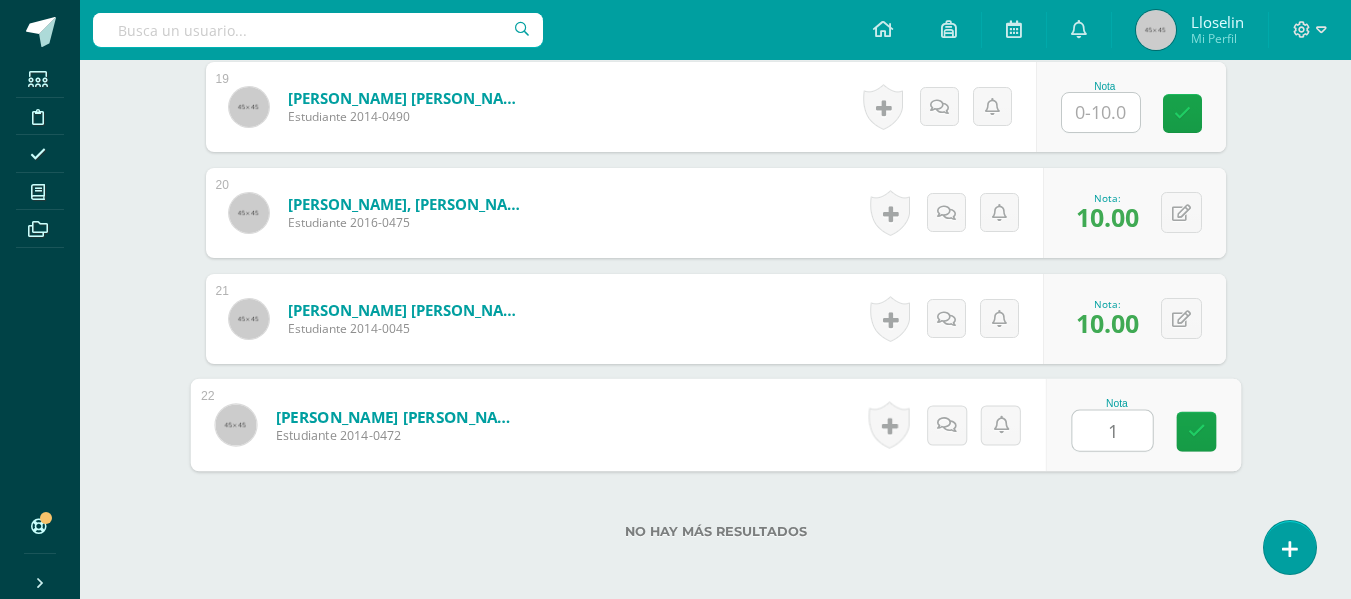 type on "10" 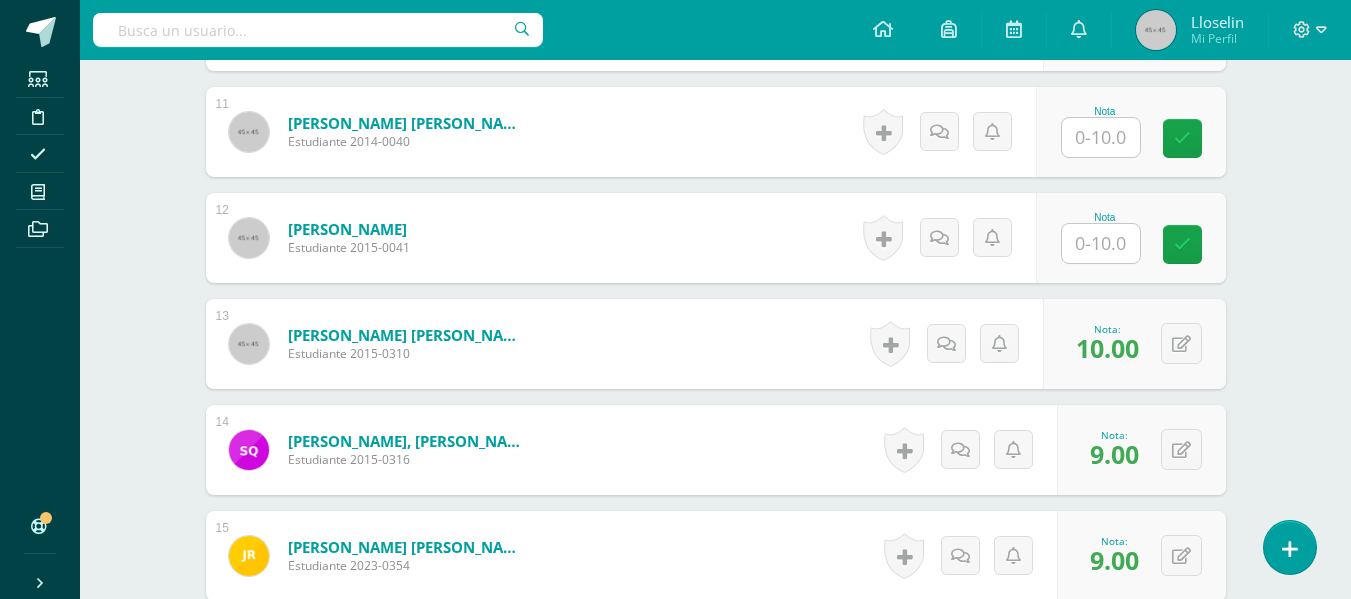 scroll, scrollTop: 1588, scrollLeft: 0, axis: vertical 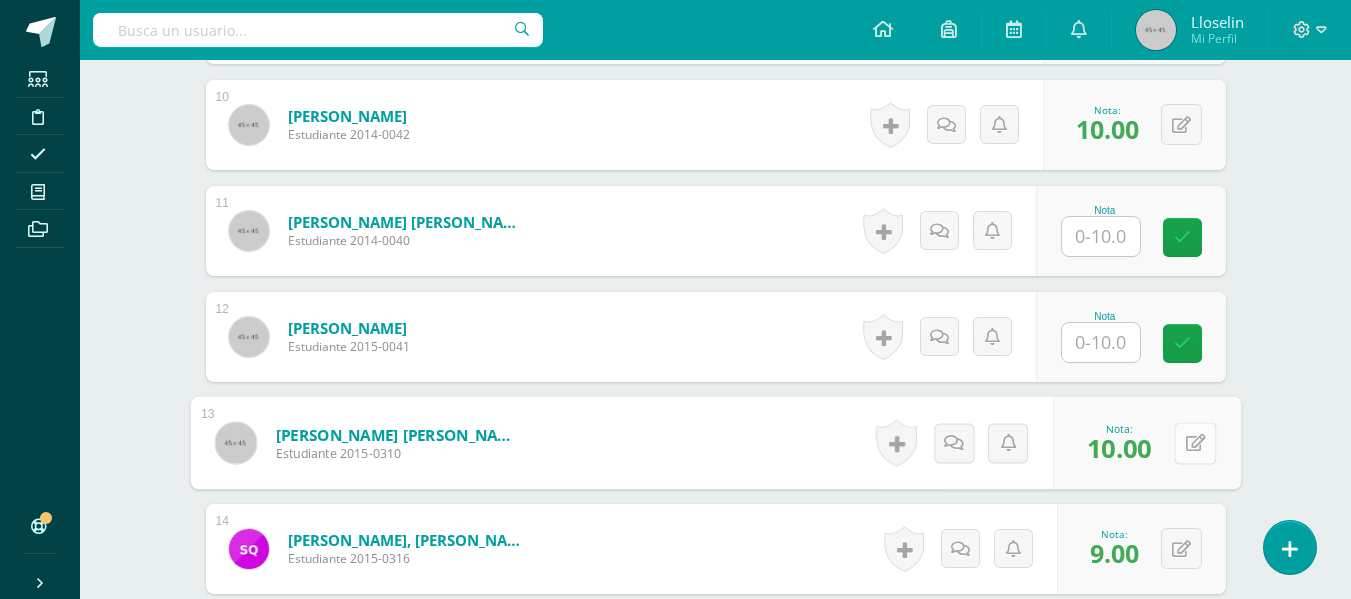 click at bounding box center (1195, 443) 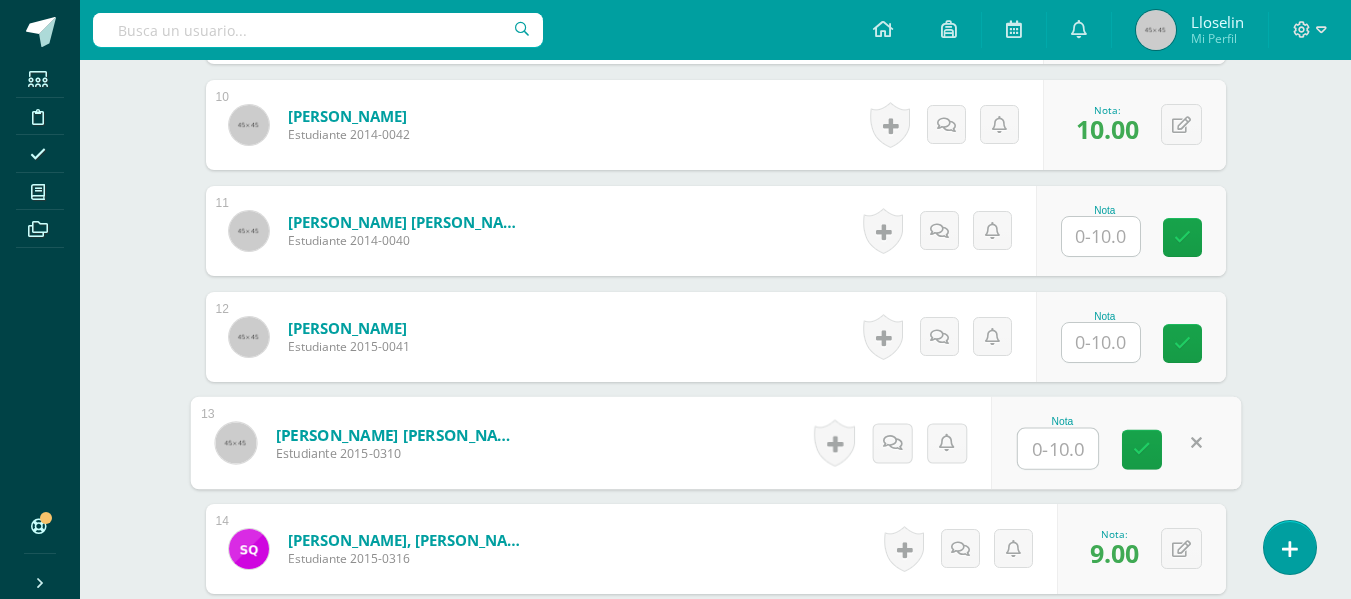 type 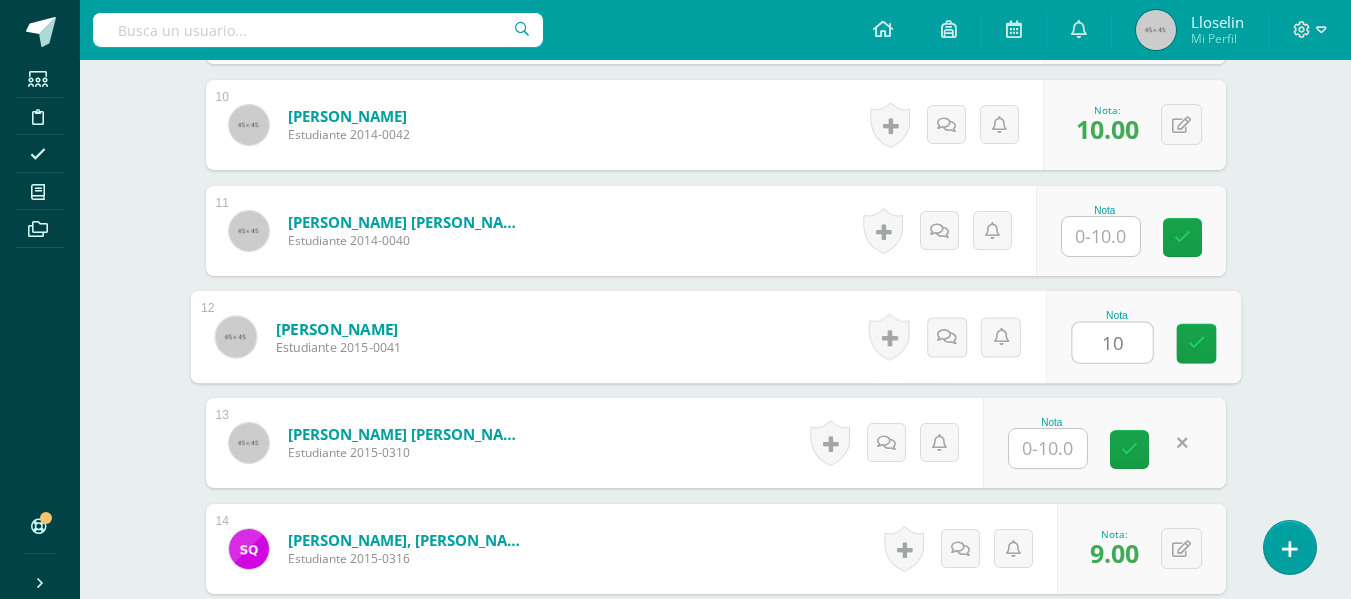type on "10" 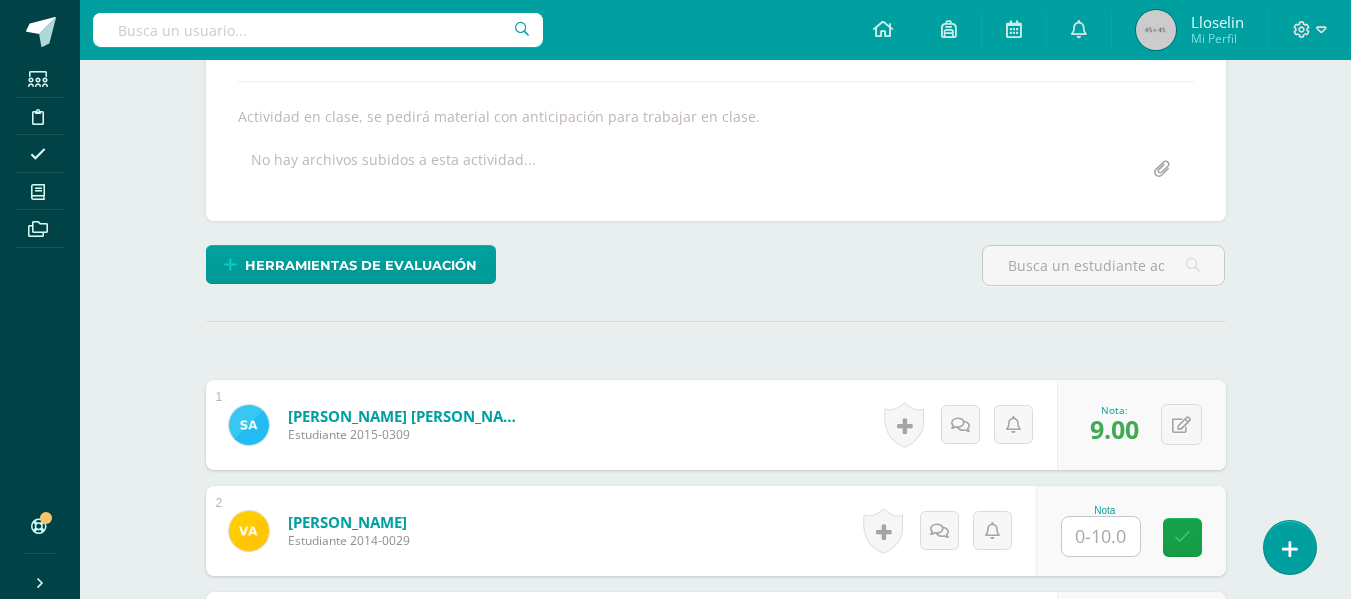 scroll, scrollTop: 0, scrollLeft: 0, axis: both 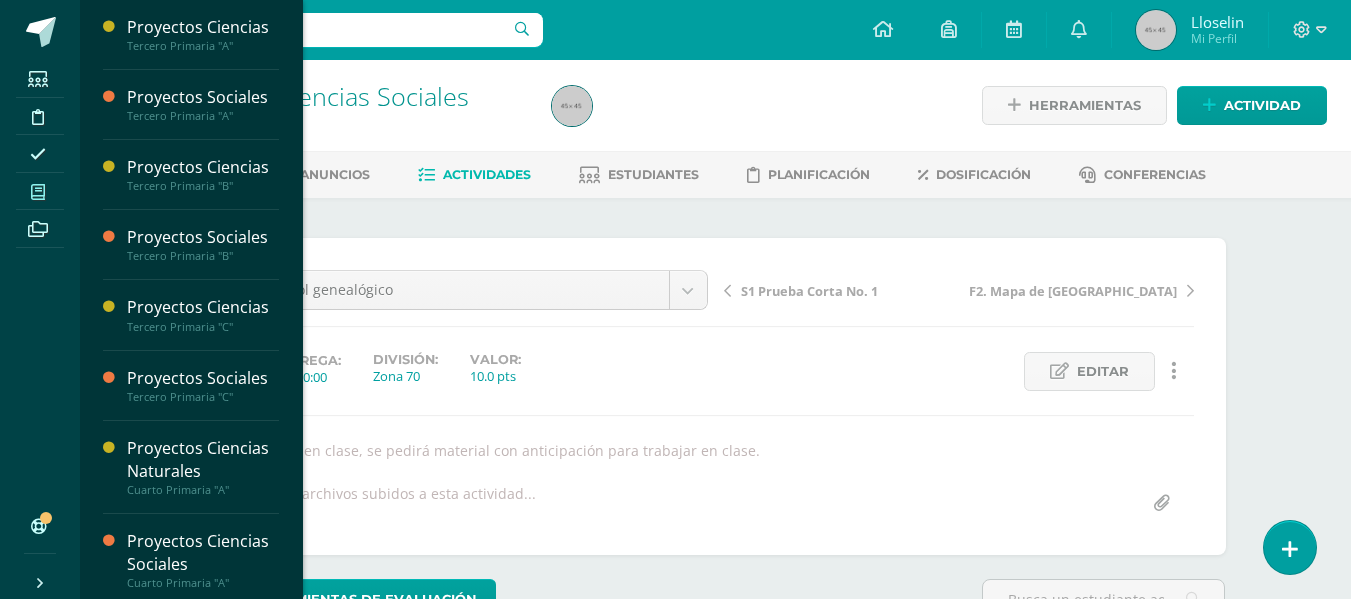 click at bounding box center (38, 192) 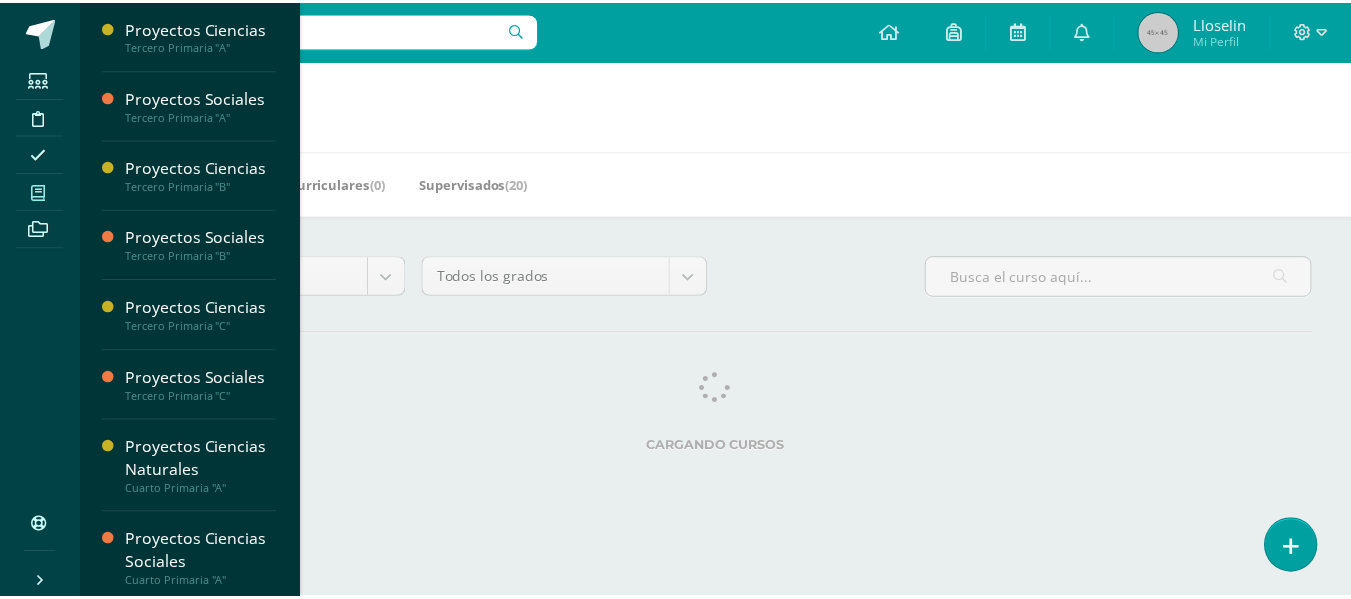 scroll, scrollTop: 0, scrollLeft: 0, axis: both 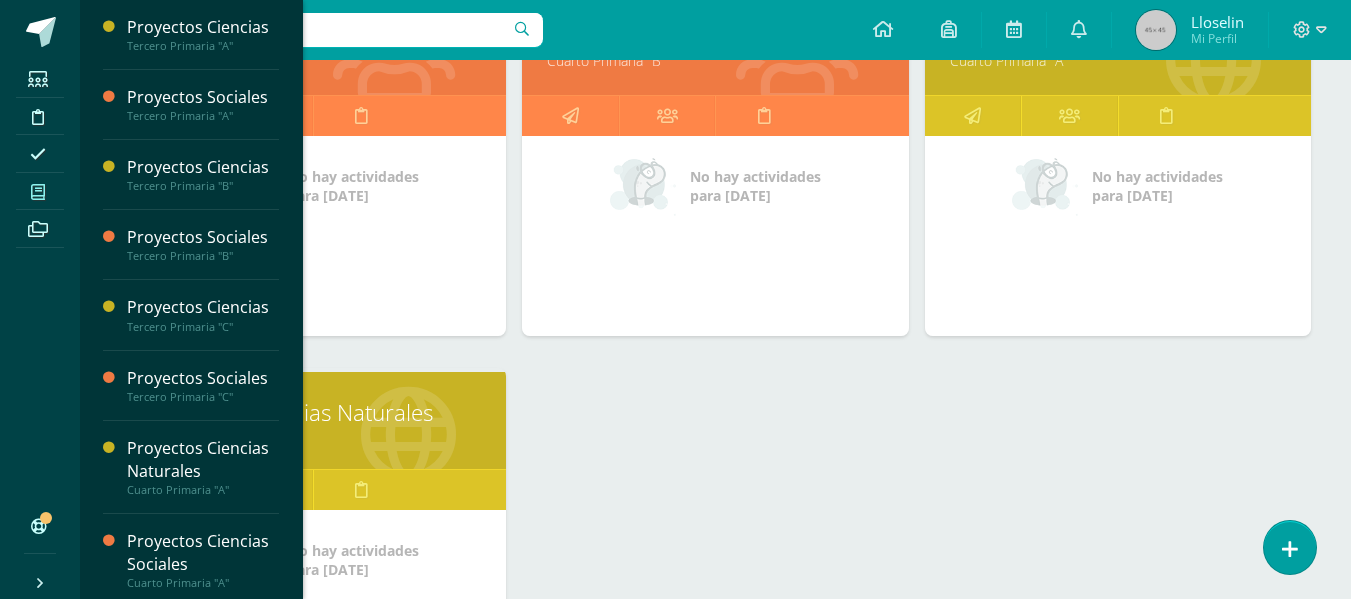 click on "Proyectos Ciencias Naturales" at bounding box center (313, 412) 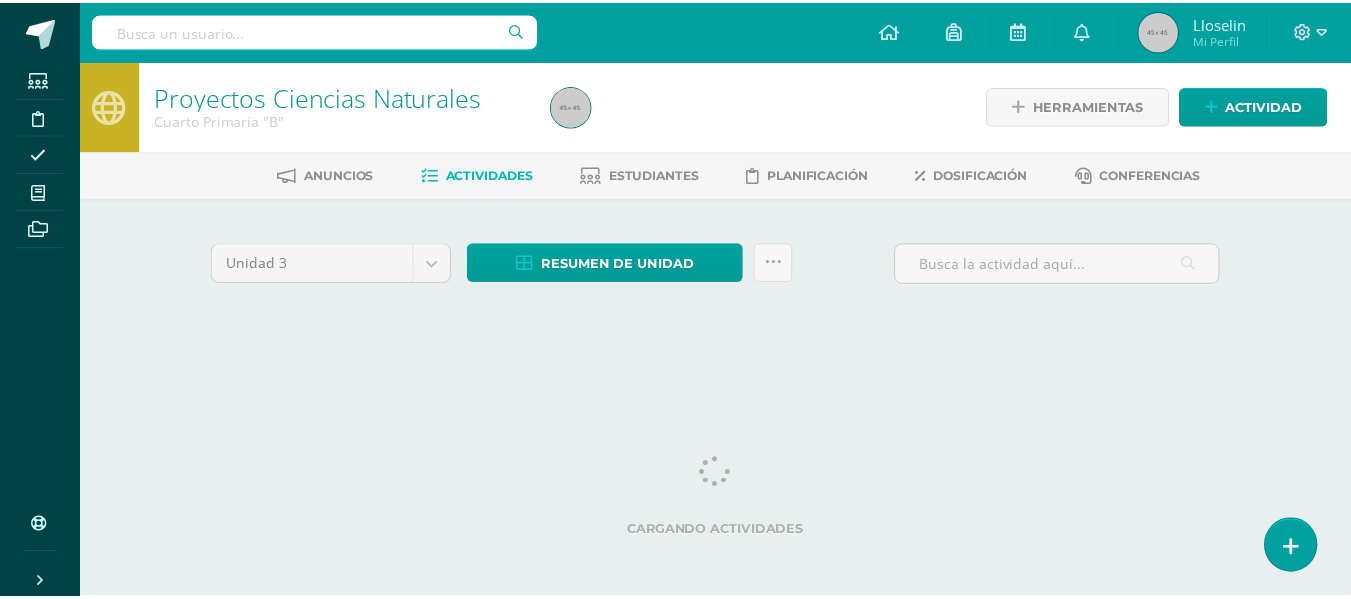 scroll, scrollTop: 0, scrollLeft: 0, axis: both 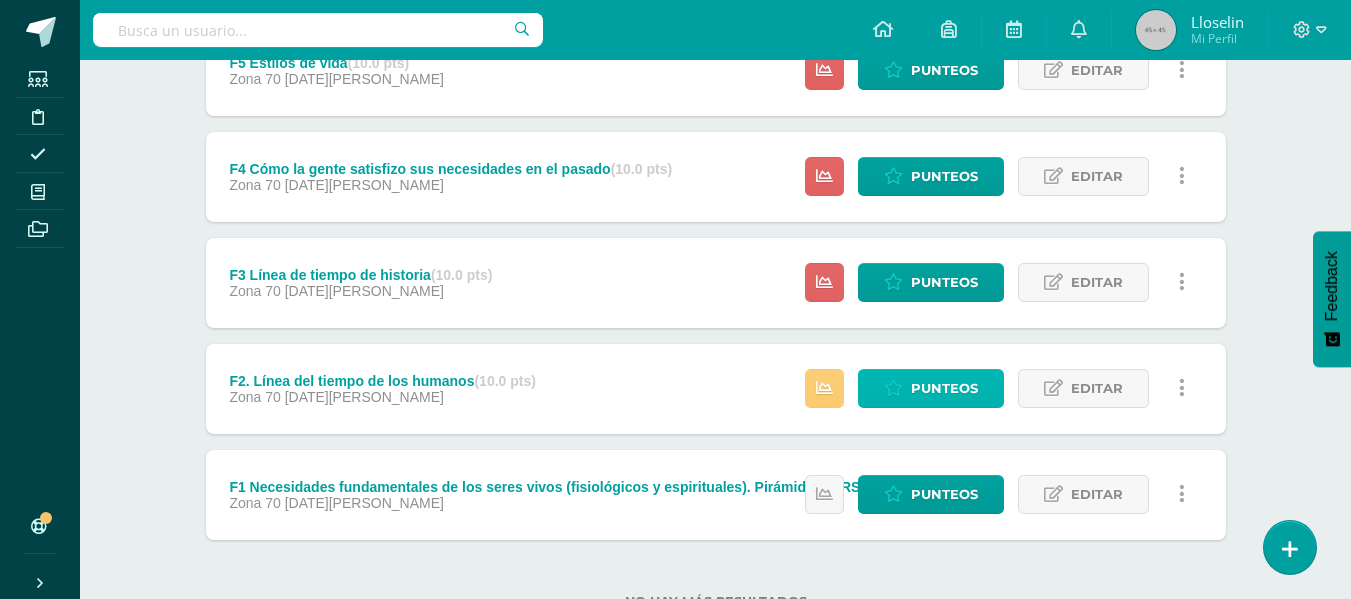 click on "Punteos" at bounding box center [944, 388] 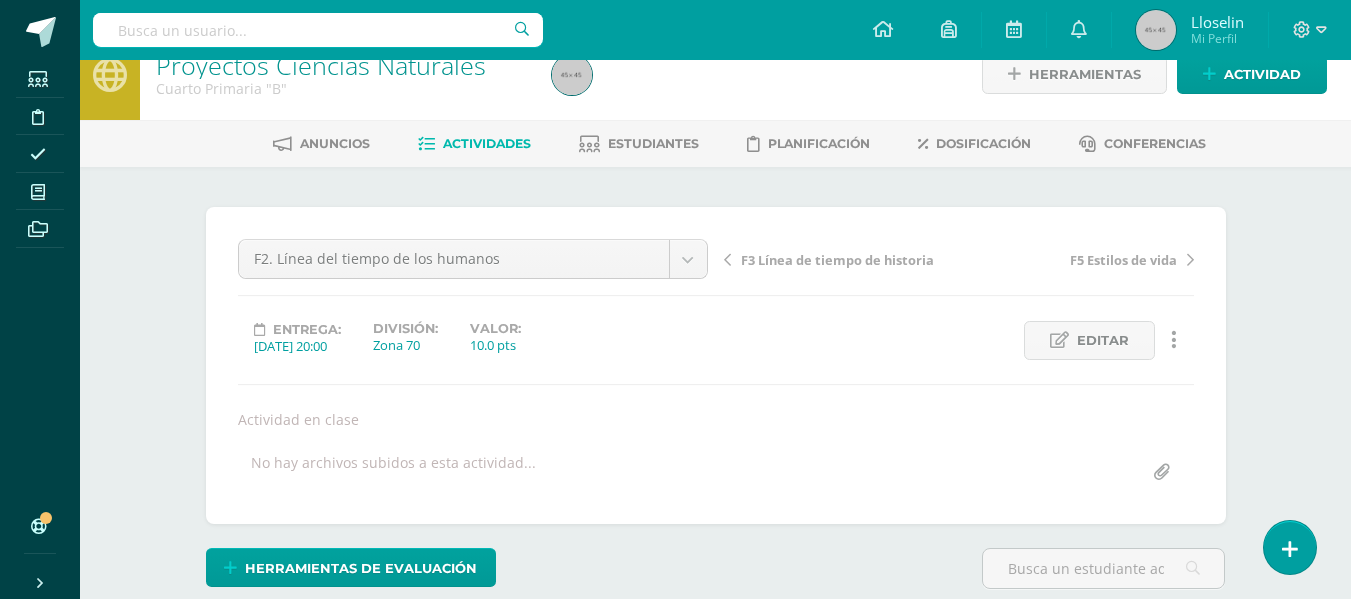 scroll, scrollTop: 32, scrollLeft: 0, axis: vertical 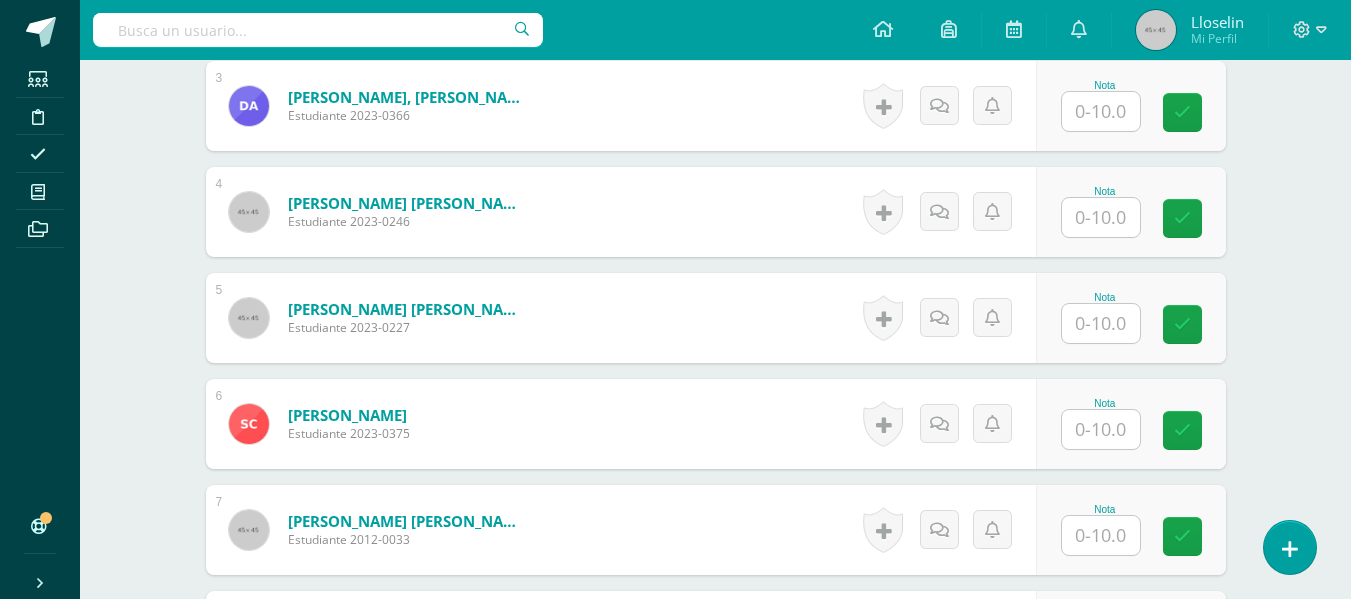 click at bounding box center [1101, 429] 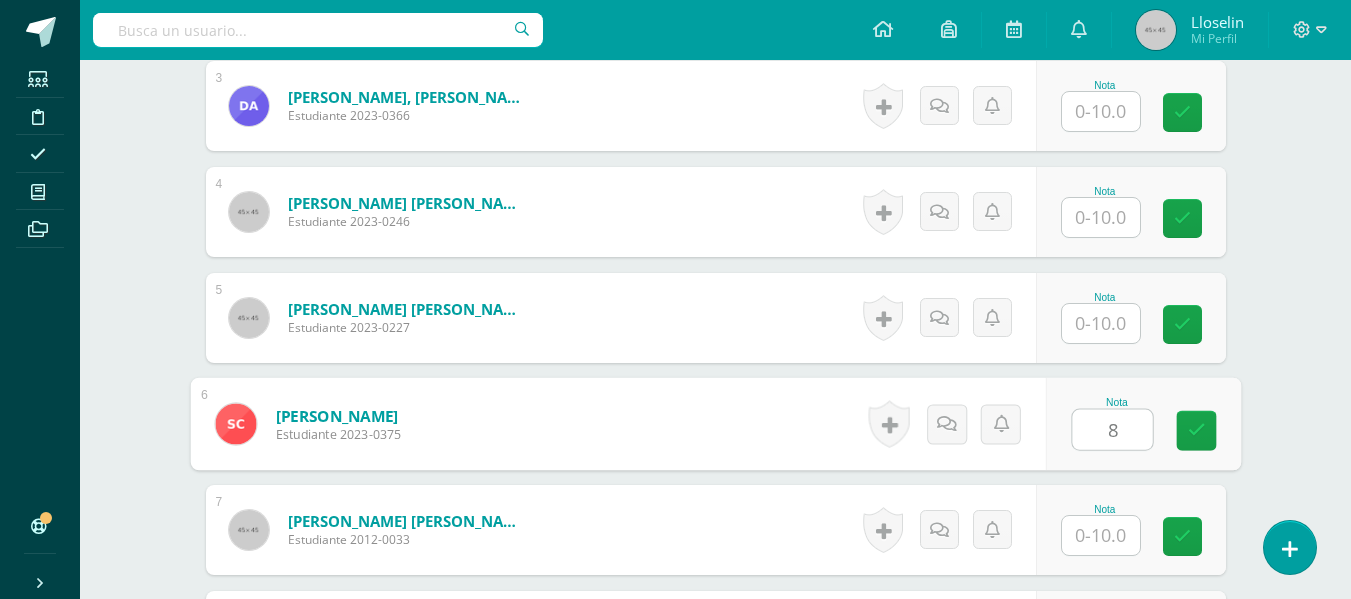 type on "8" 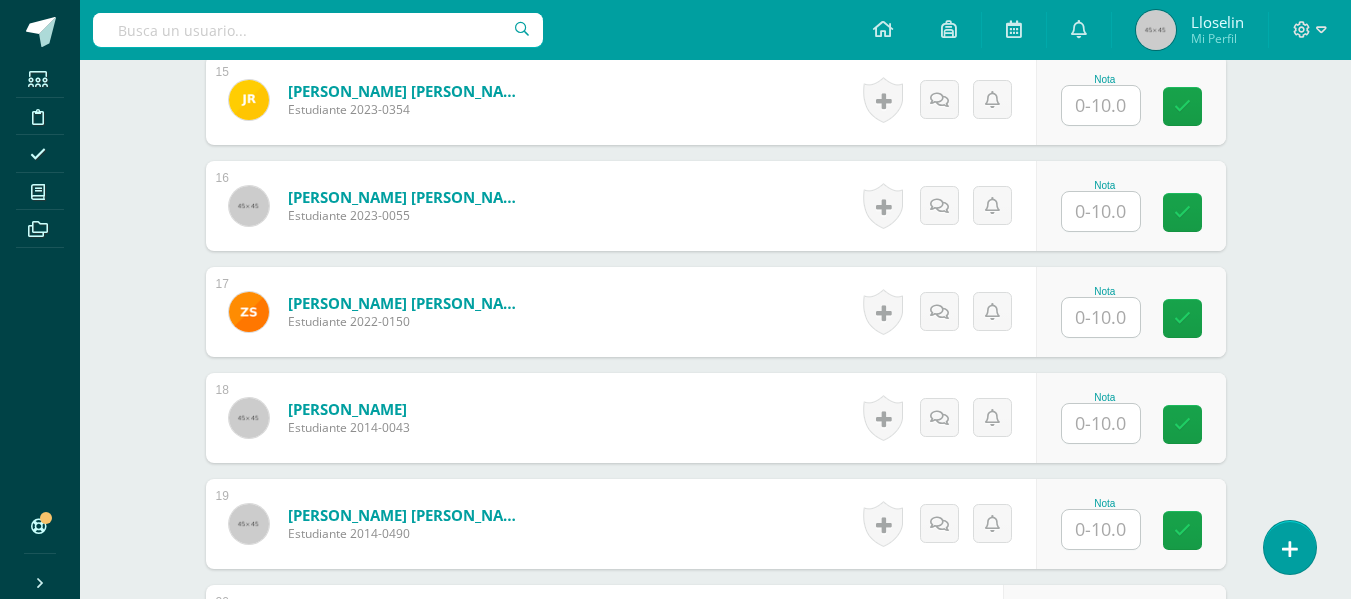 scroll, scrollTop: 2148, scrollLeft: 0, axis: vertical 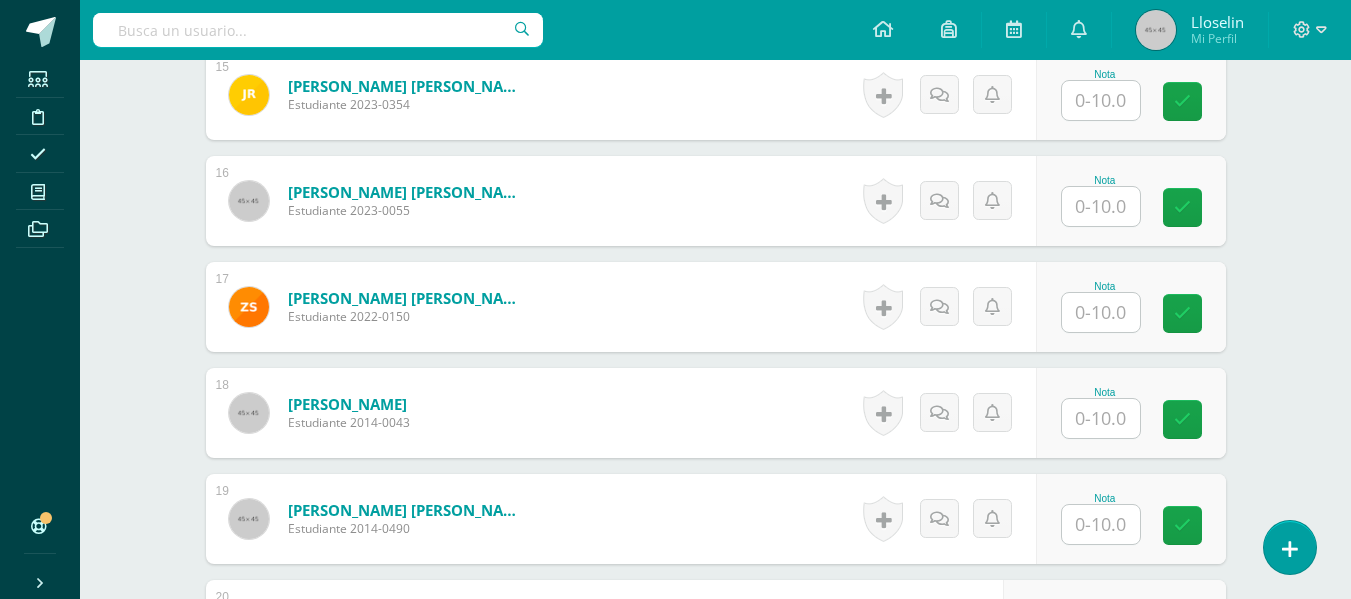 click on "Nota" at bounding box center [1105, 519] 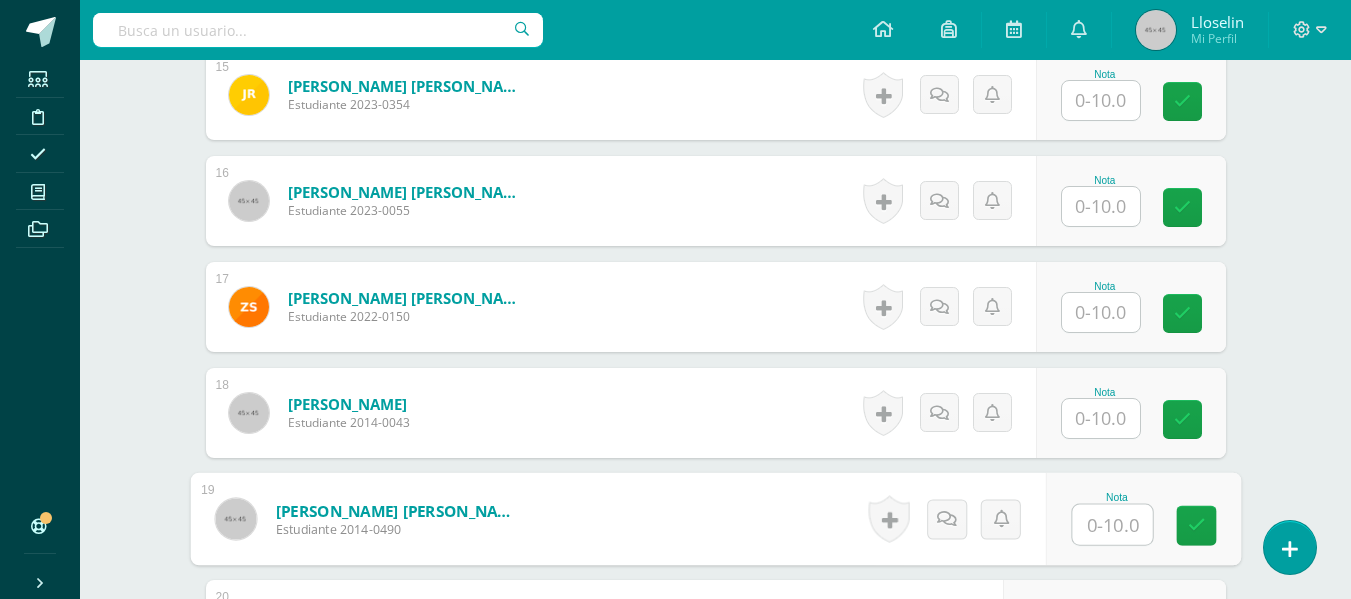 click at bounding box center [1112, 525] 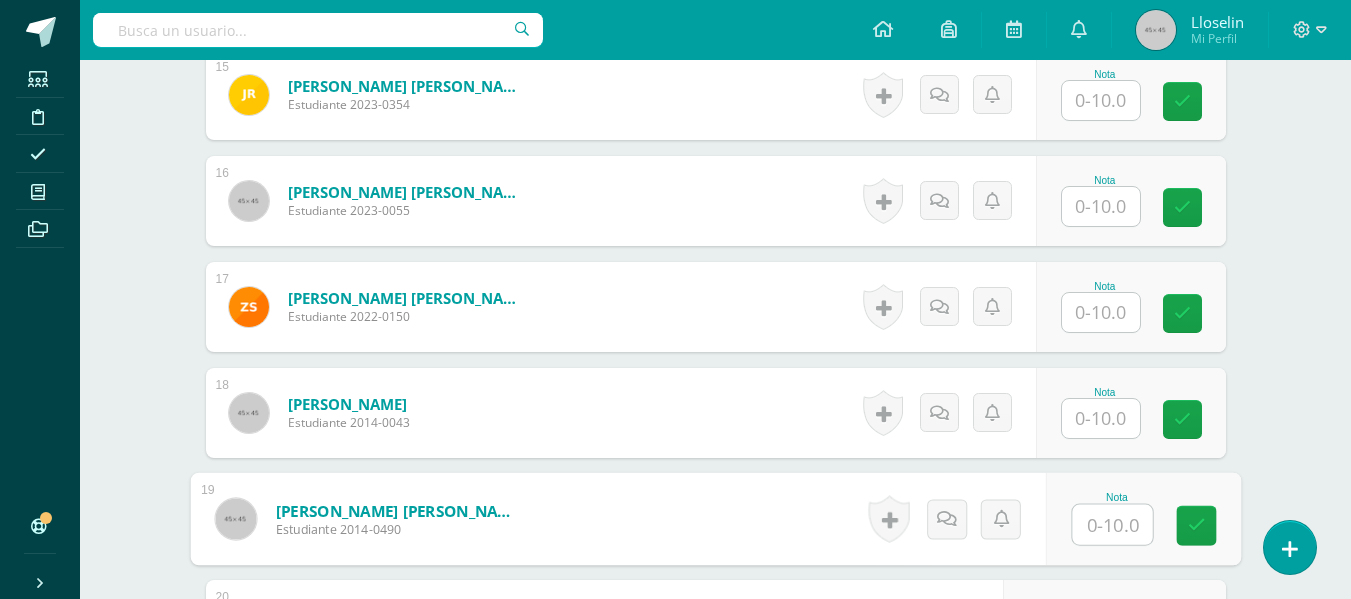 type on "8" 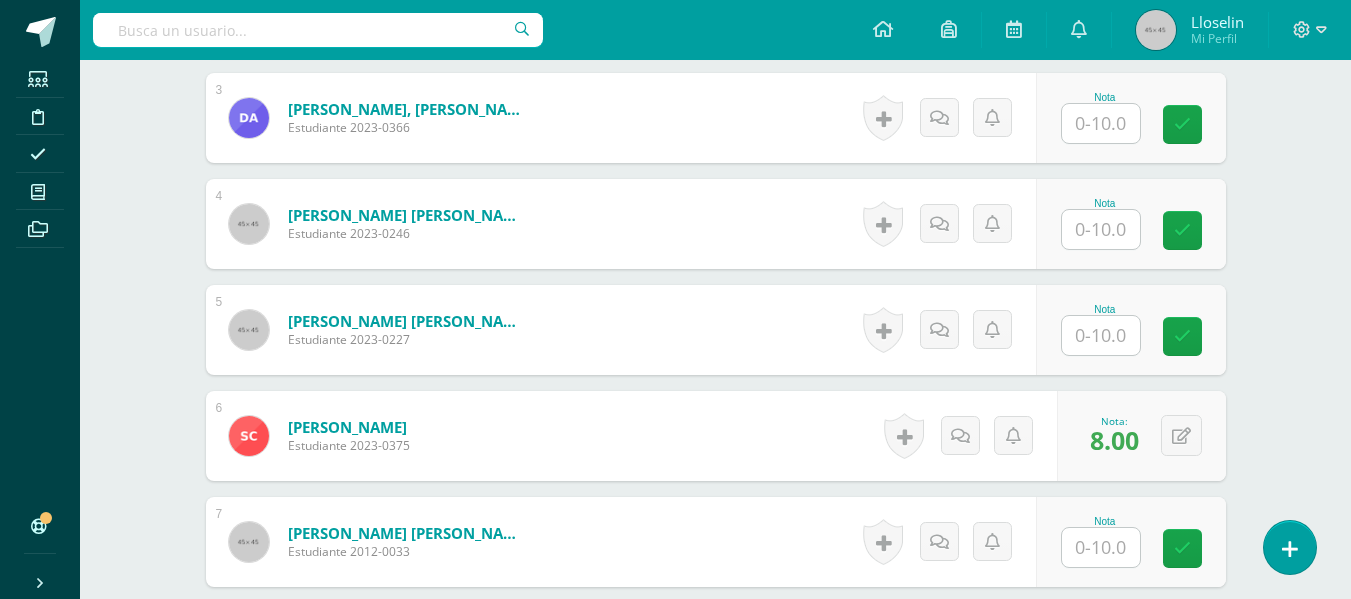 scroll, scrollTop: 876, scrollLeft: 0, axis: vertical 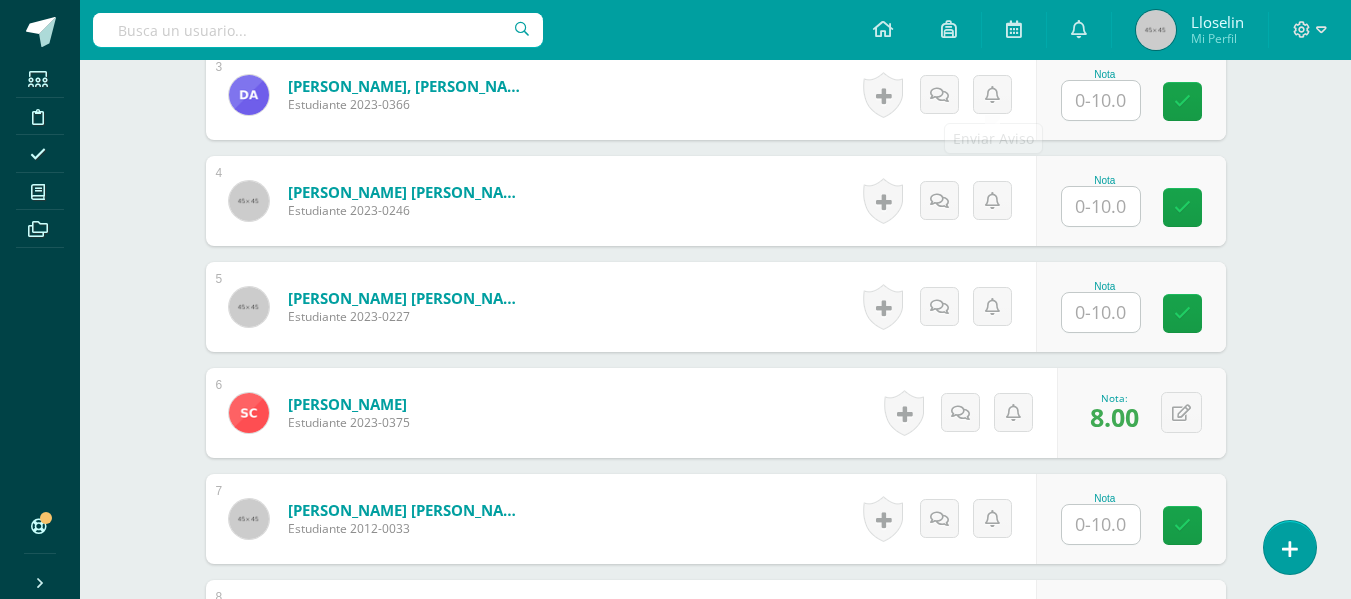 click on "Nota" at bounding box center [1105, 74] 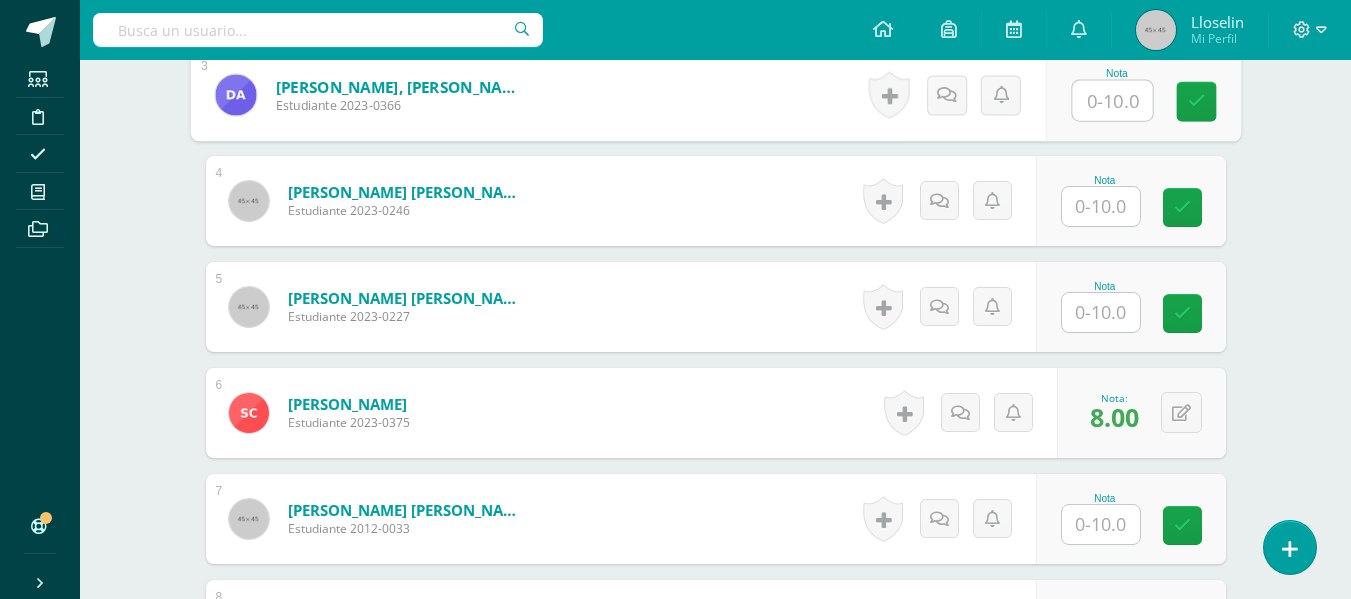 click at bounding box center (1112, 101) 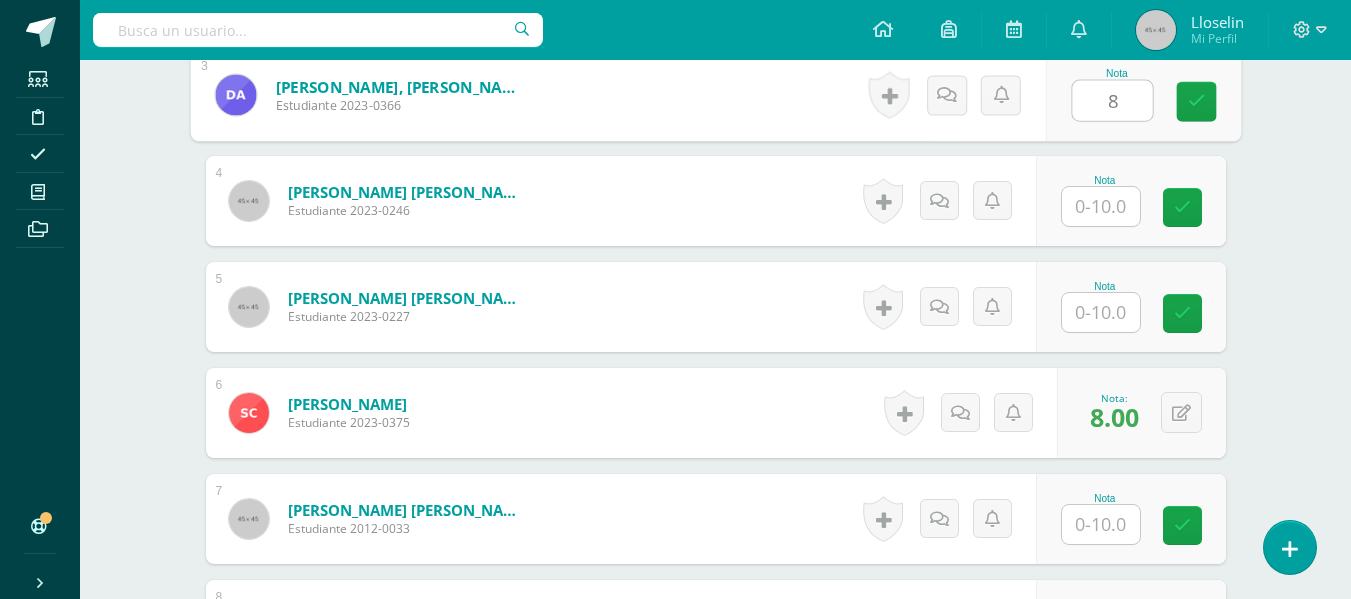 type on "8" 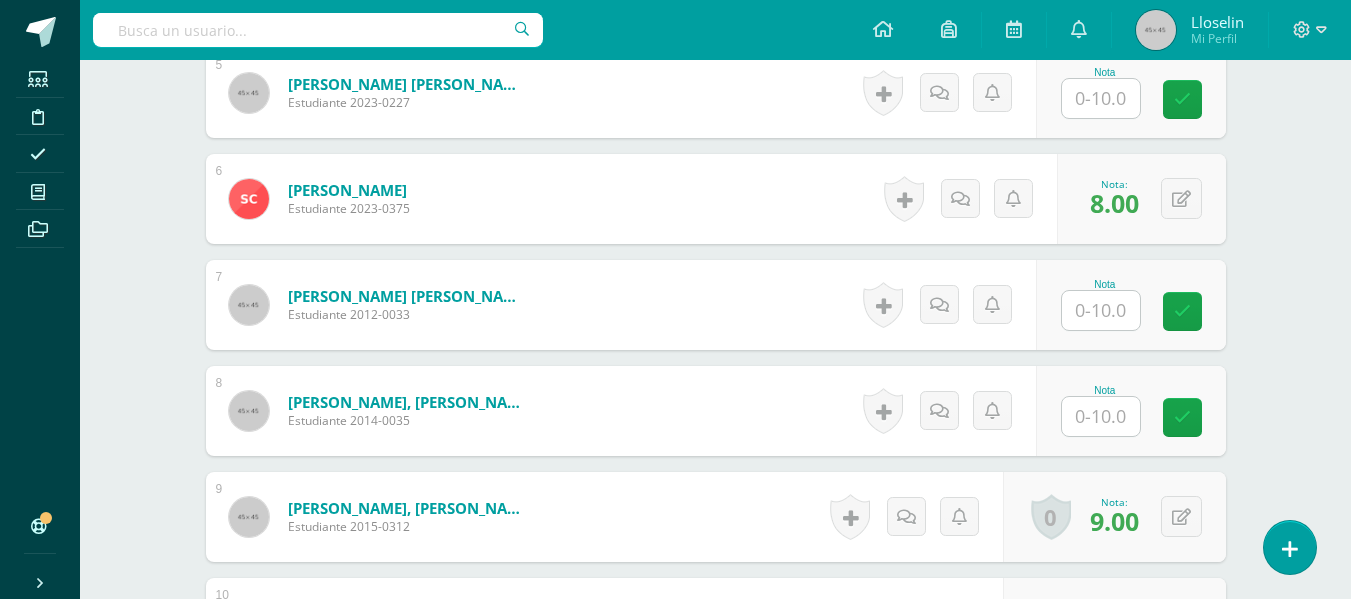 scroll, scrollTop: 1119, scrollLeft: 0, axis: vertical 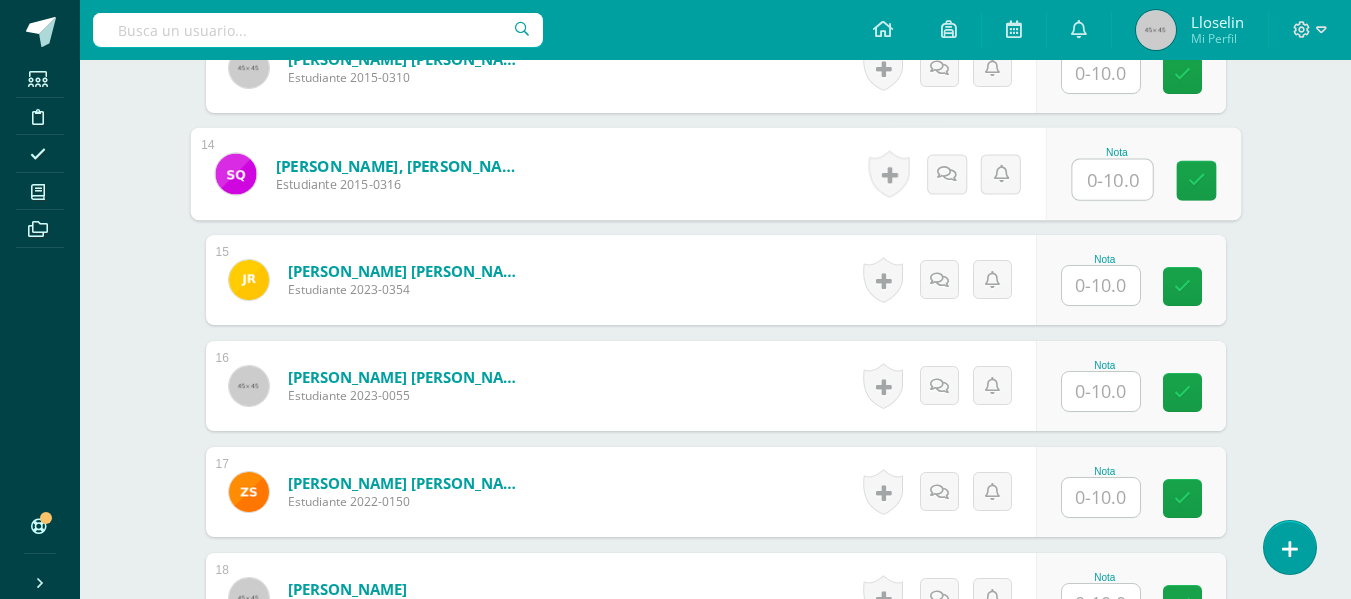 click at bounding box center (1112, 180) 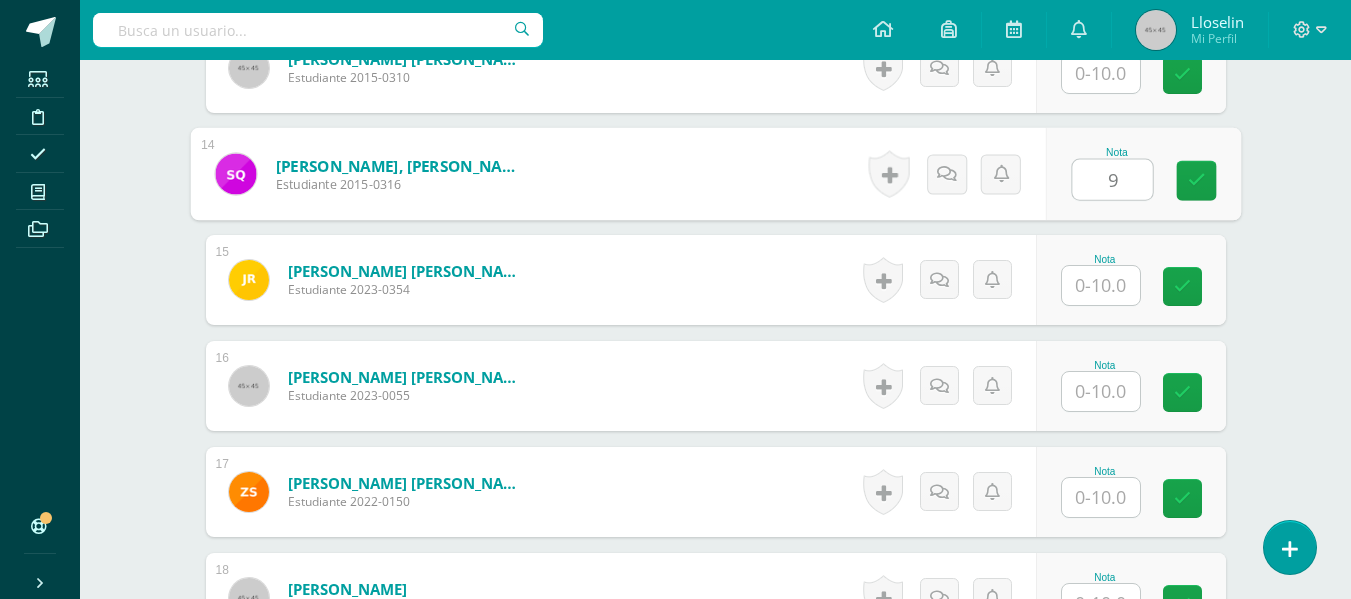 type on "9" 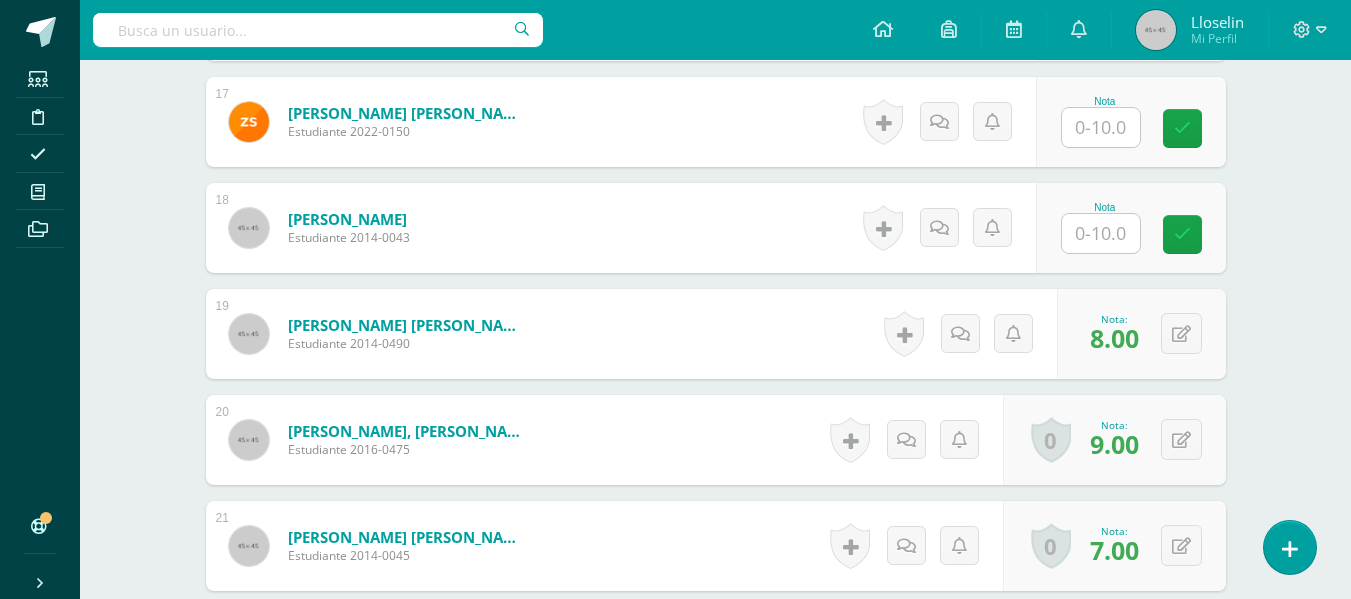 scroll, scrollTop: 2328, scrollLeft: 0, axis: vertical 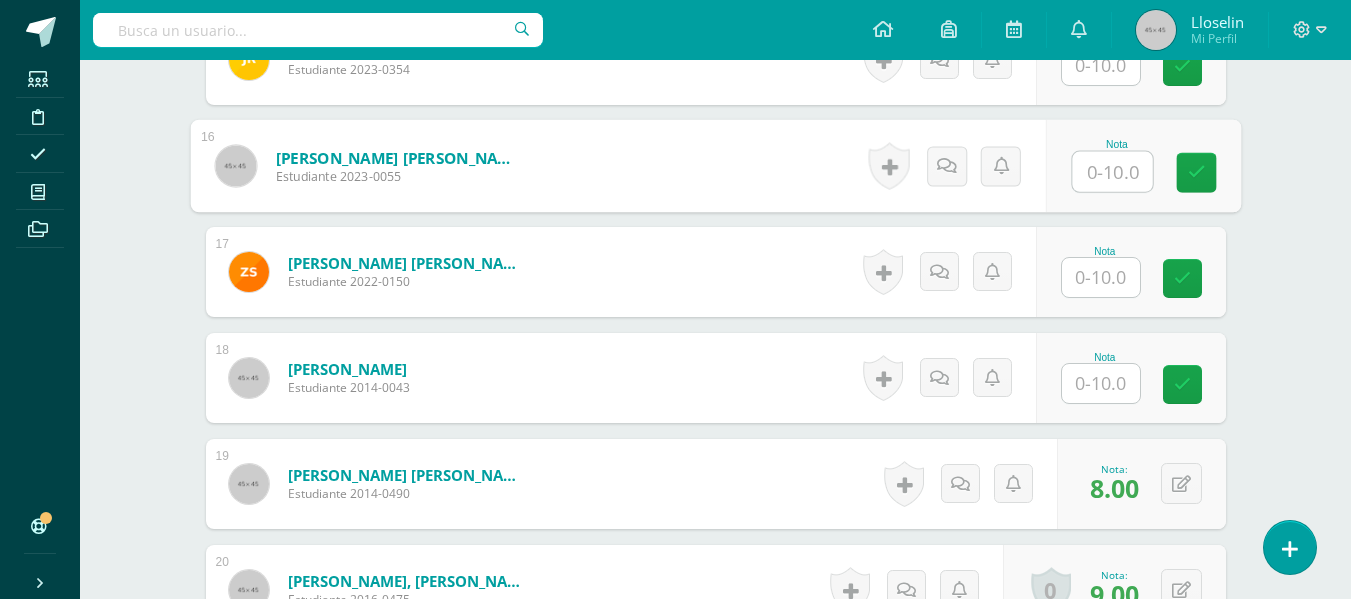 click at bounding box center [1112, 172] 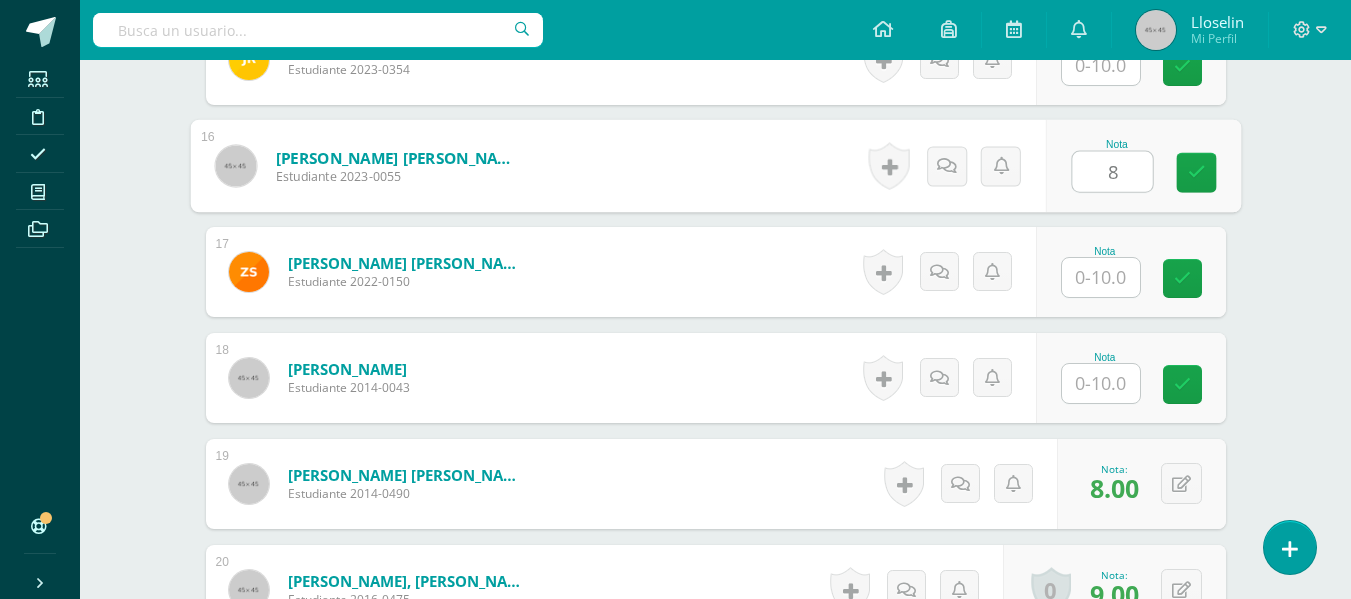 type on "8" 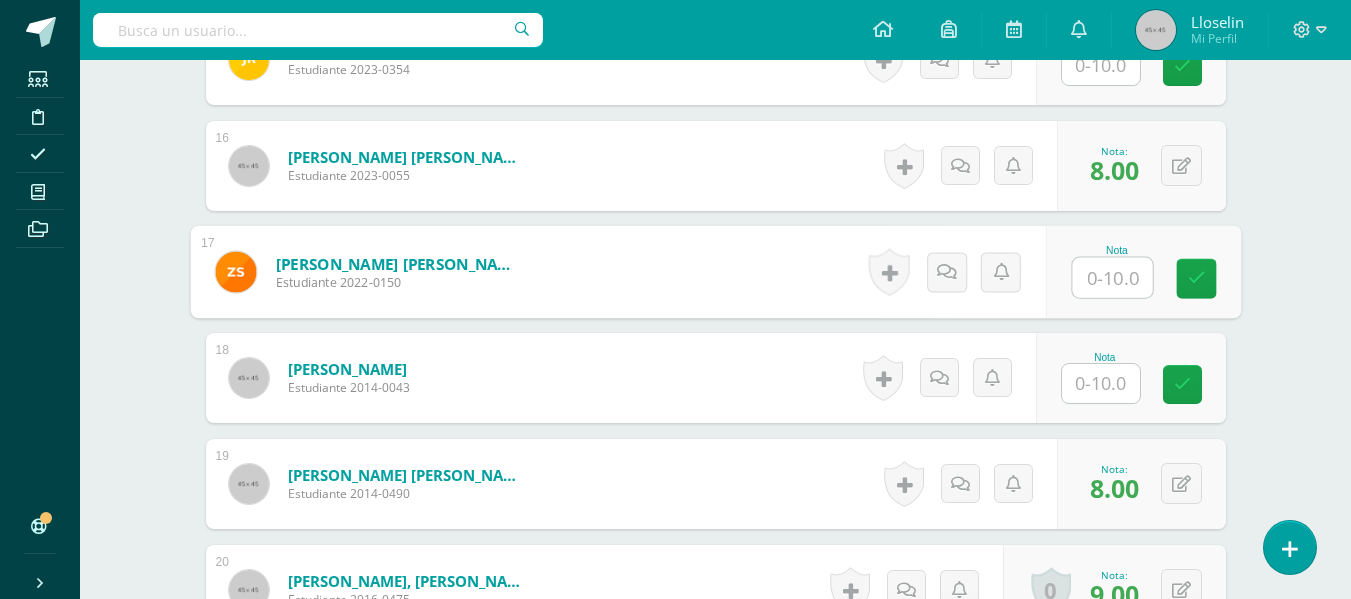 click at bounding box center (1112, 278) 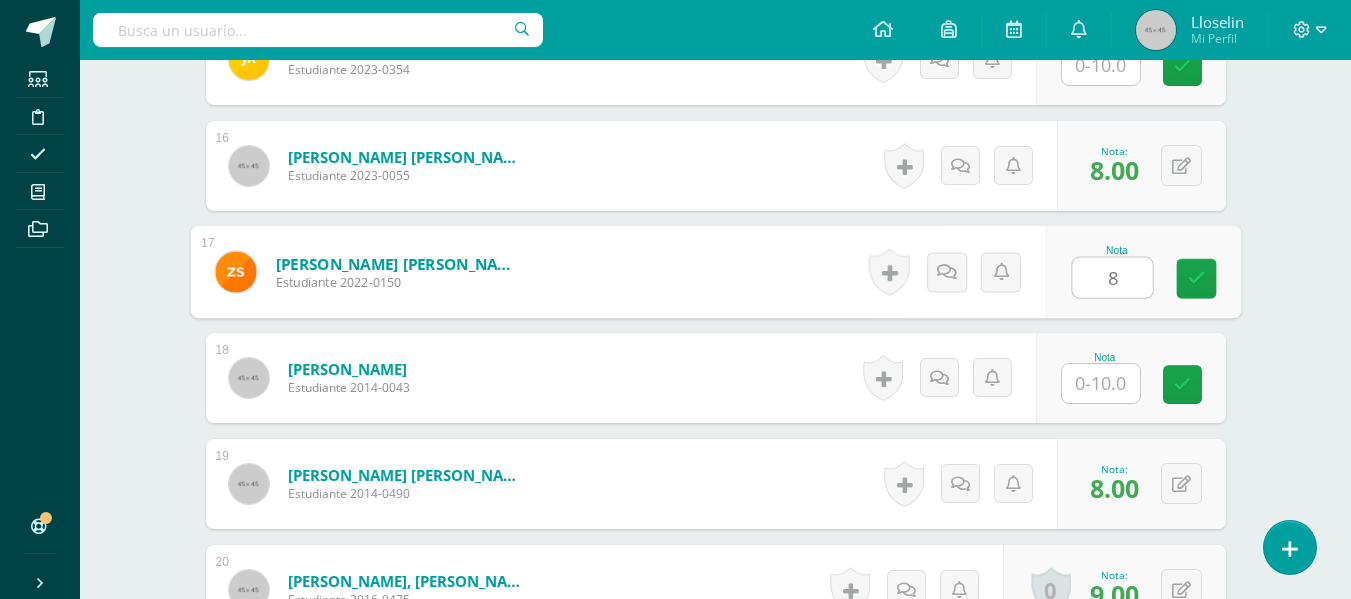 type on "8" 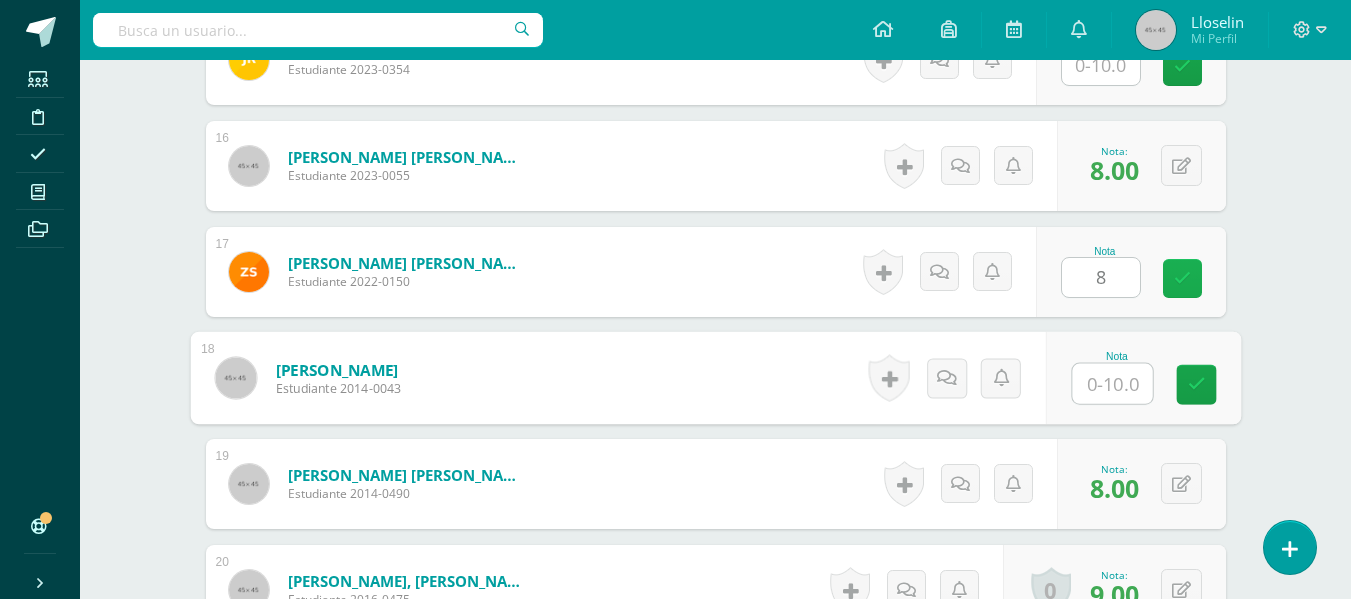 click at bounding box center (1182, 278) 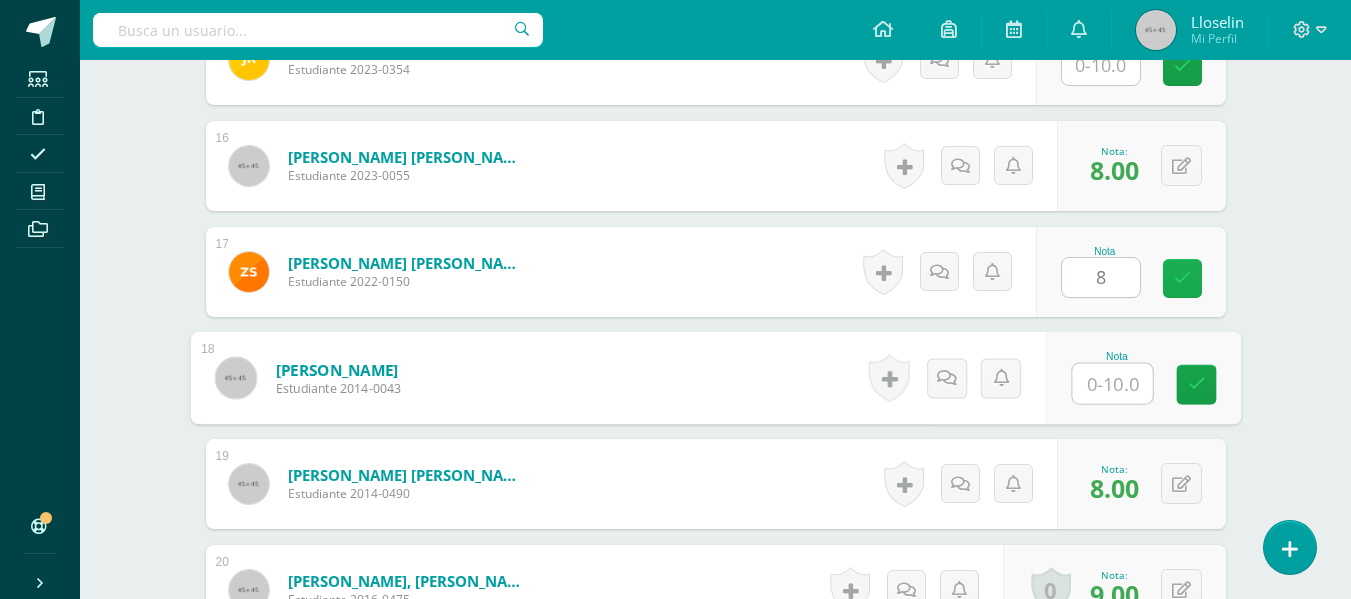 click at bounding box center [1182, 278] 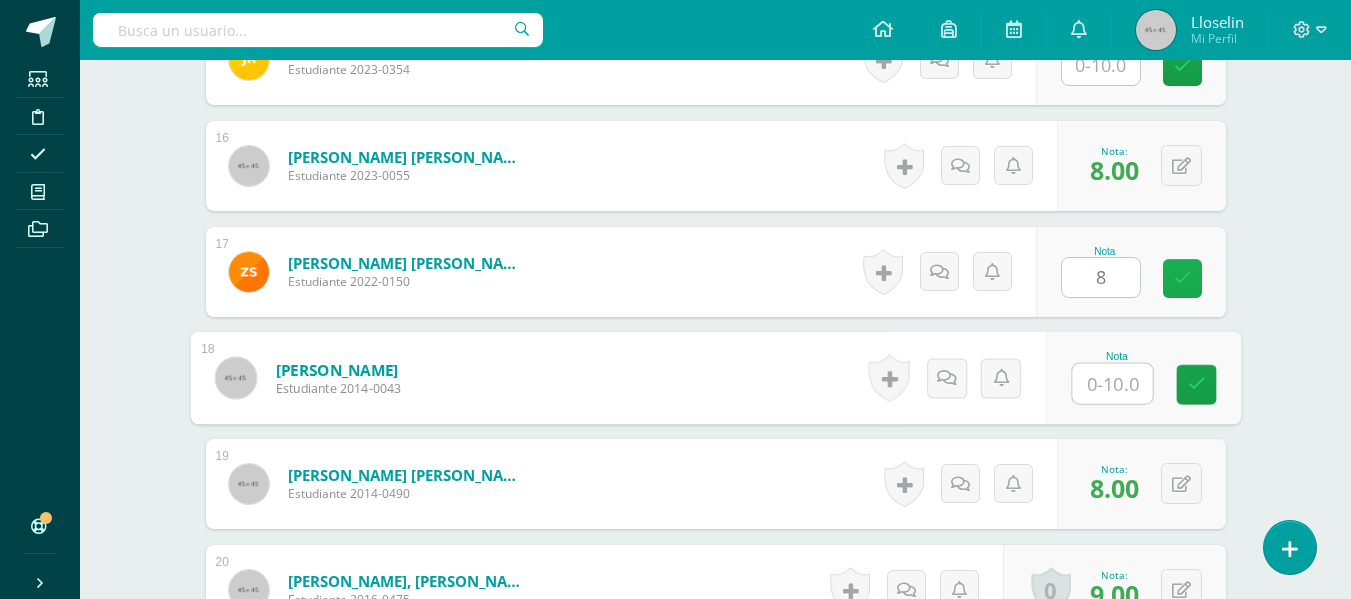 click at bounding box center [1182, 278] 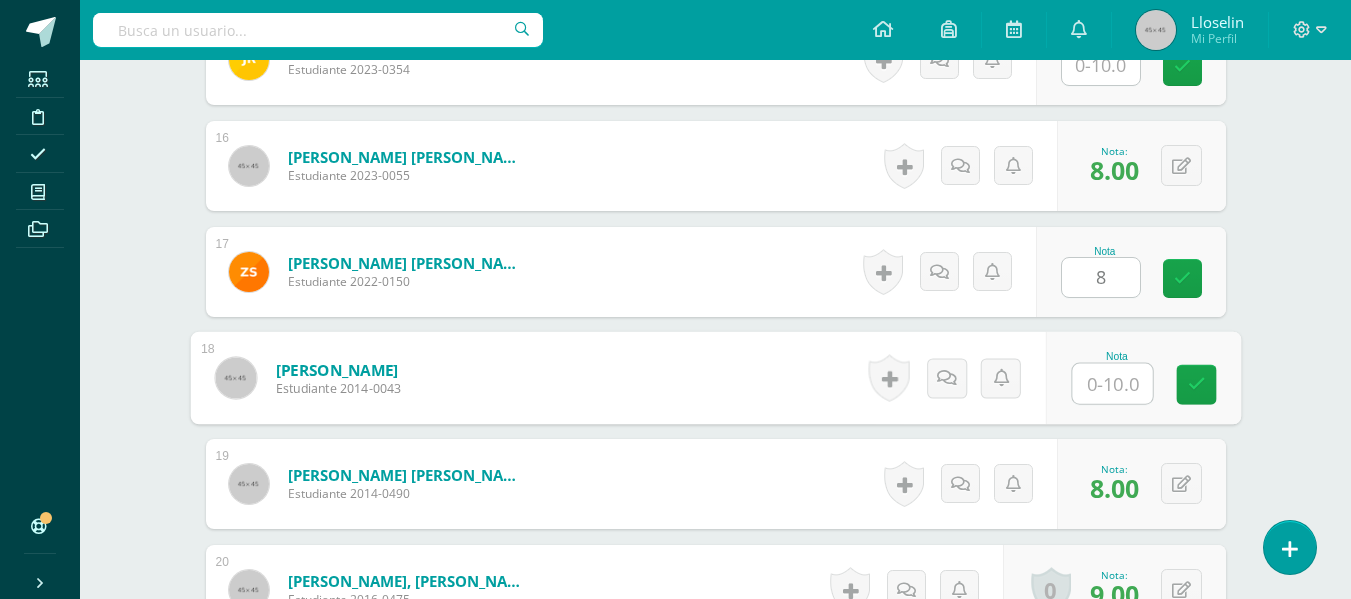 click on "8" at bounding box center (1101, 277) 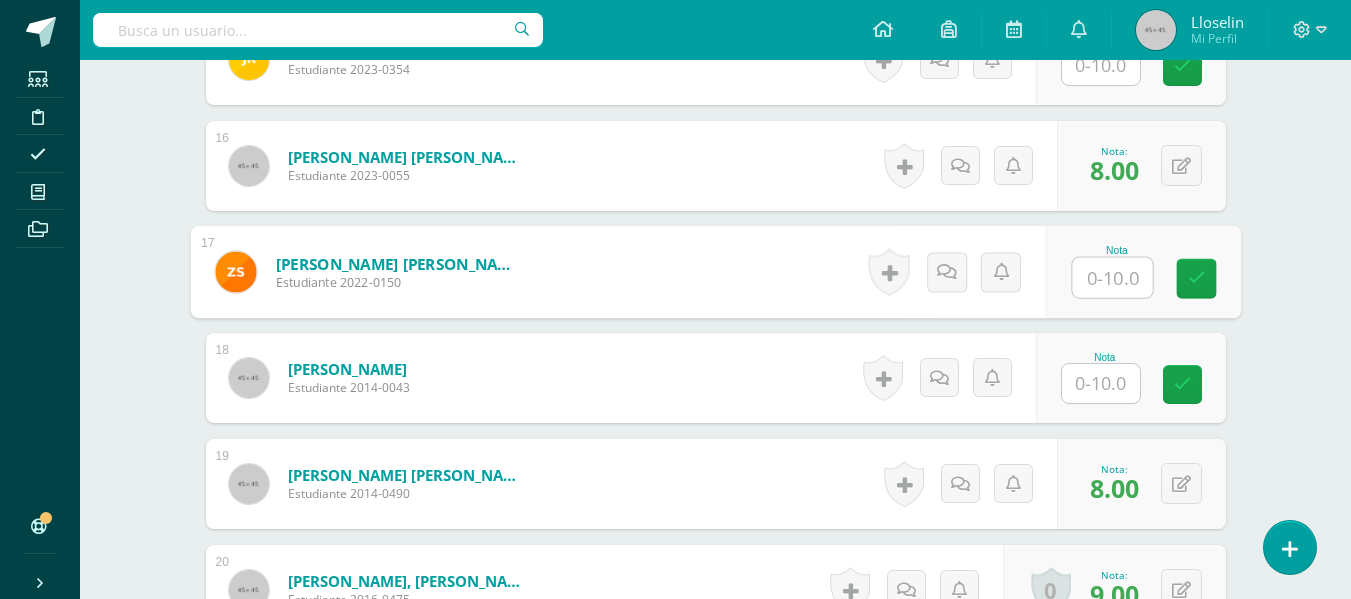 type on "8" 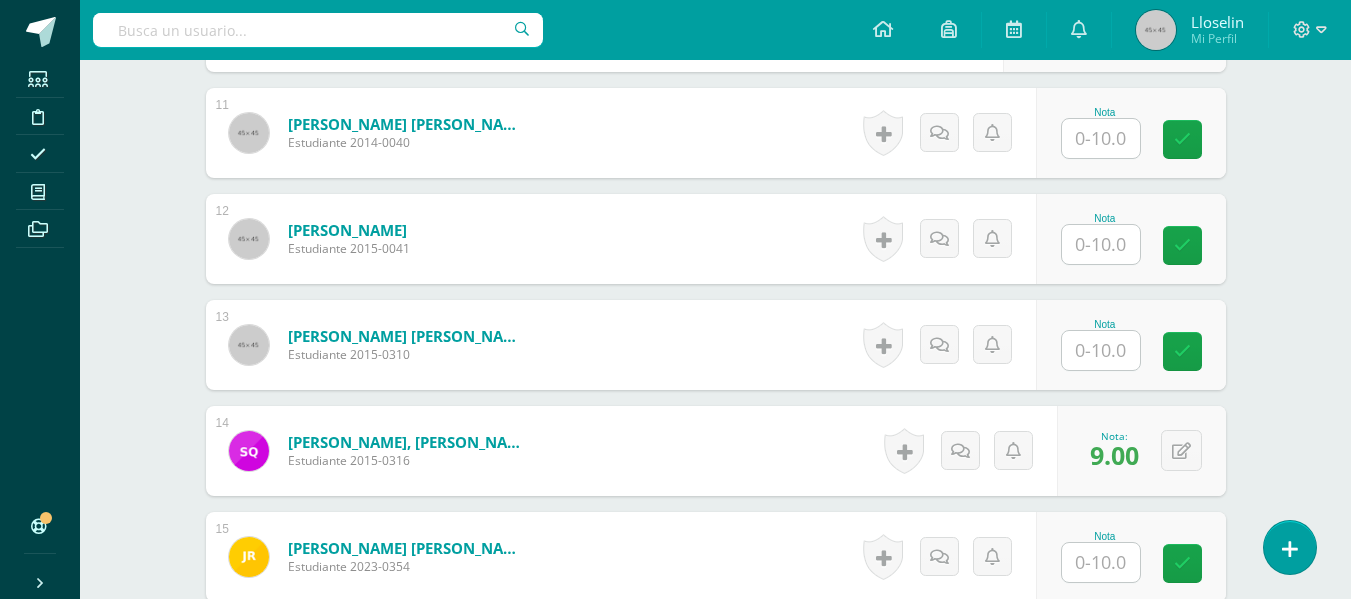 scroll, scrollTop: 1668, scrollLeft: 0, axis: vertical 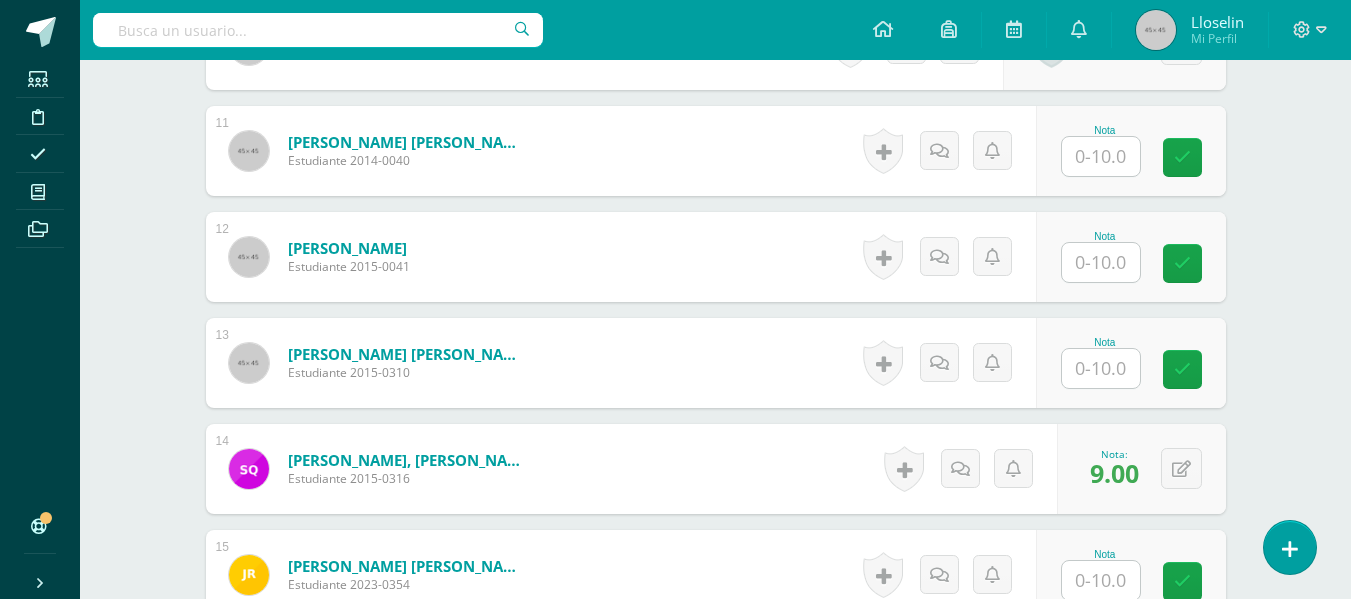 click at bounding box center (1101, 262) 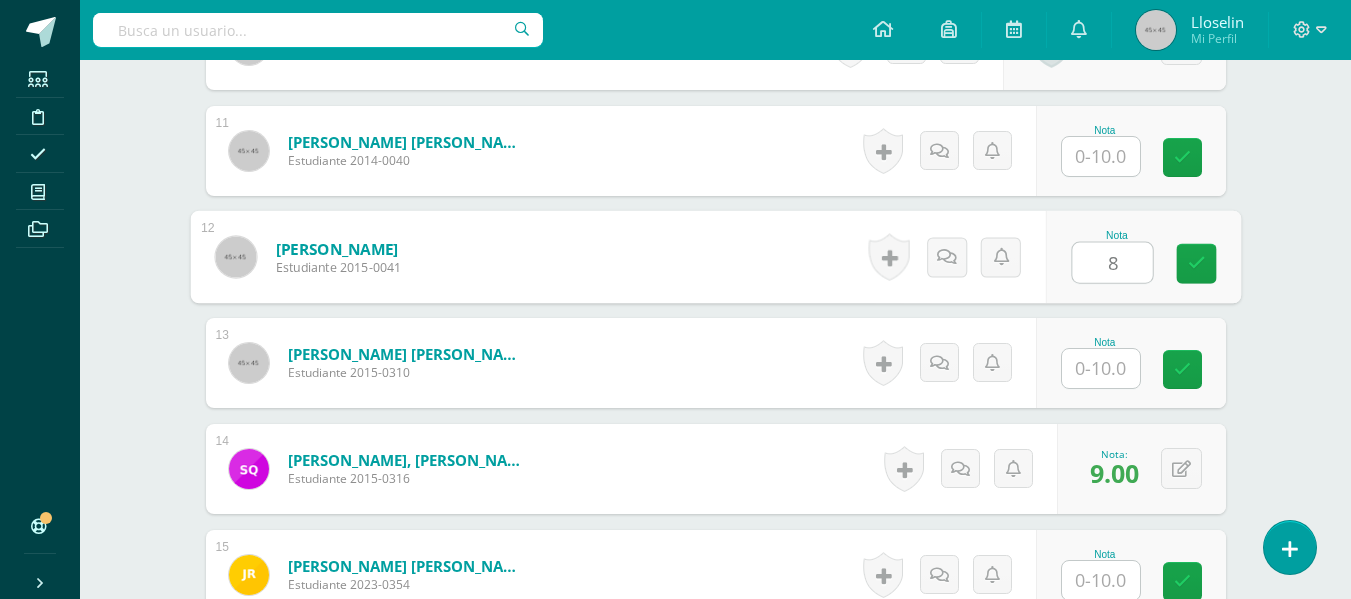type on "8" 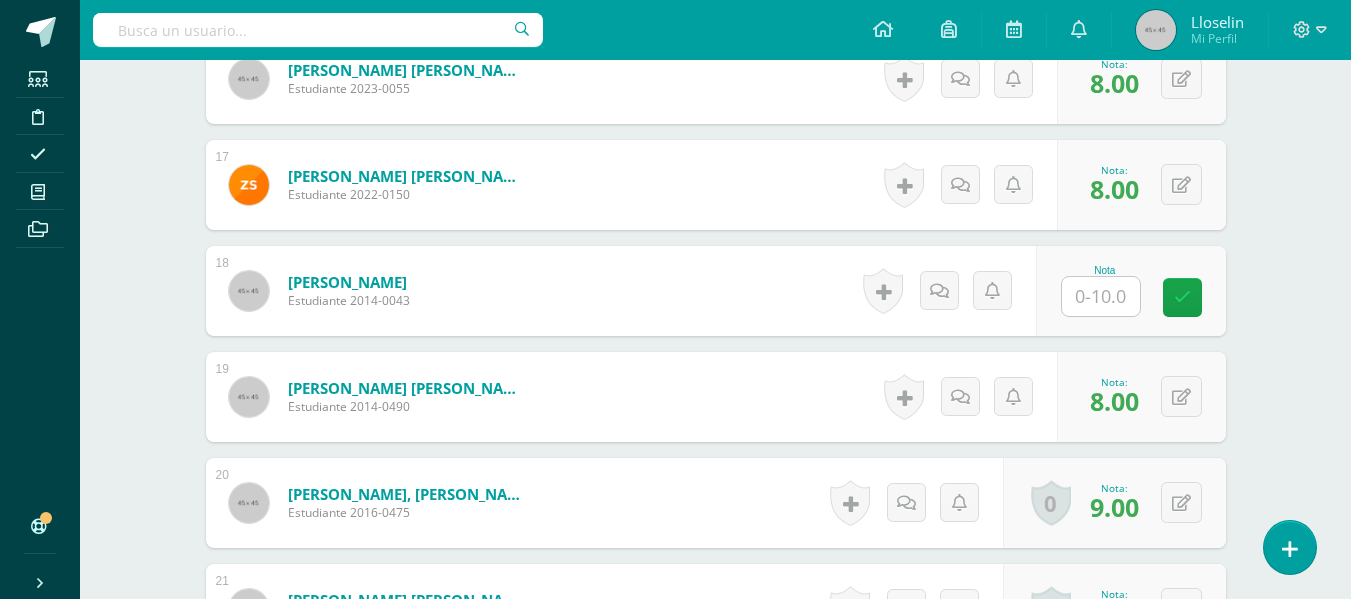 scroll, scrollTop: 2264, scrollLeft: 0, axis: vertical 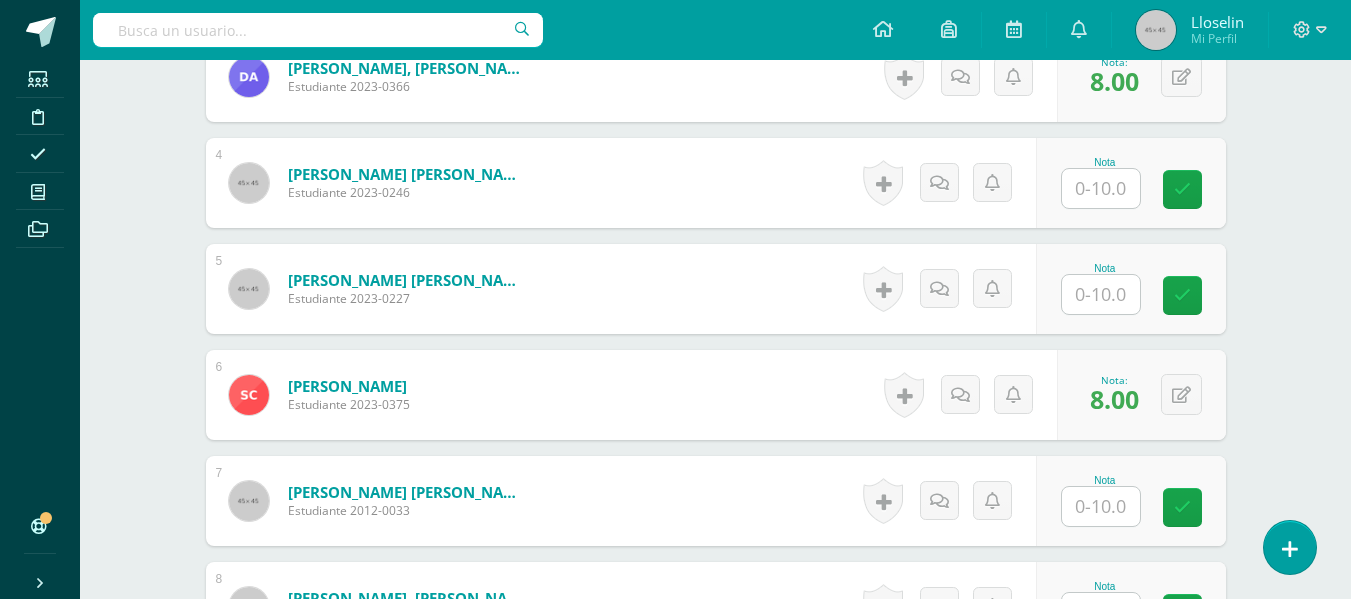 click at bounding box center [1101, 188] 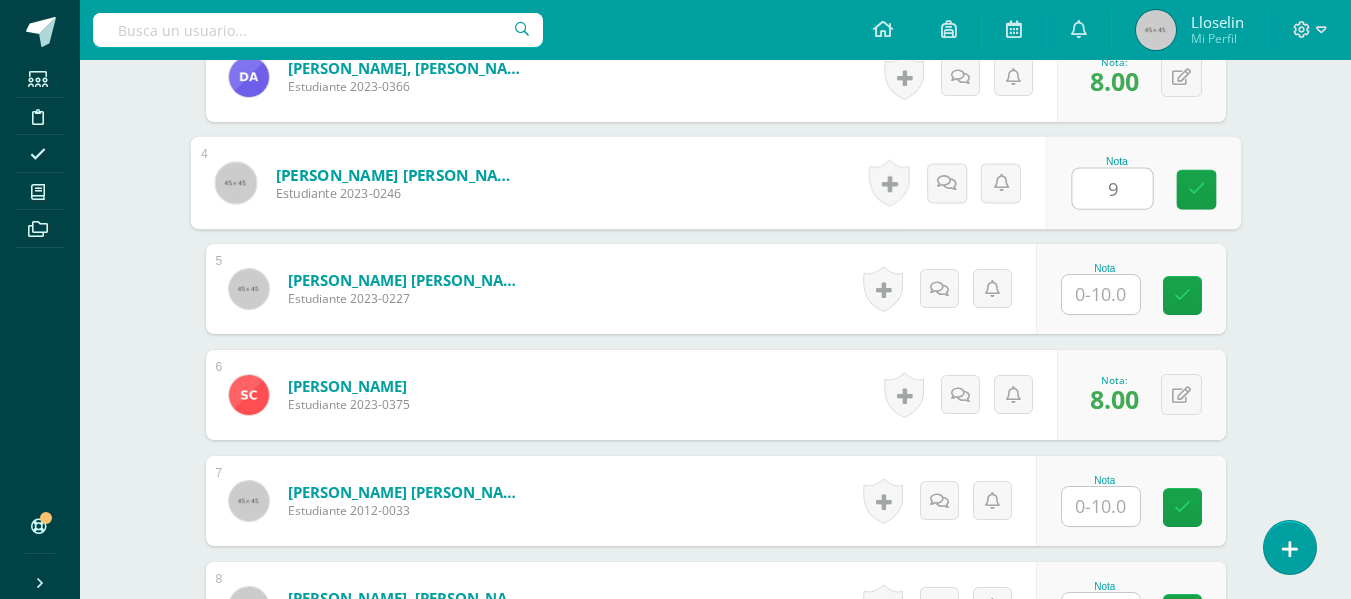 type on "9" 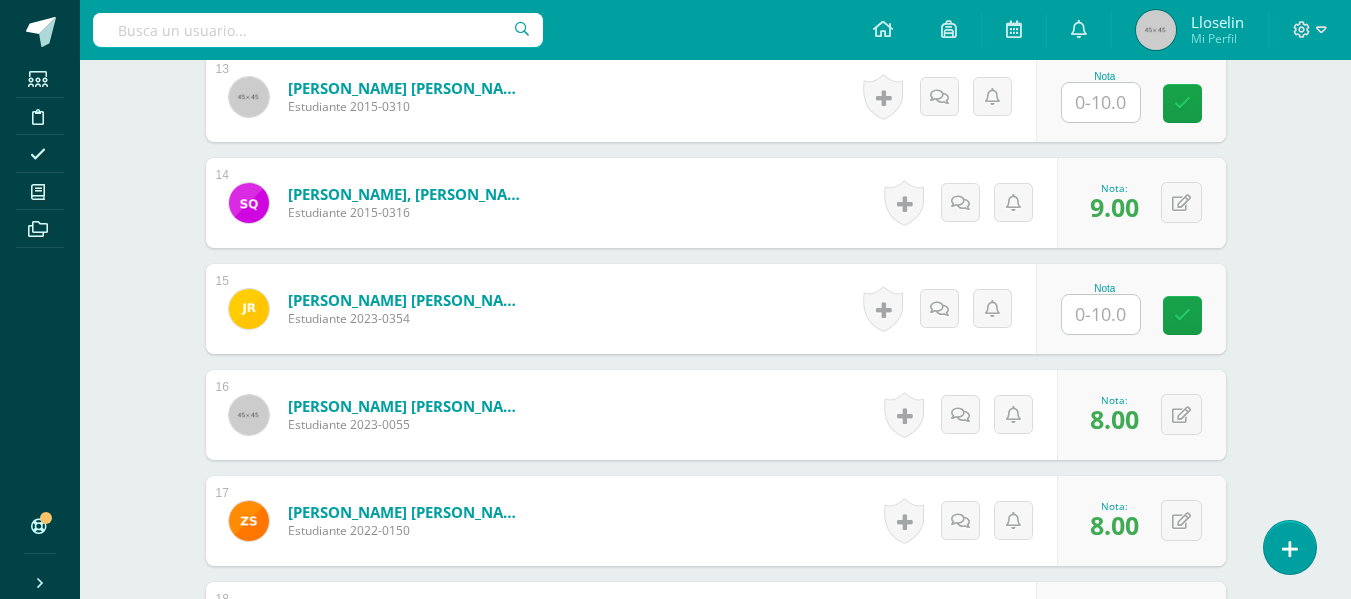 scroll, scrollTop: 2397, scrollLeft: 0, axis: vertical 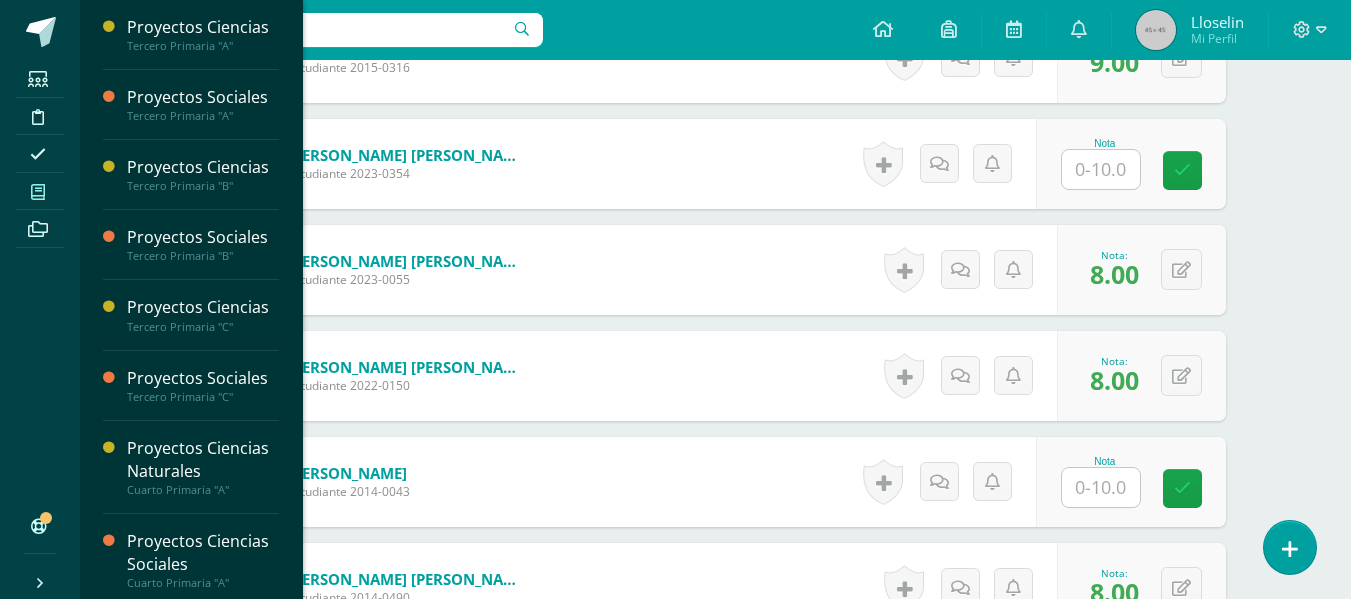 click at bounding box center [38, 191] 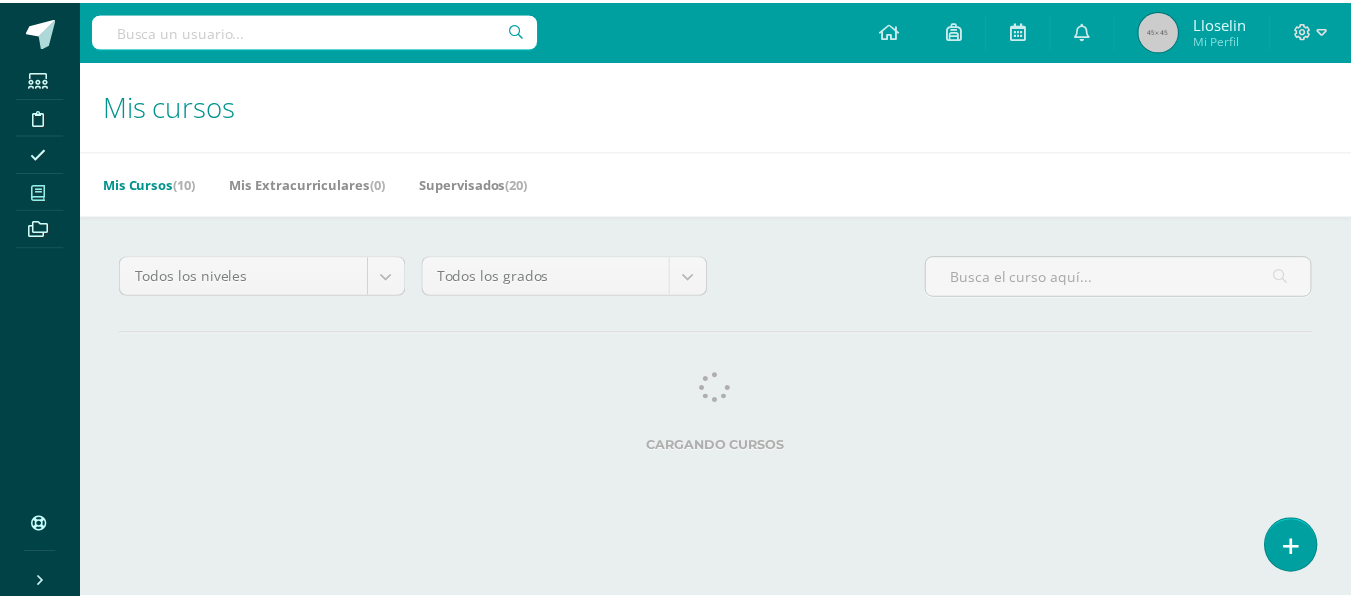 scroll, scrollTop: 0, scrollLeft: 0, axis: both 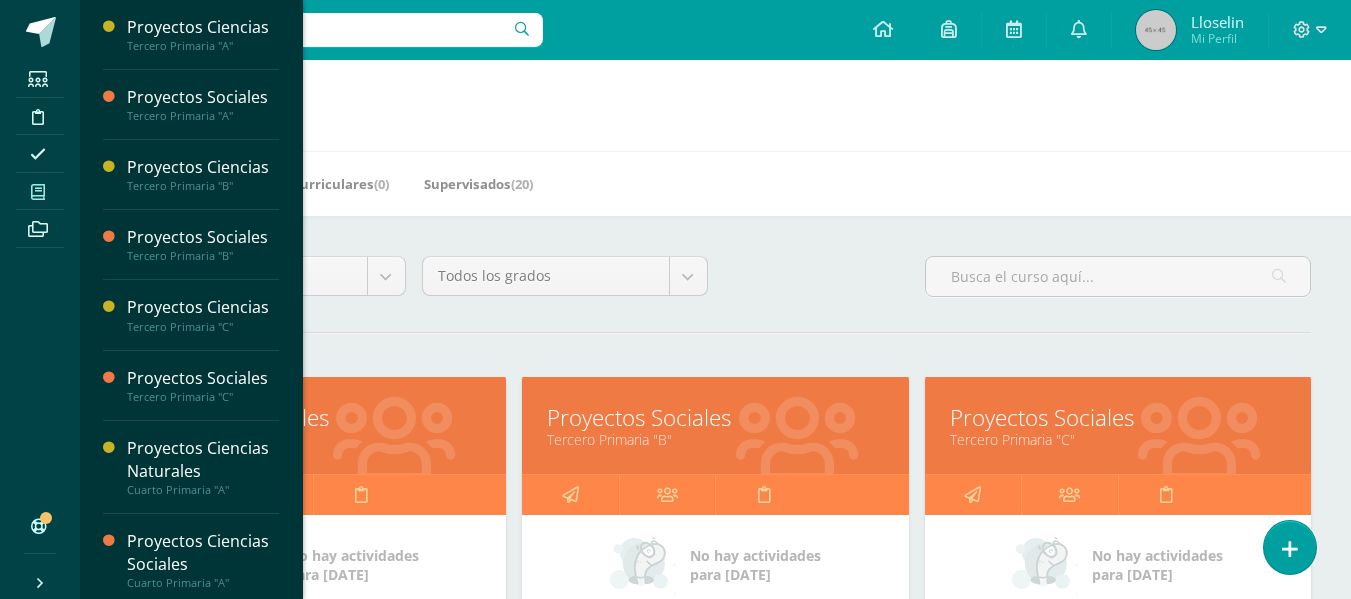 click on "Mis Cursos  (10) Mis Extracurriculares  (0) Supervisados  (20)" at bounding box center [739, 183] 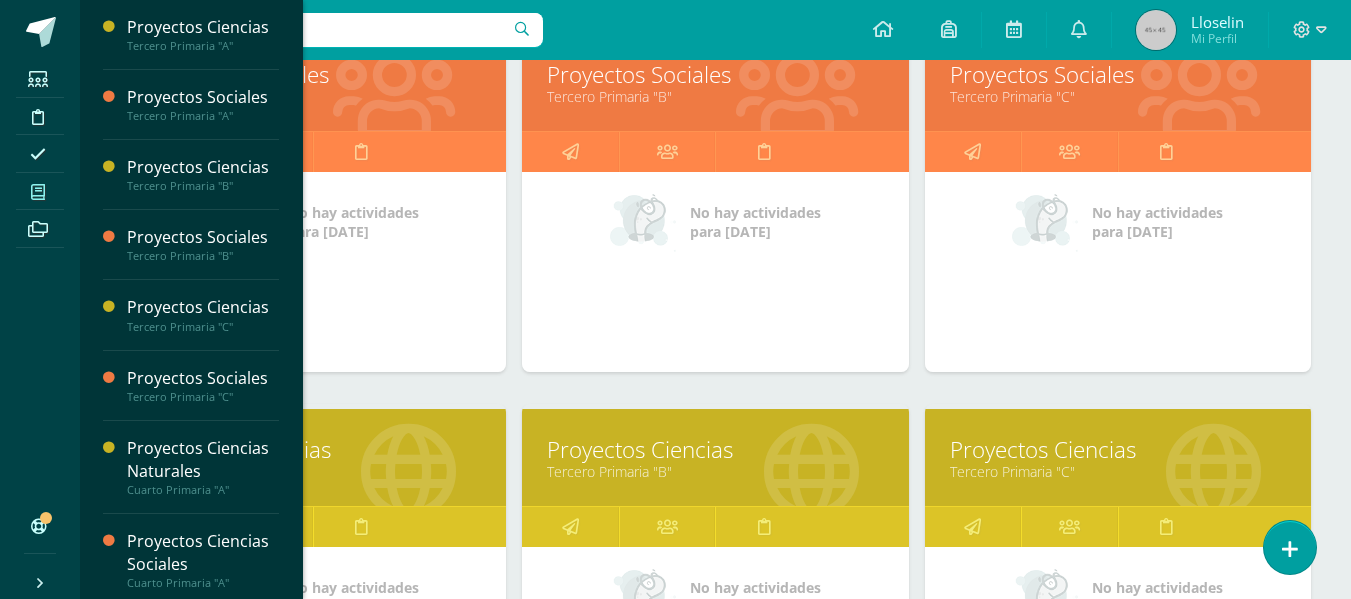 scroll, scrollTop: 352, scrollLeft: 0, axis: vertical 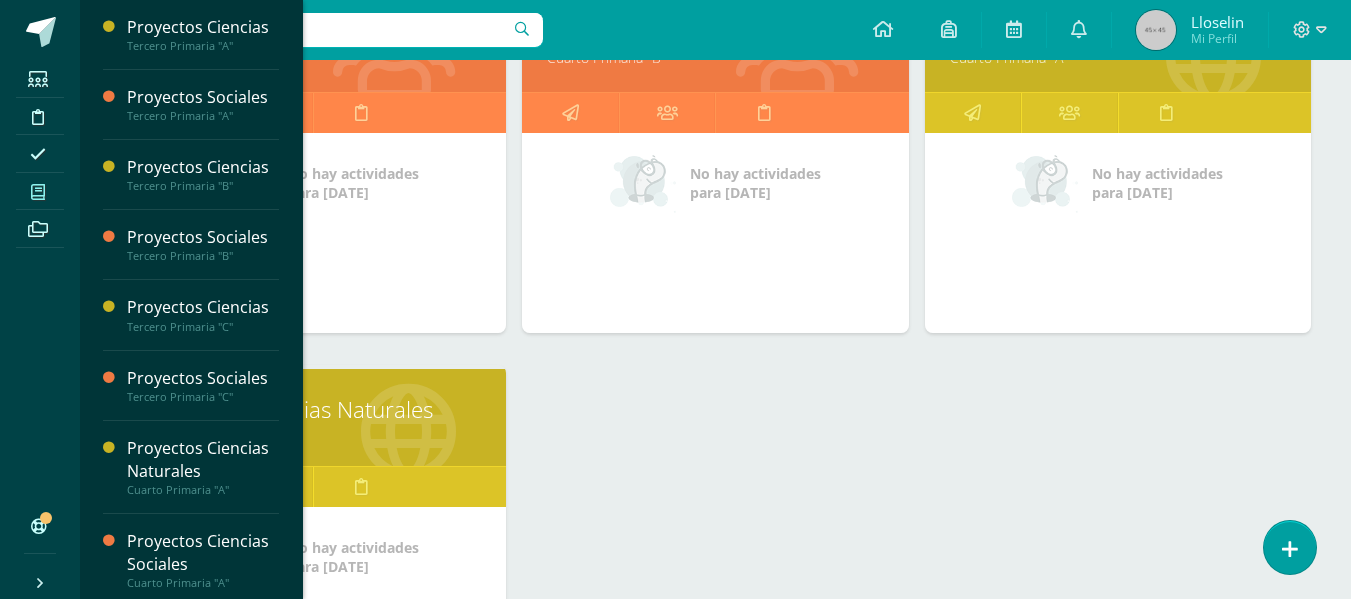 click on "Proyectos Ciencias Naturales" at bounding box center [313, 409] 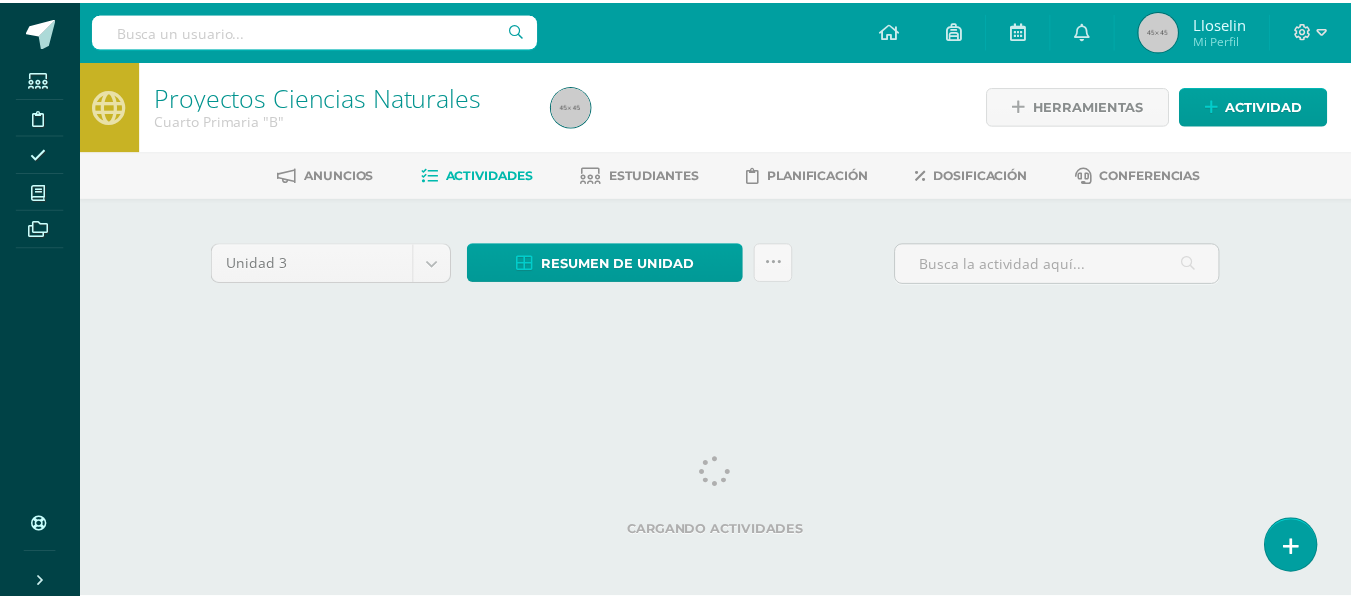 scroll, scrollTop: 0, scrollLeft: 0, axis: both 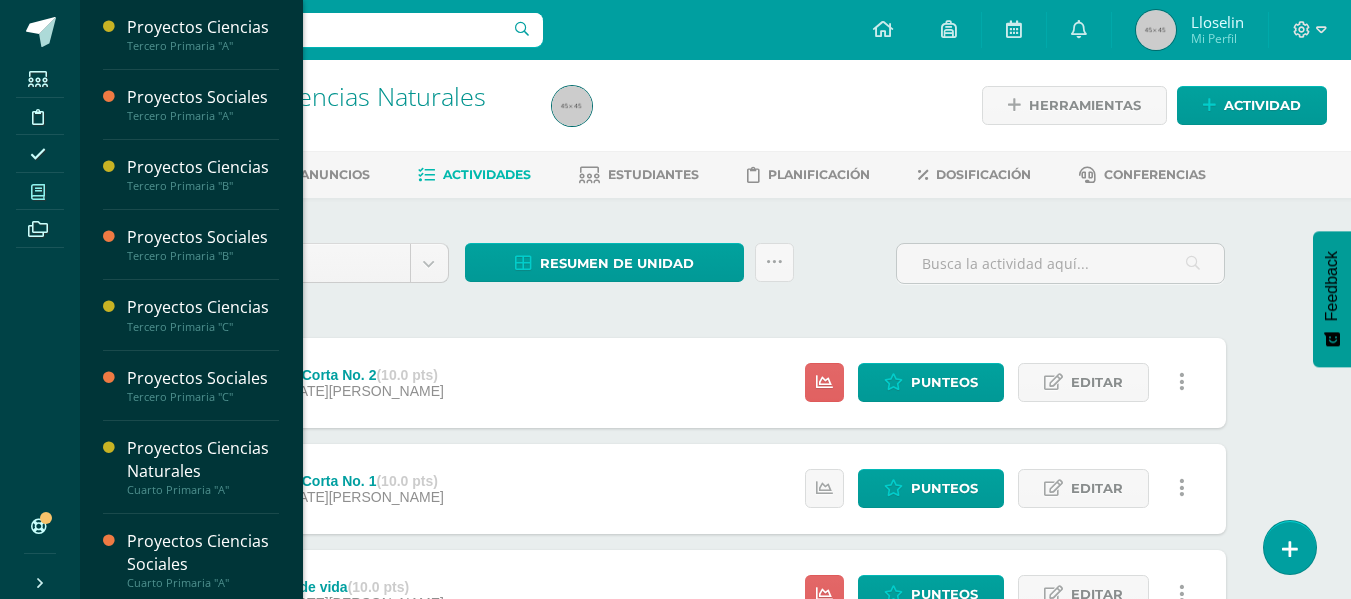 click at bounding box center (38, 191) 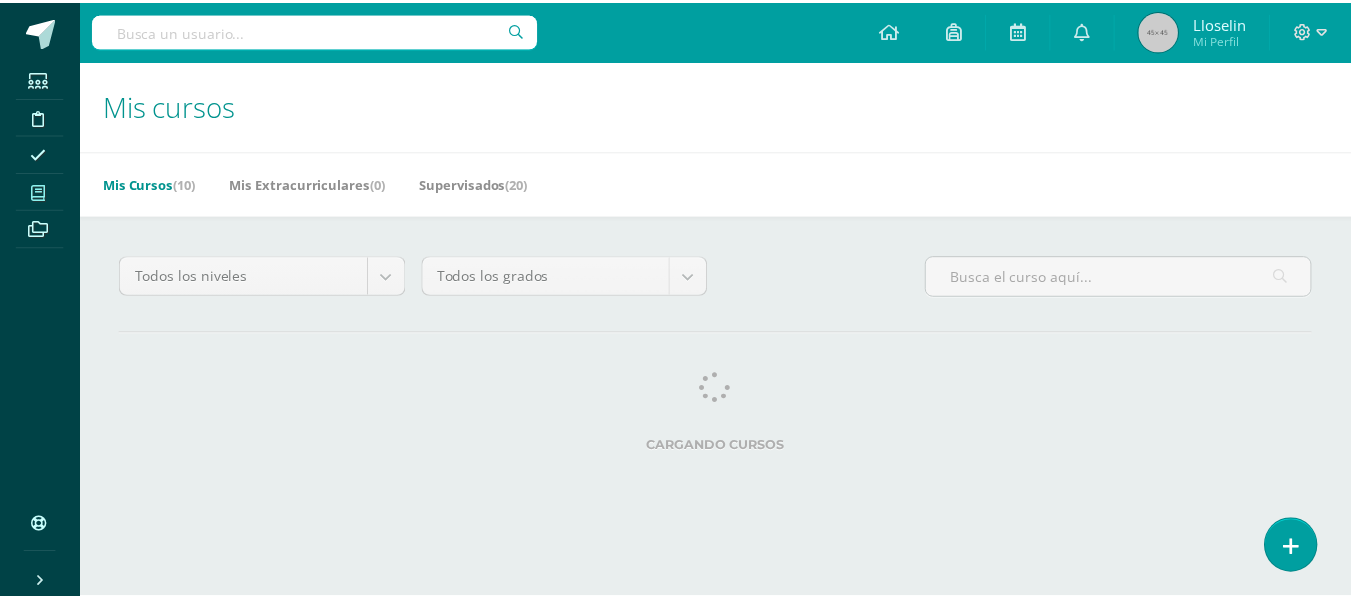 scroll, scrollTop: 0, scrollLeft: 0, axis: both 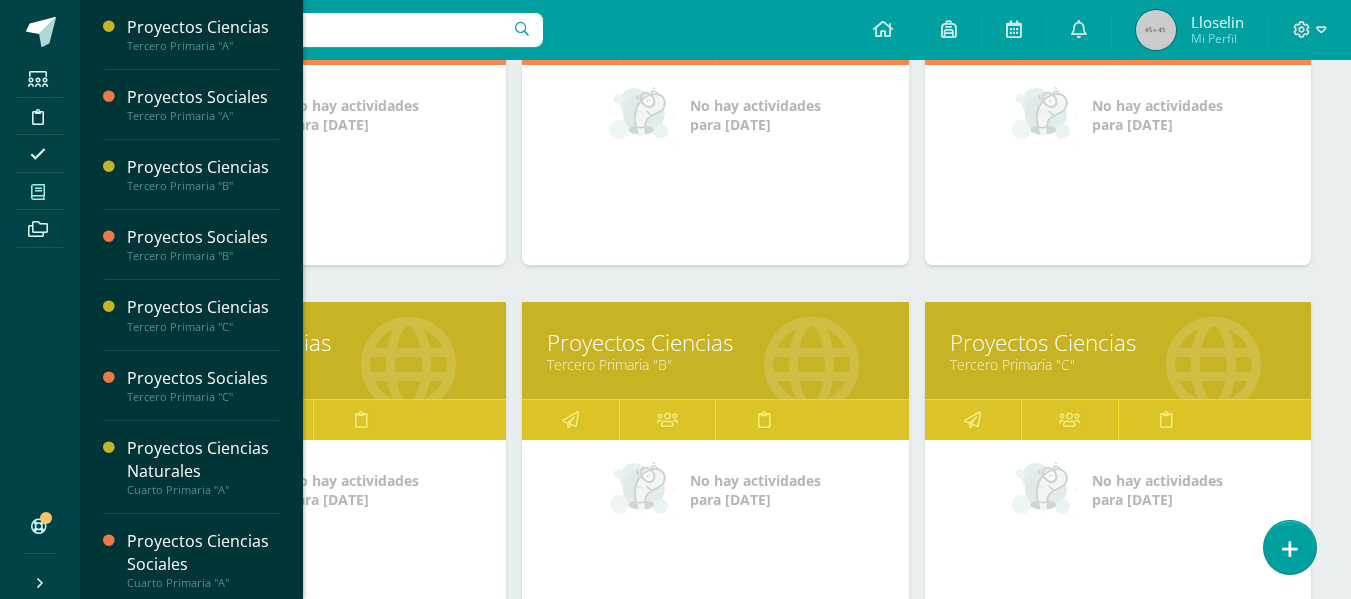 click on "Proyectos Ciencias" at bounding box center [313, 342] 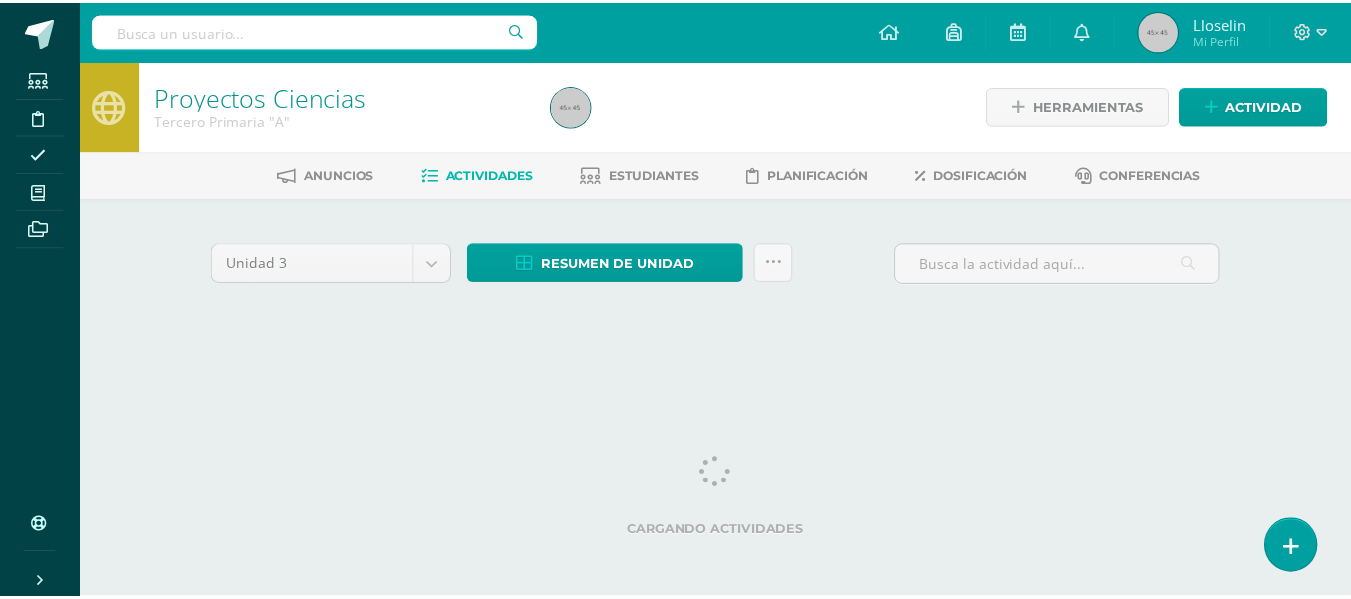 scroll, scrollTop: 0, scrollLeft: 0, axis: both 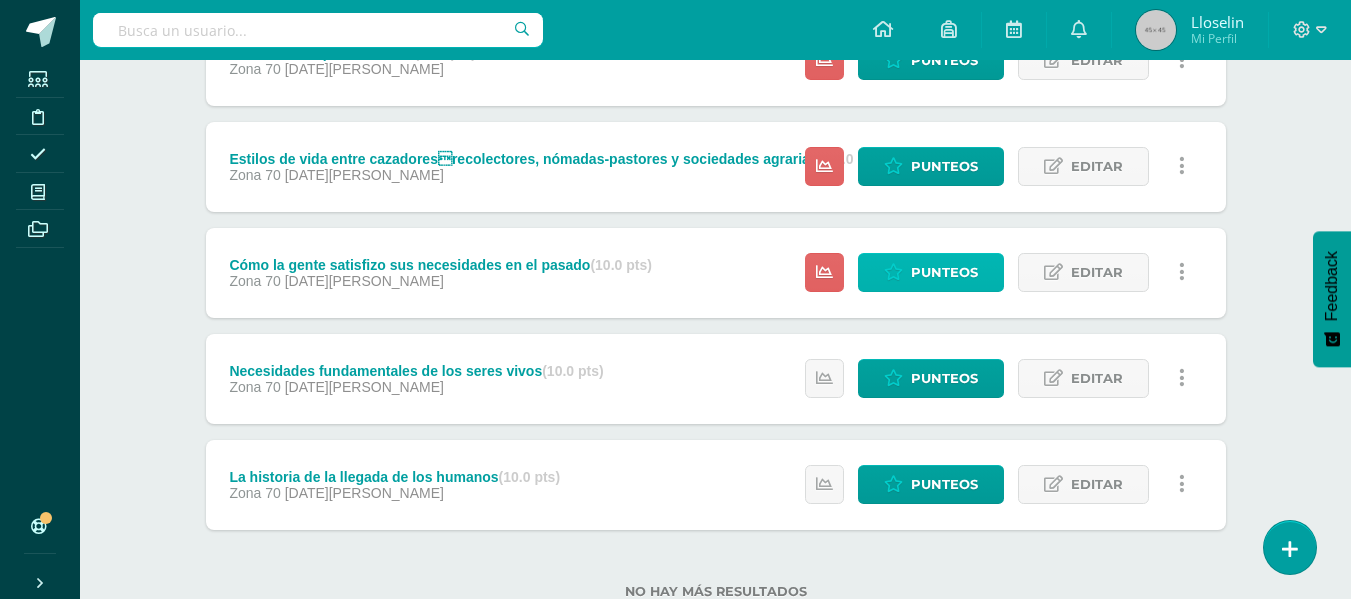 click on "Punteos" at bounding box center [931, 272] 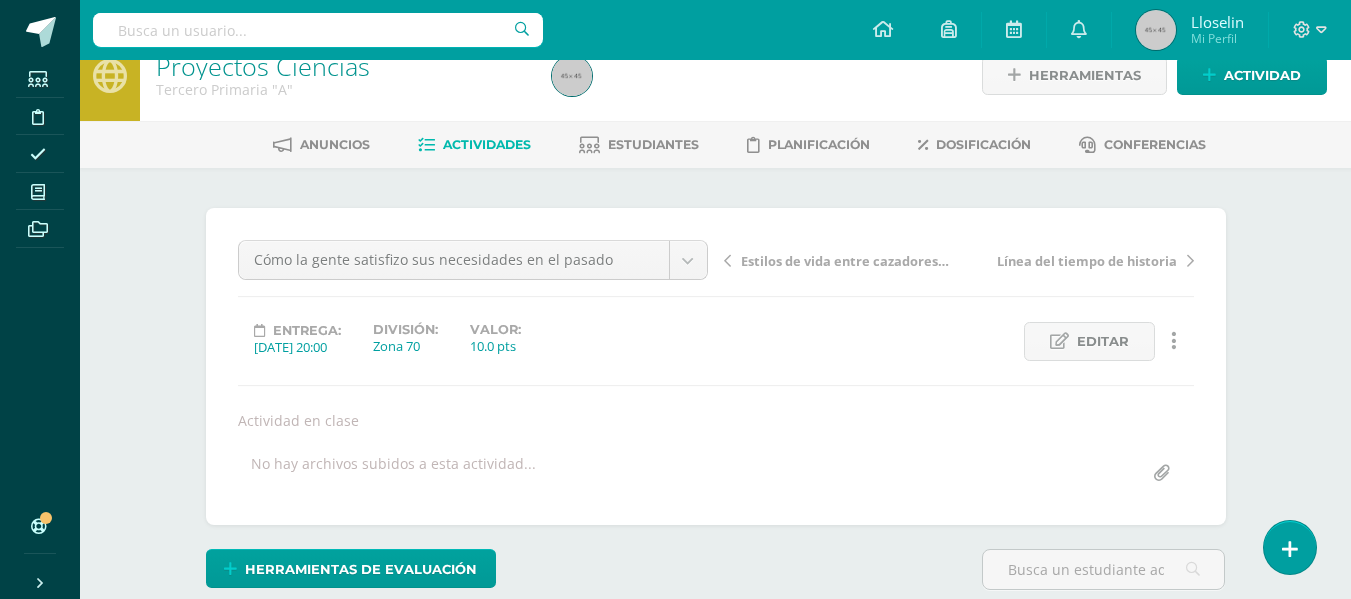 scroll, scrollTop: 31, scrollLeft: 0, axis: vertical 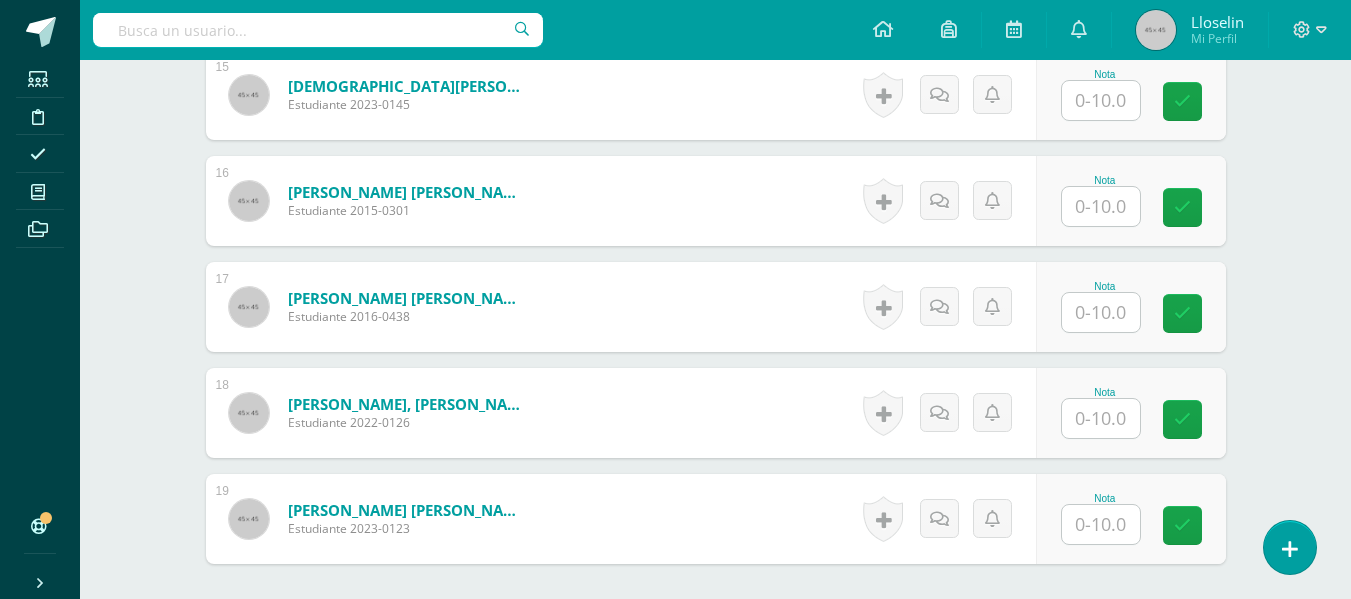 click at bounding box center (1101, 418) 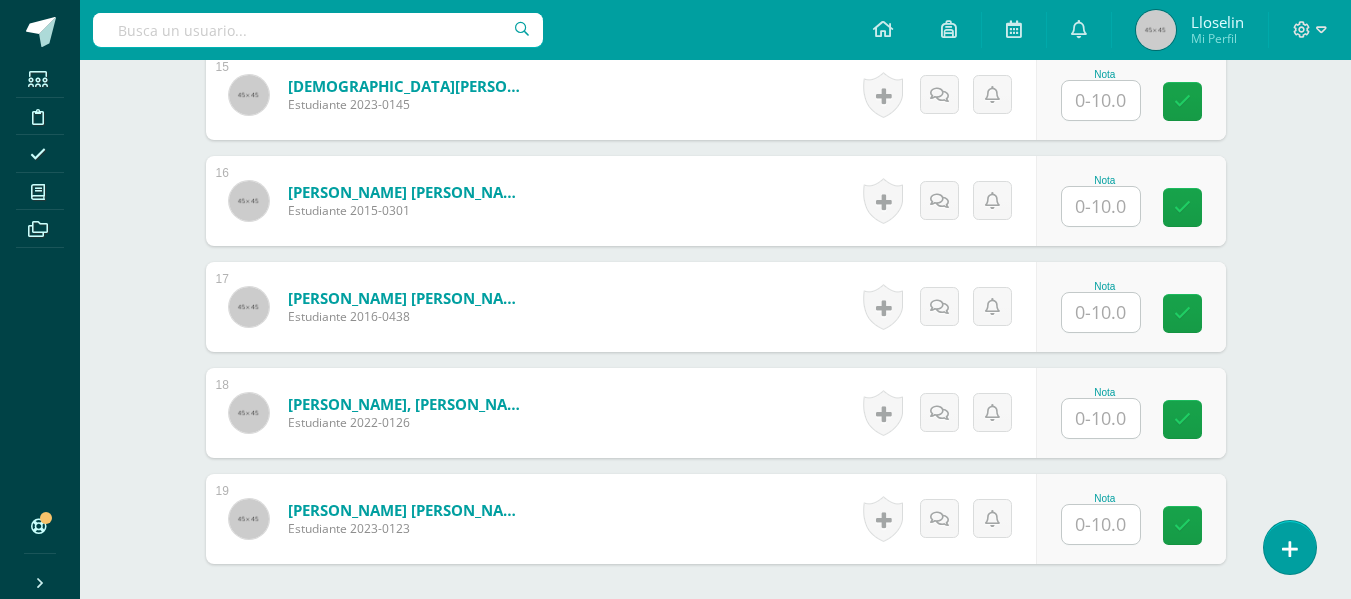 click on "Historial de actividad
No hay historial para esta actividad
Agregar Comentarios
[PERSON_NAME] notificación a estudiante
Cancelar
Guardar" at bounding box center (946, 413) 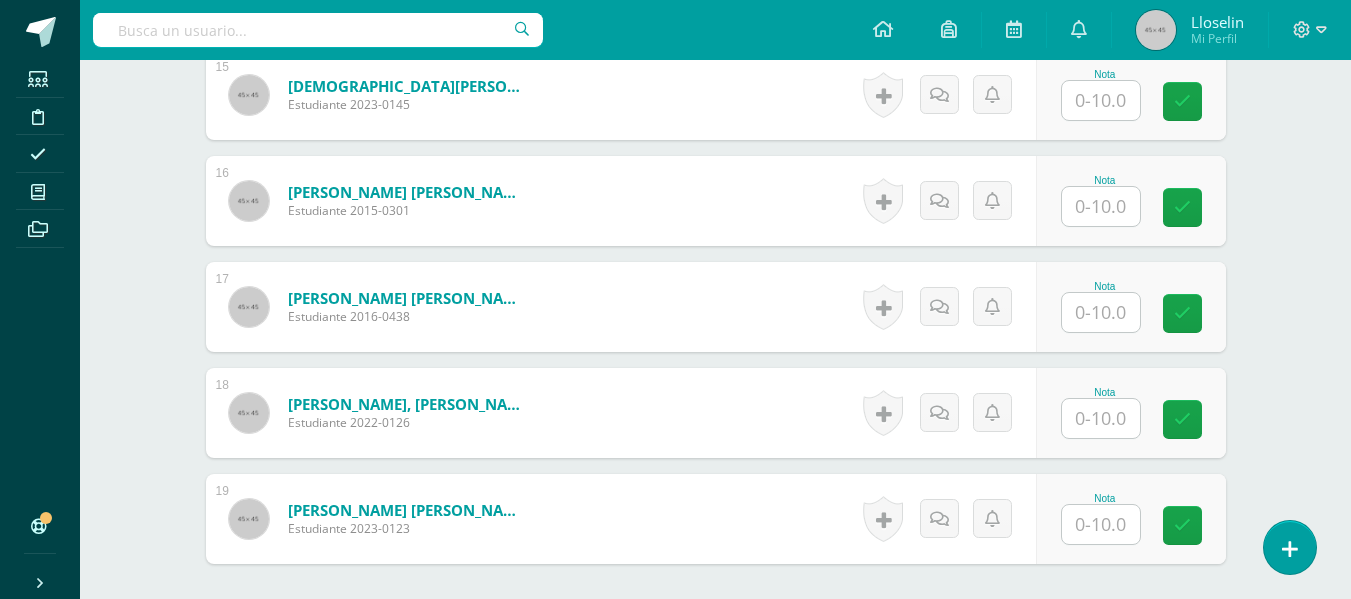 click on "Historial de actividad
No hay historial para esta actividad
Agregar Comentarios
[PERSON_NAME] notificación a estudiante
Cancelar
Guardar" at bounding box center [946, 413] 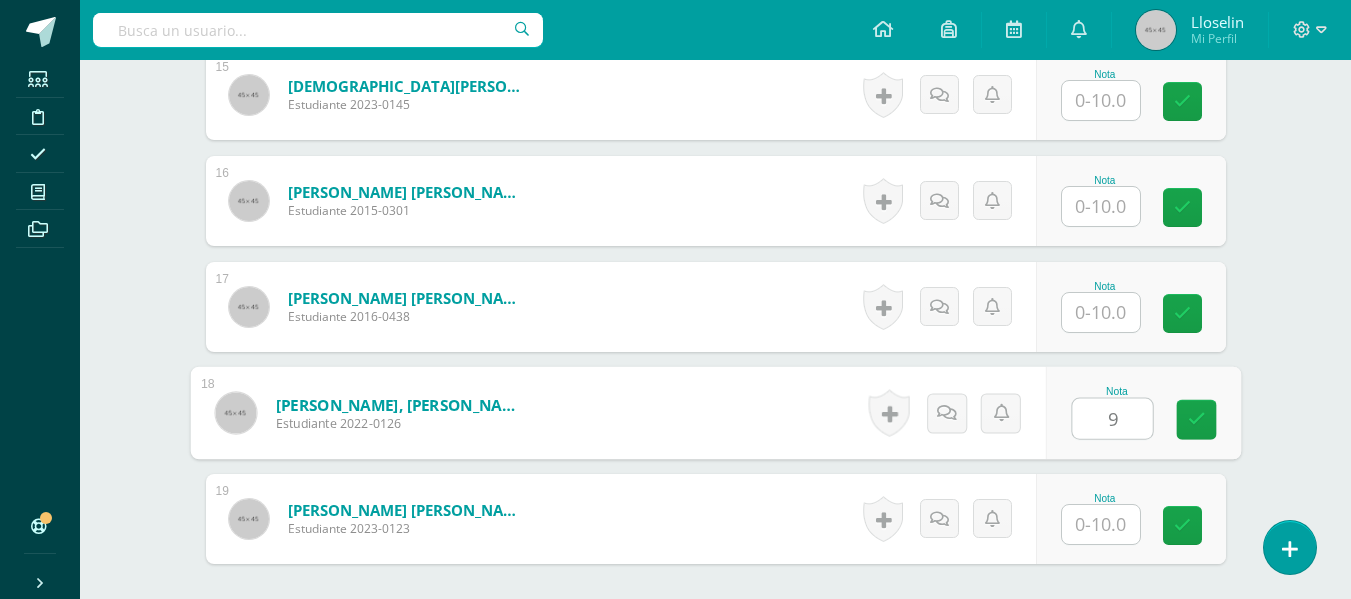 type on "9" 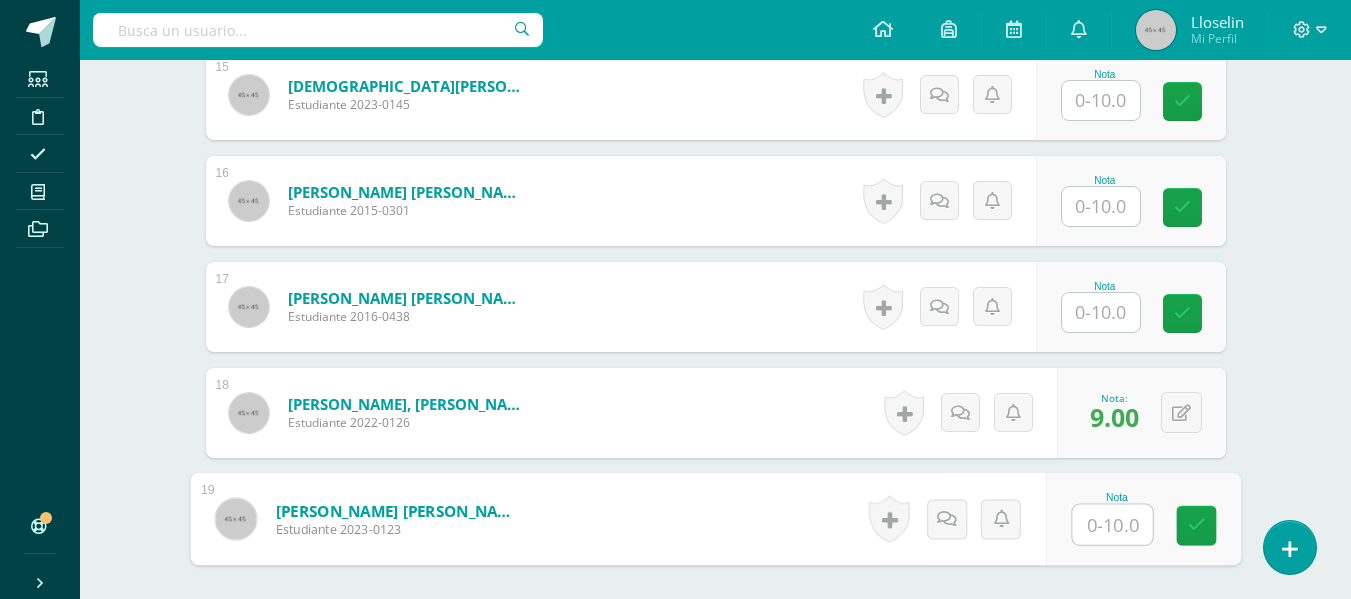 click at bounding box center [1101, 206] 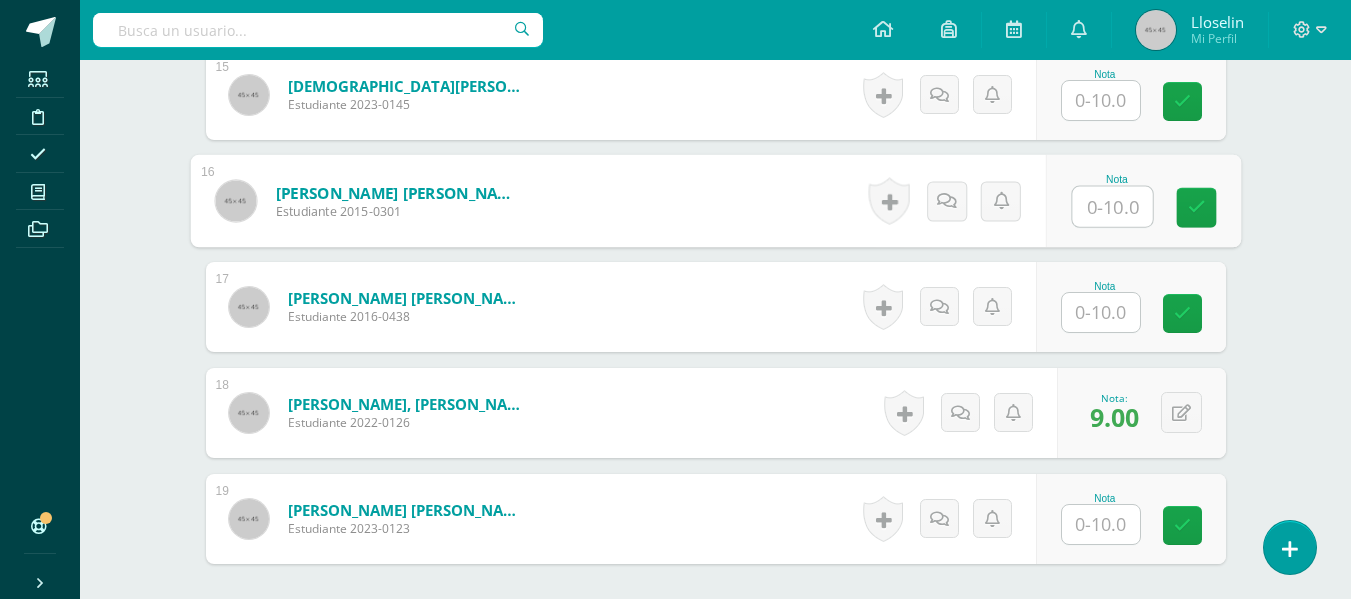 click at bounding box center (1112, 207) 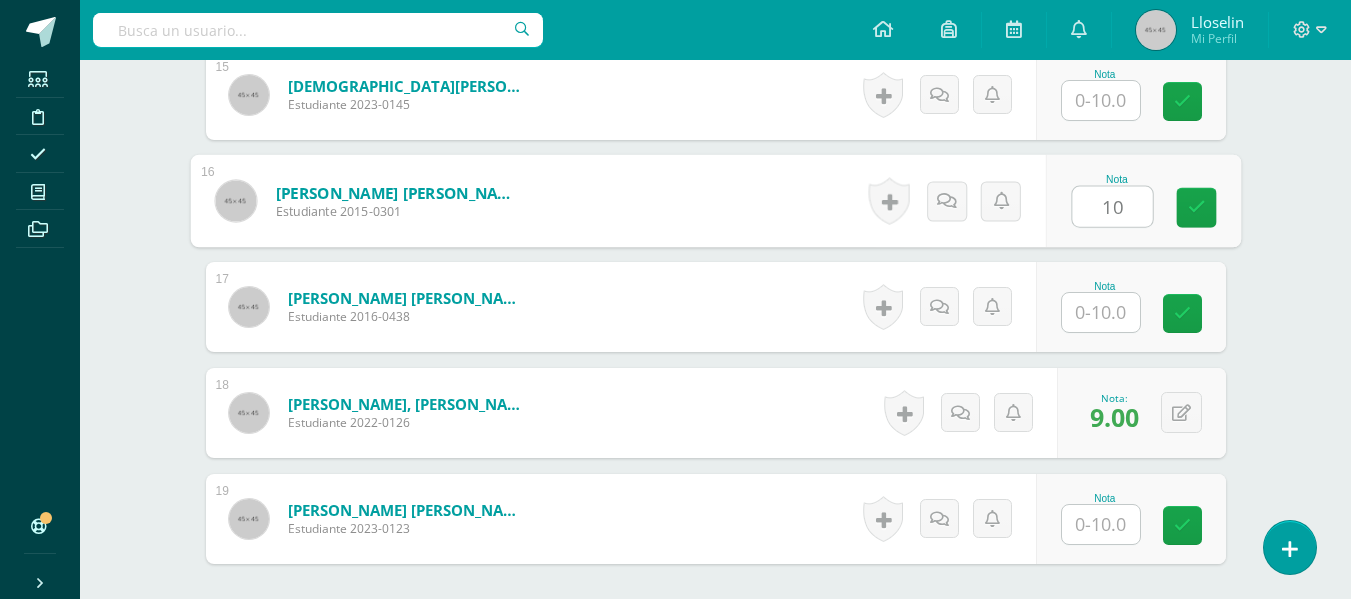 type on "10" 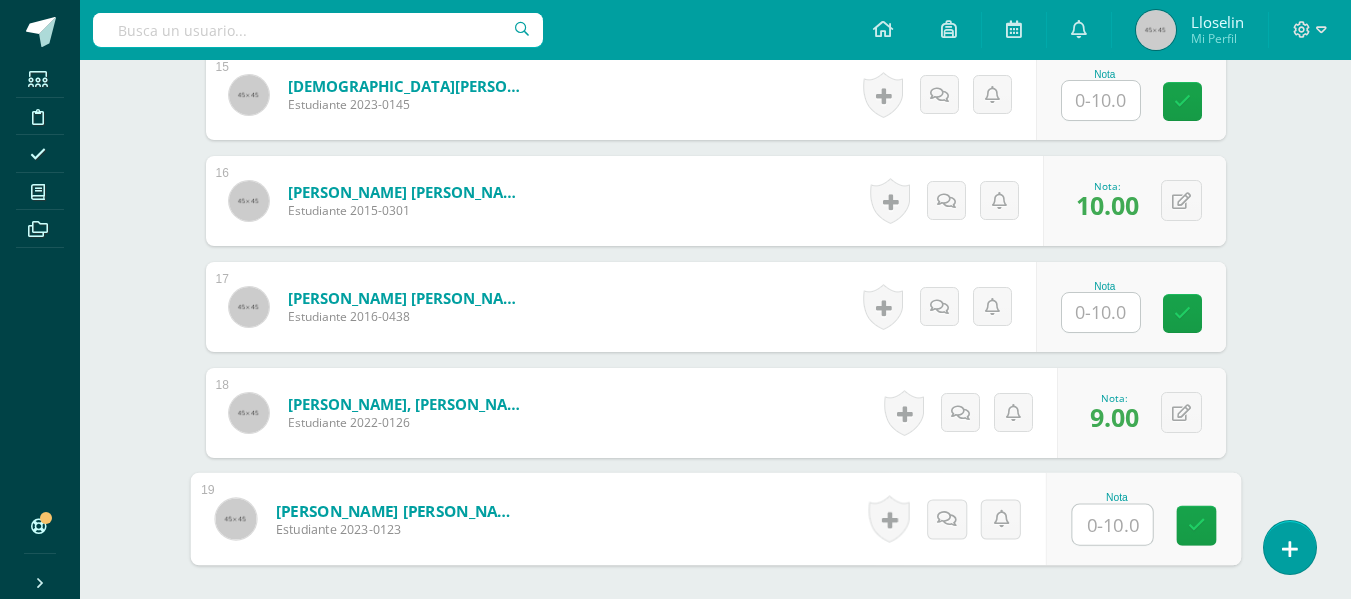 click at bounding box center (1112, 525) 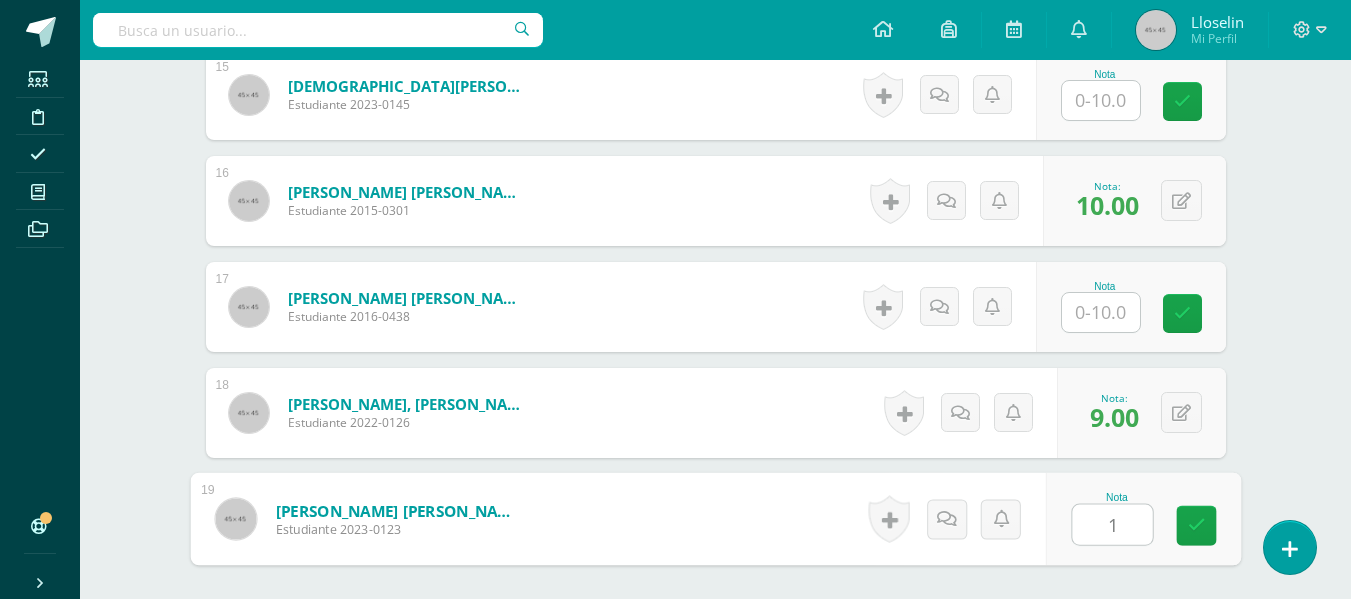 type on "10" 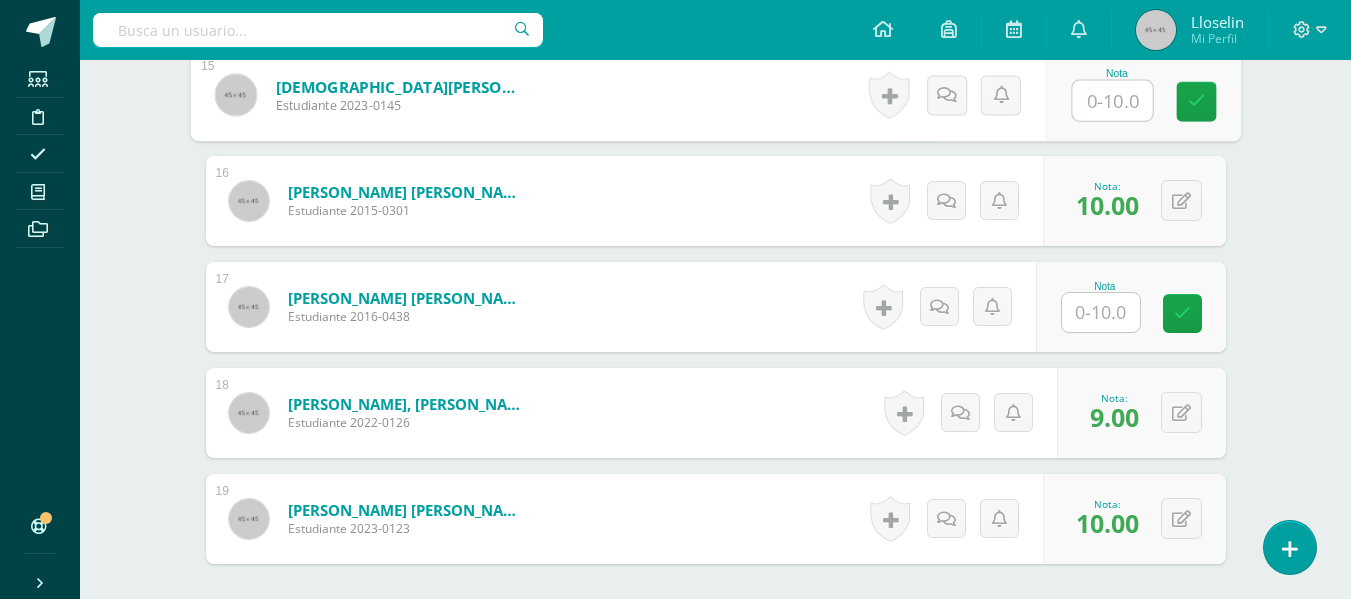 click at bounding box center [1112, 101] 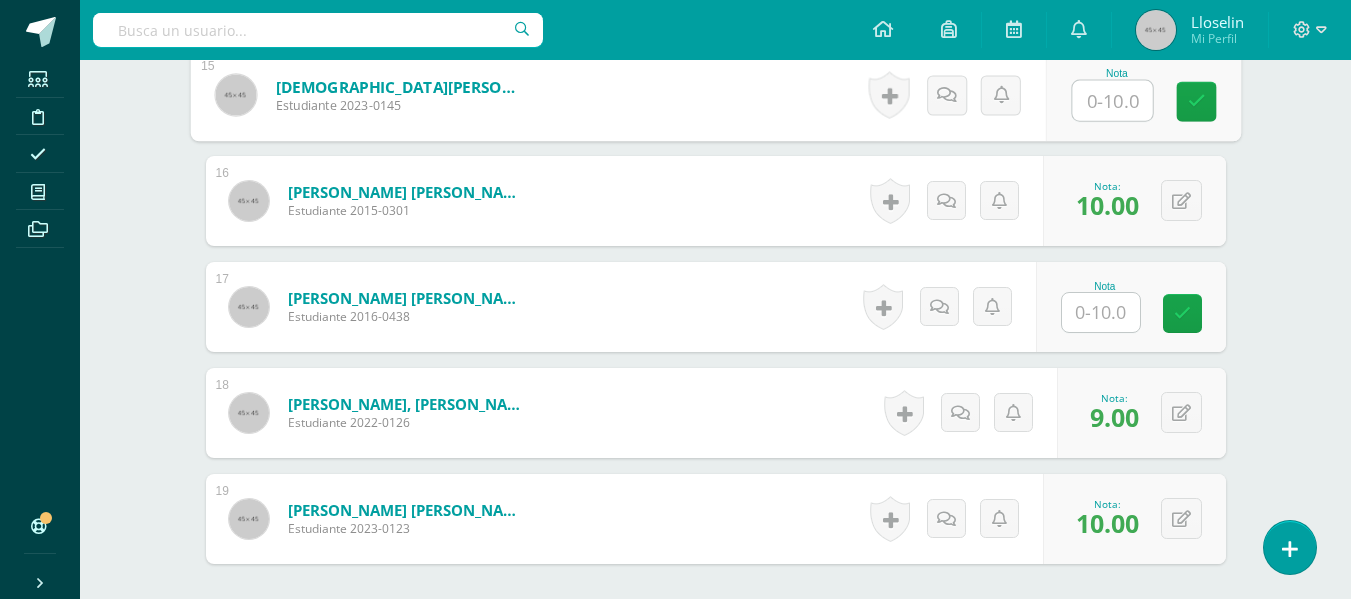 click at bounding box center [1112, 101] 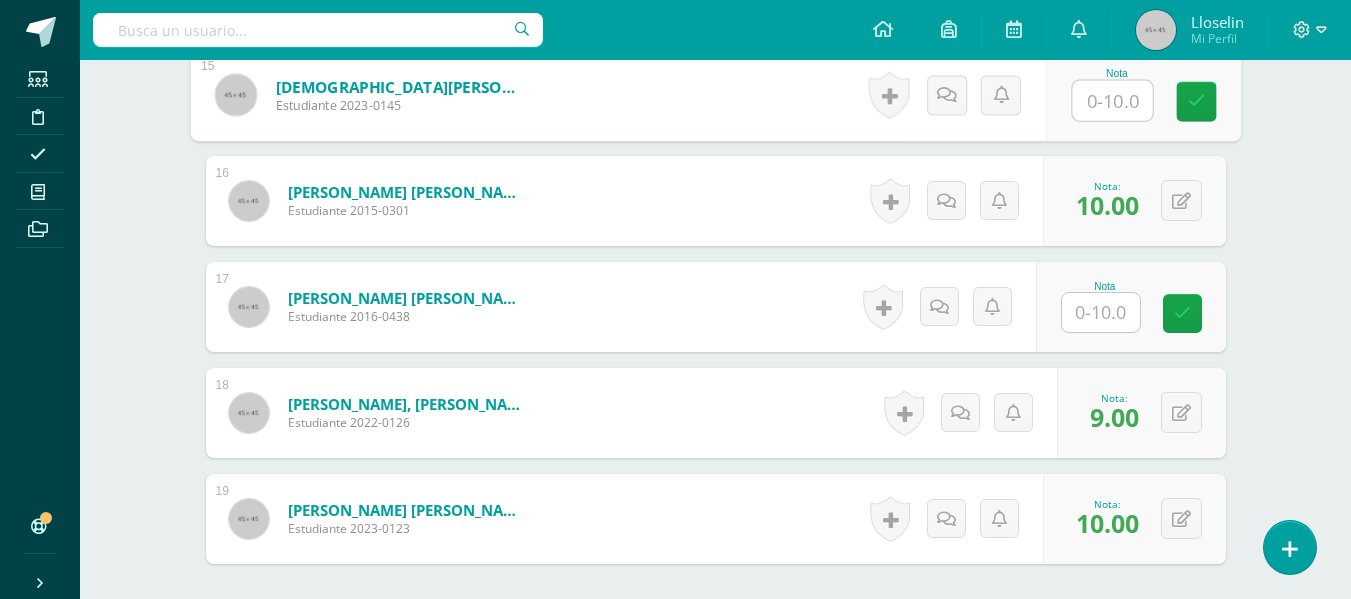 type on "8" 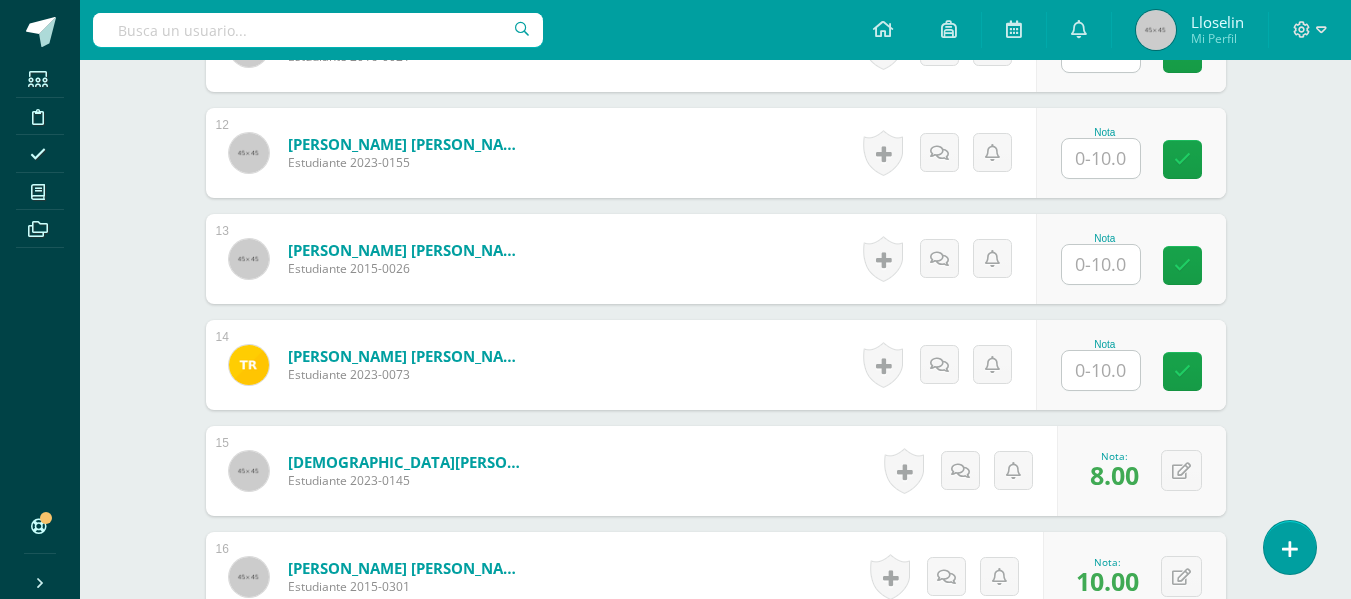 scroll, scrollTop: 1730, scrollLeft: 0, axis: vertical 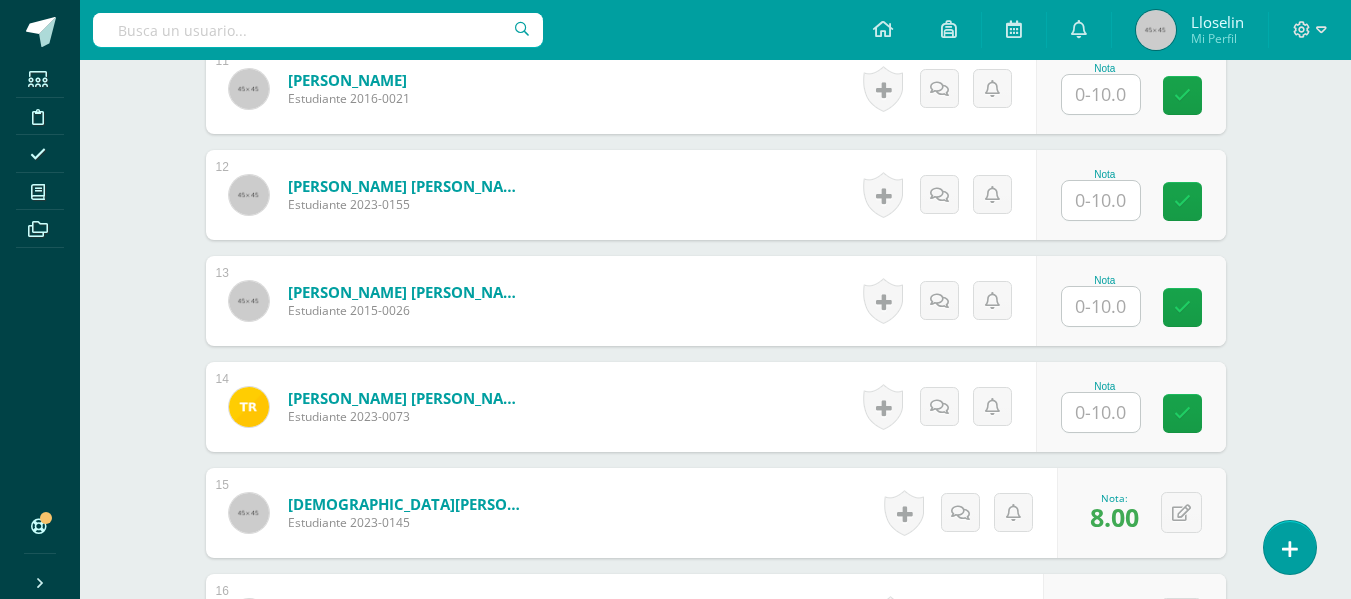 click on "Nota" at bounding box center [1131, 195] 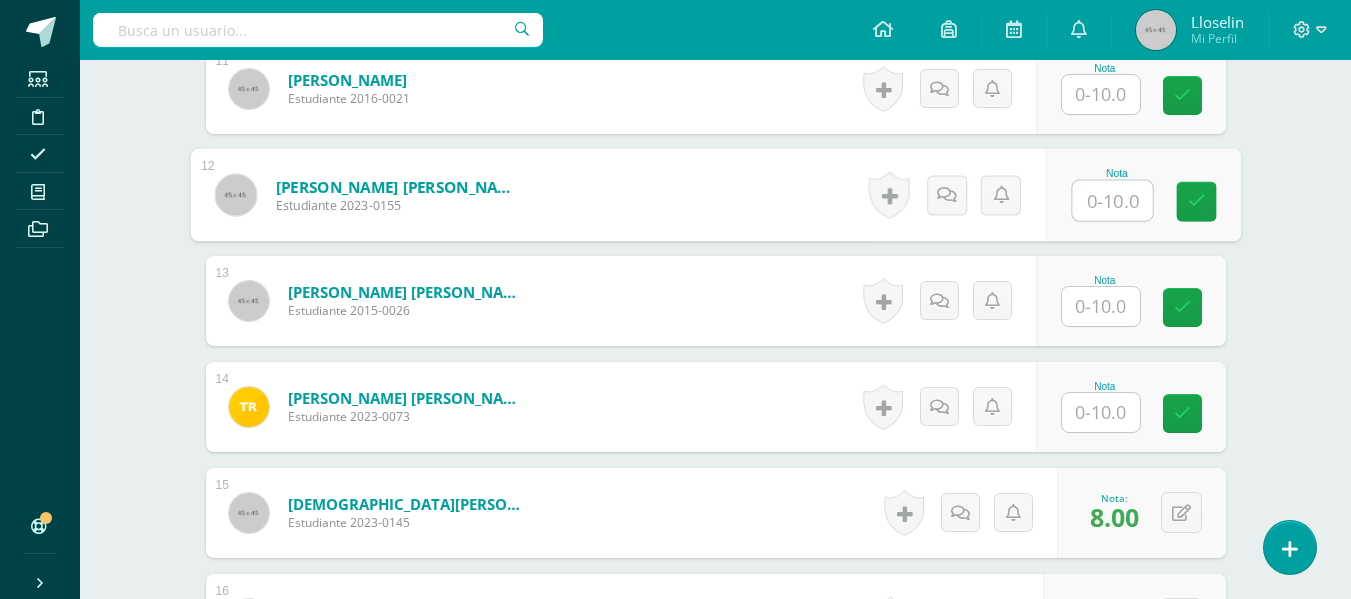 click at bounding box center [1112, 201] 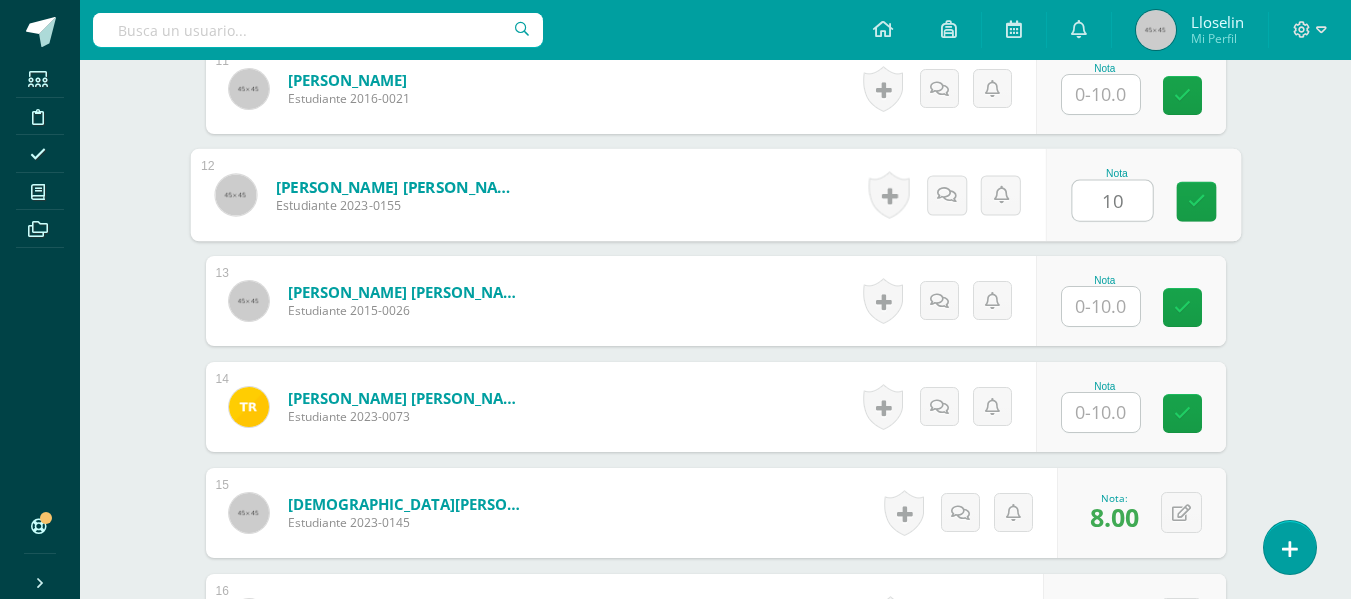 type on "10" 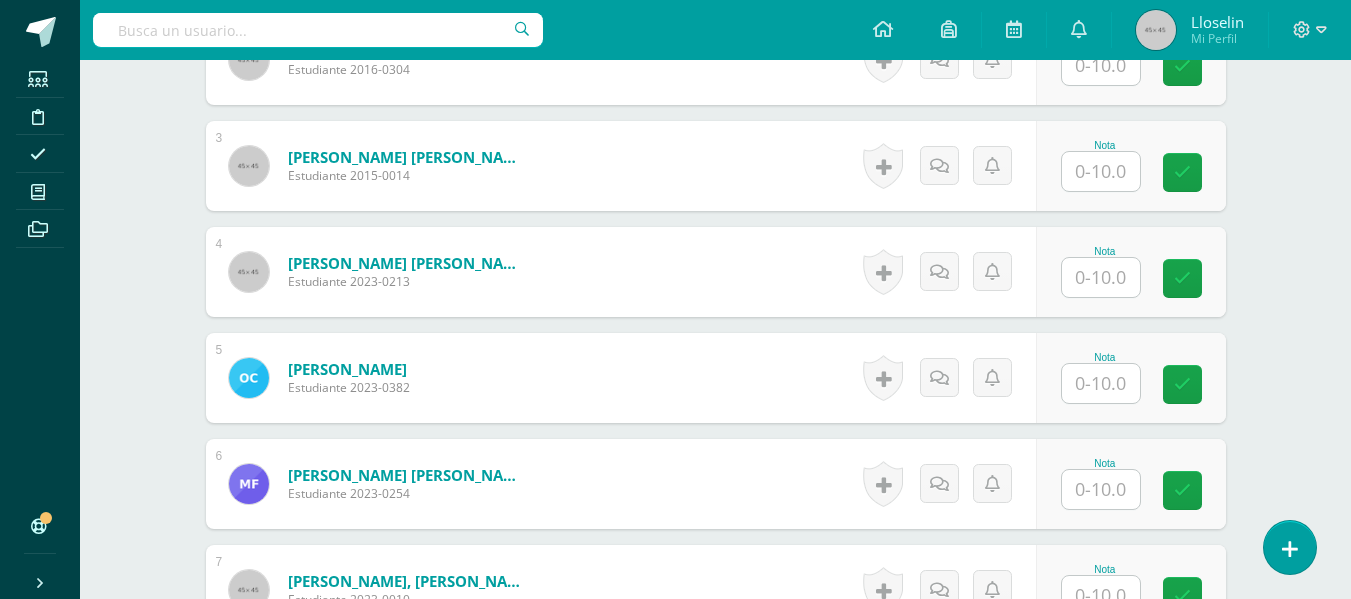 scroll, scrollTop: 799, scrollLeft: 0, axis: vertical 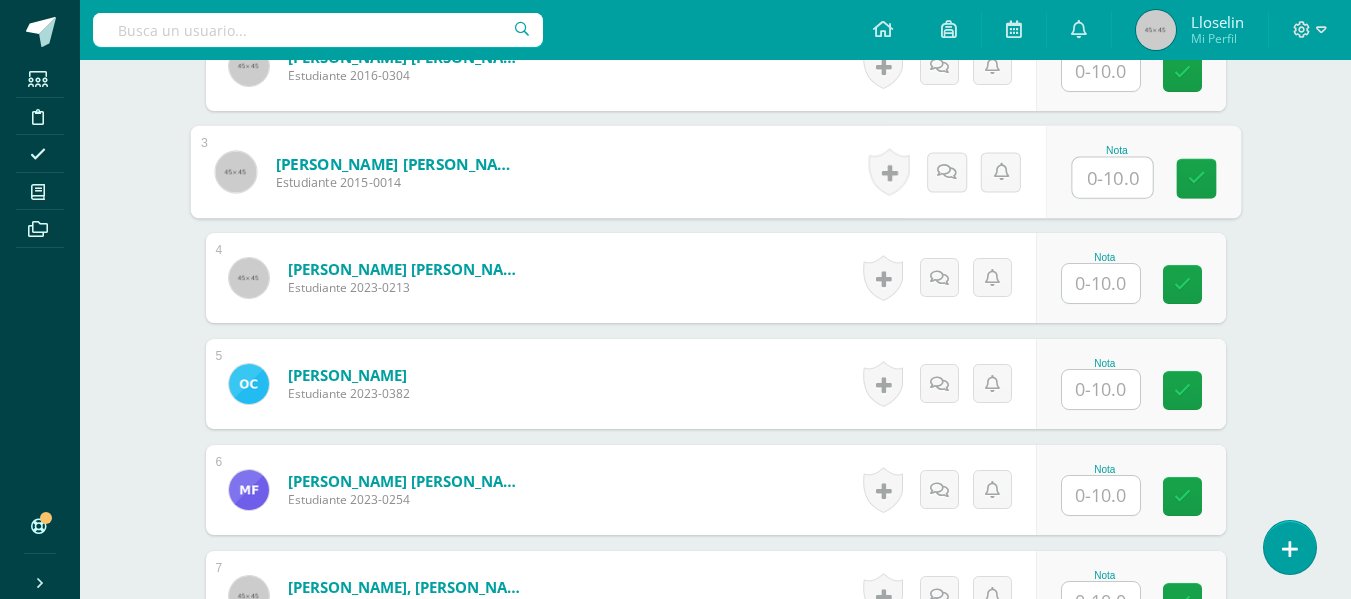 click at bounding box center [1112, 178] 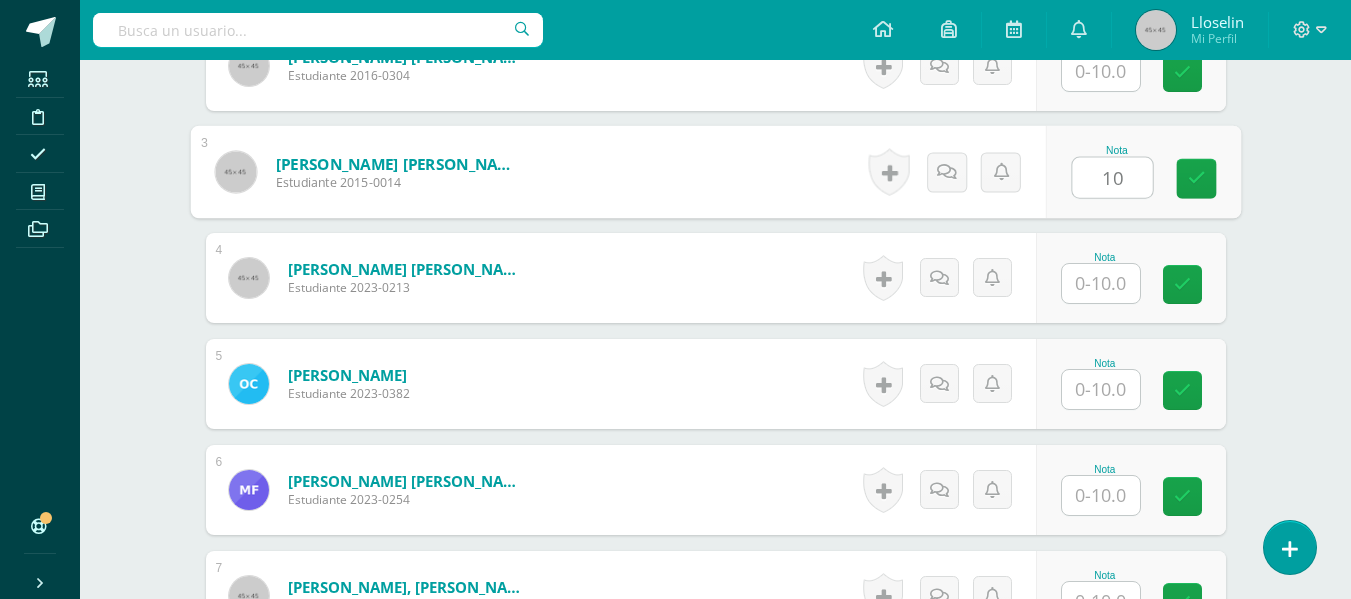 type on "10" 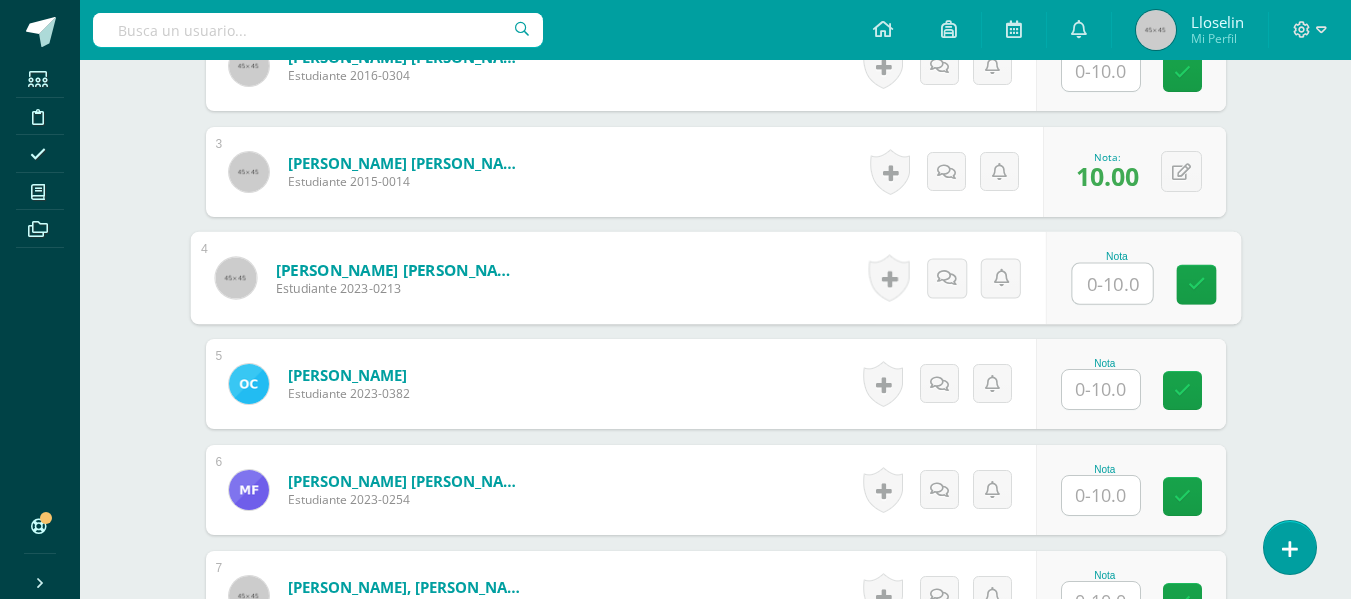 click at bounding box center (1101, 601) 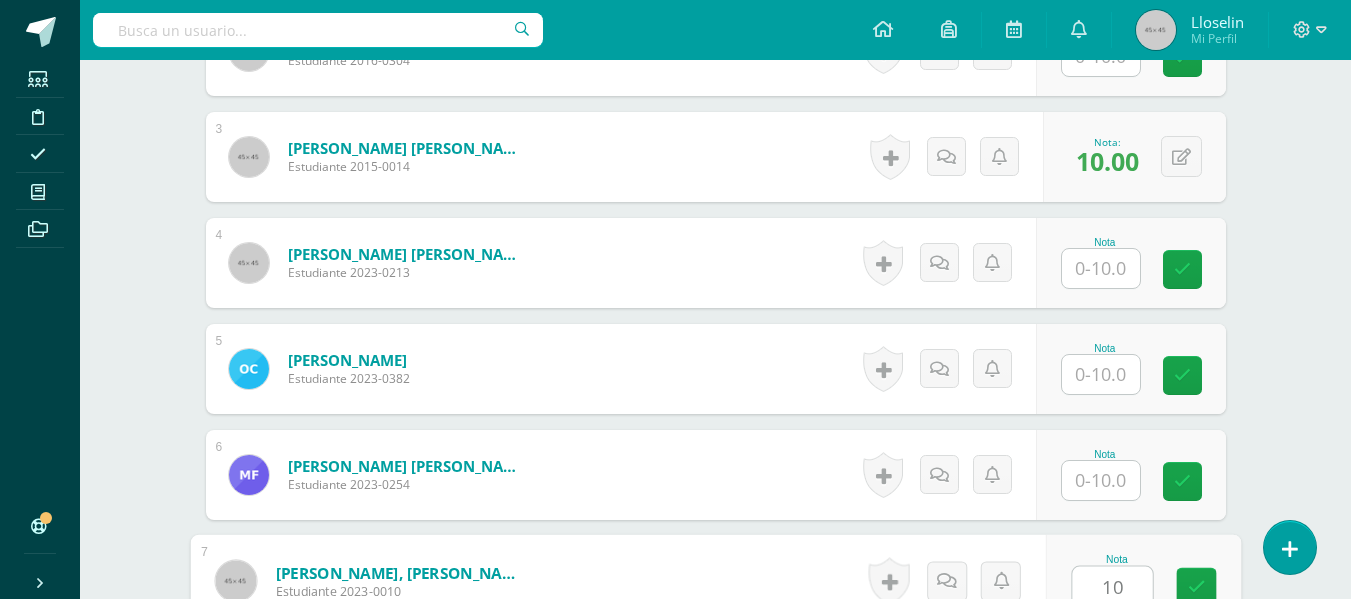 type on "10" 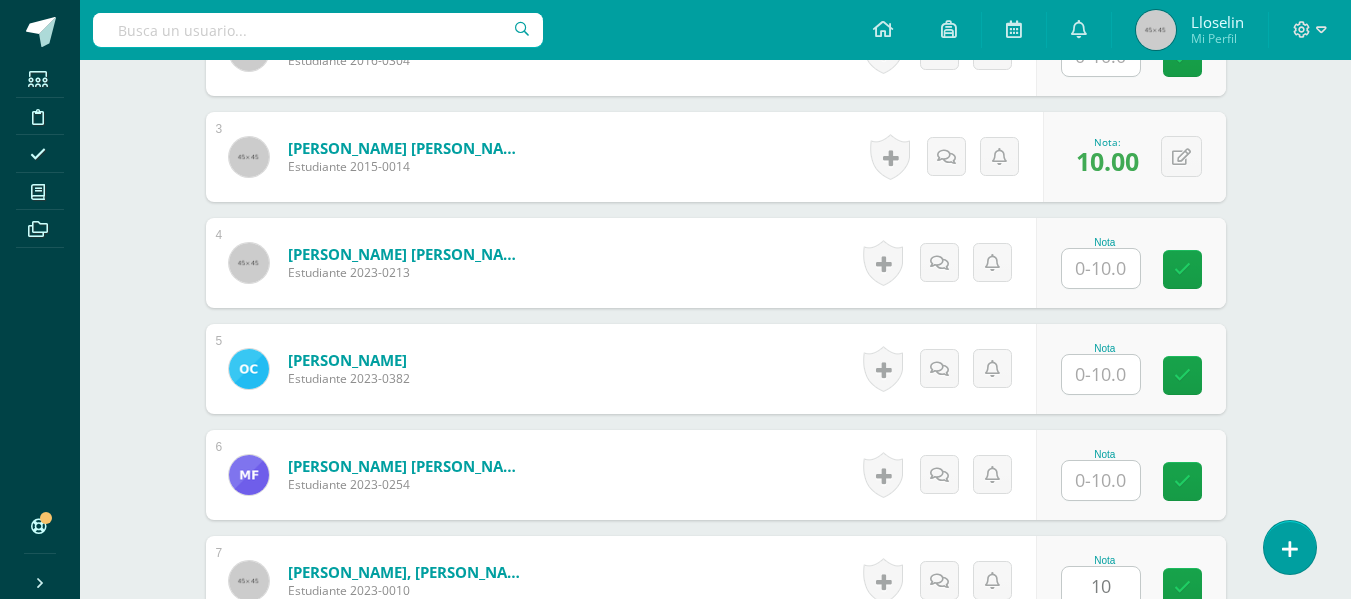 scroll, scrollTop: 1207, scrollLeft: 0, axis: vertical 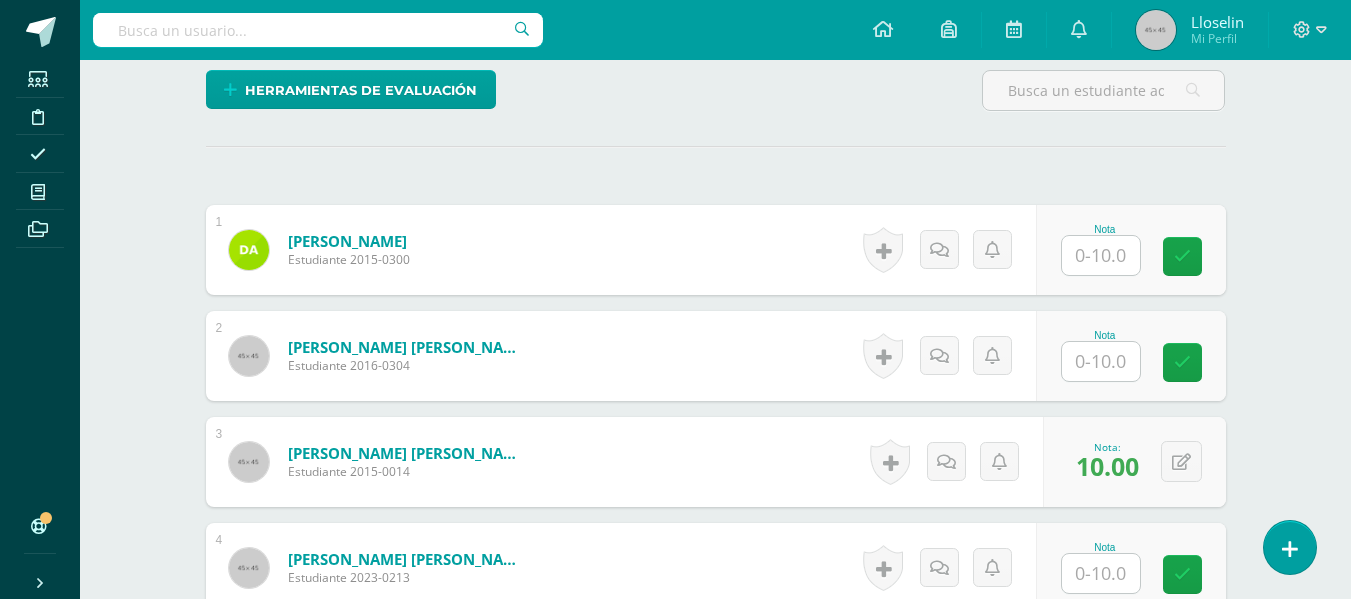 click at bounding box center (1101, 573) 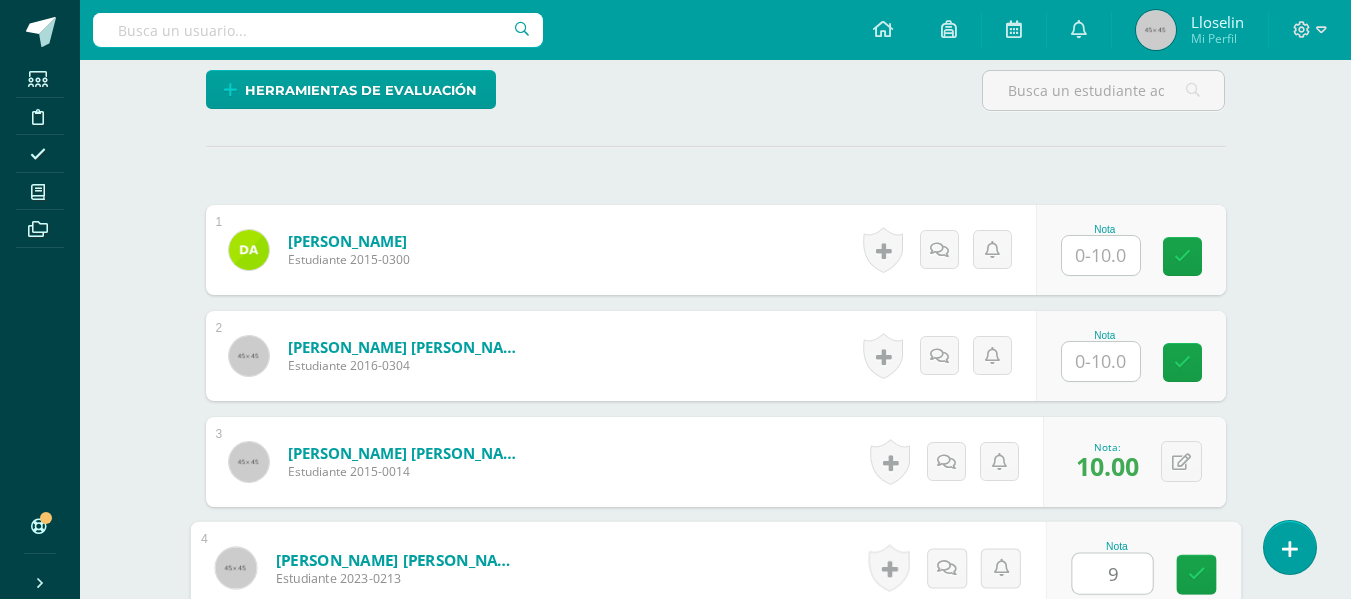 type on "9" 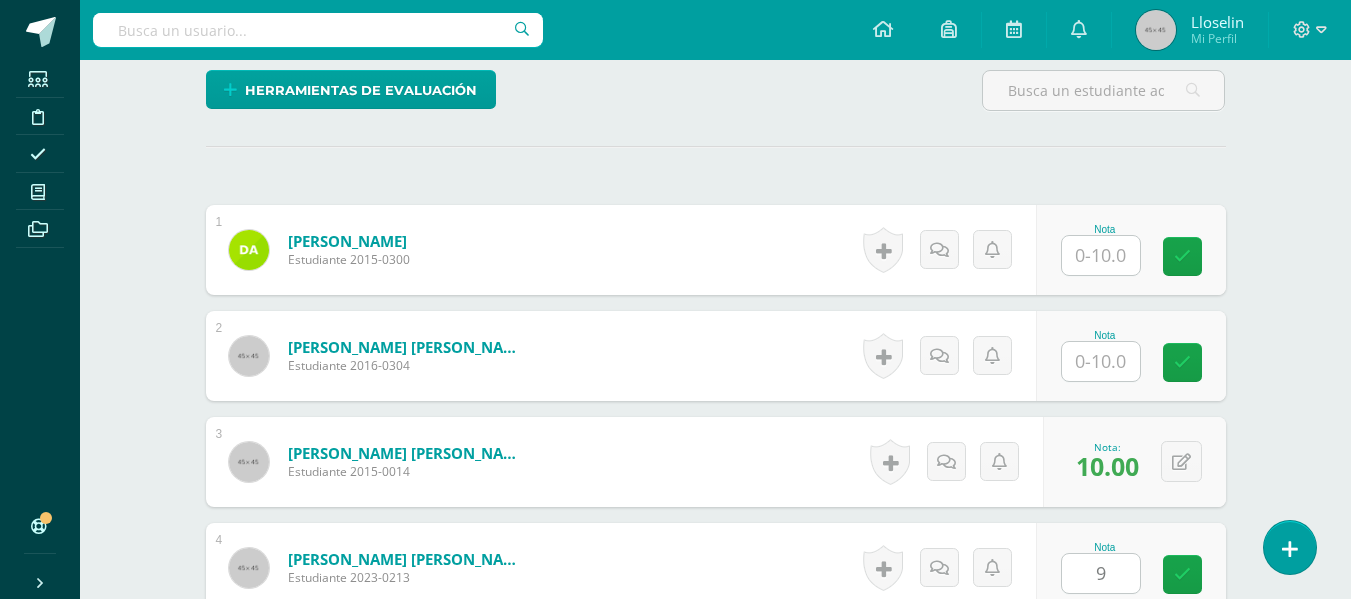 scroll, scrollTop: 889, scrollLeft: 0, axis: vertical 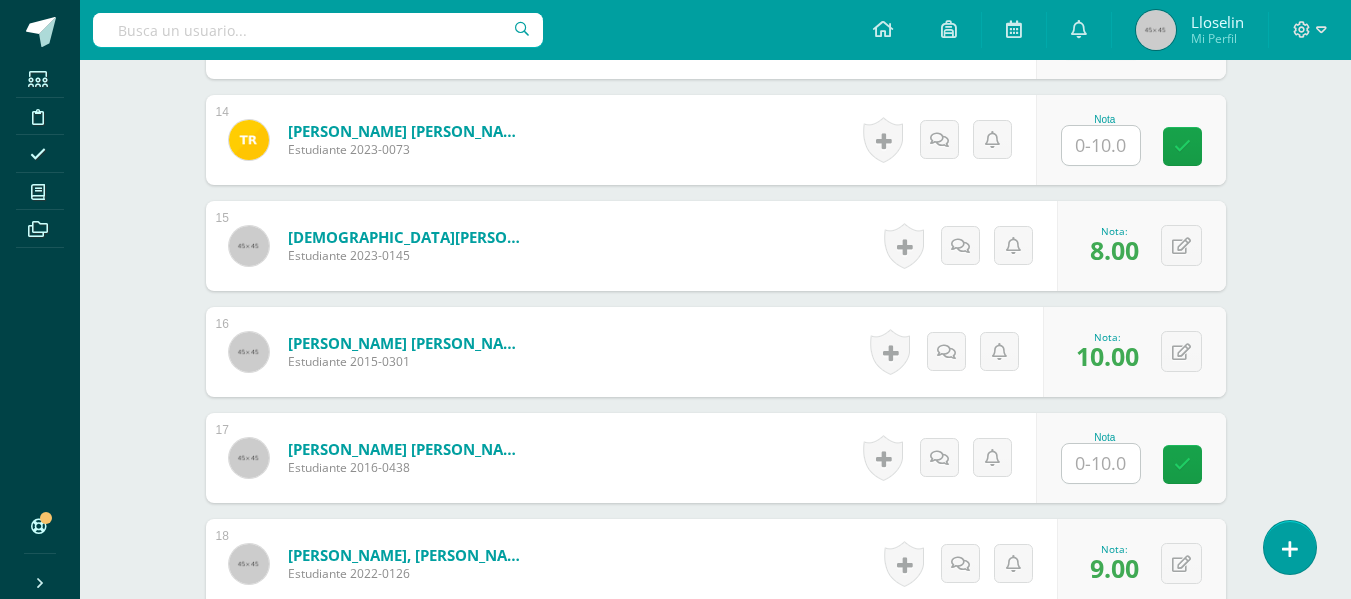click at bounding box center (1101, 463) 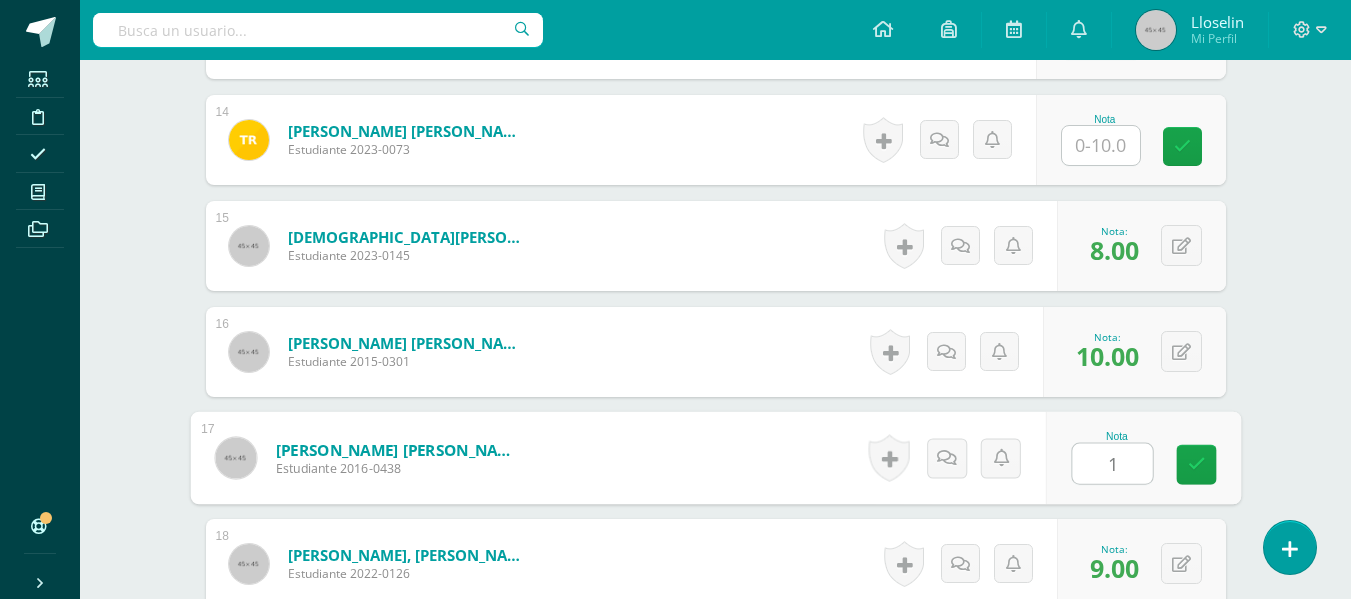 type on "10" 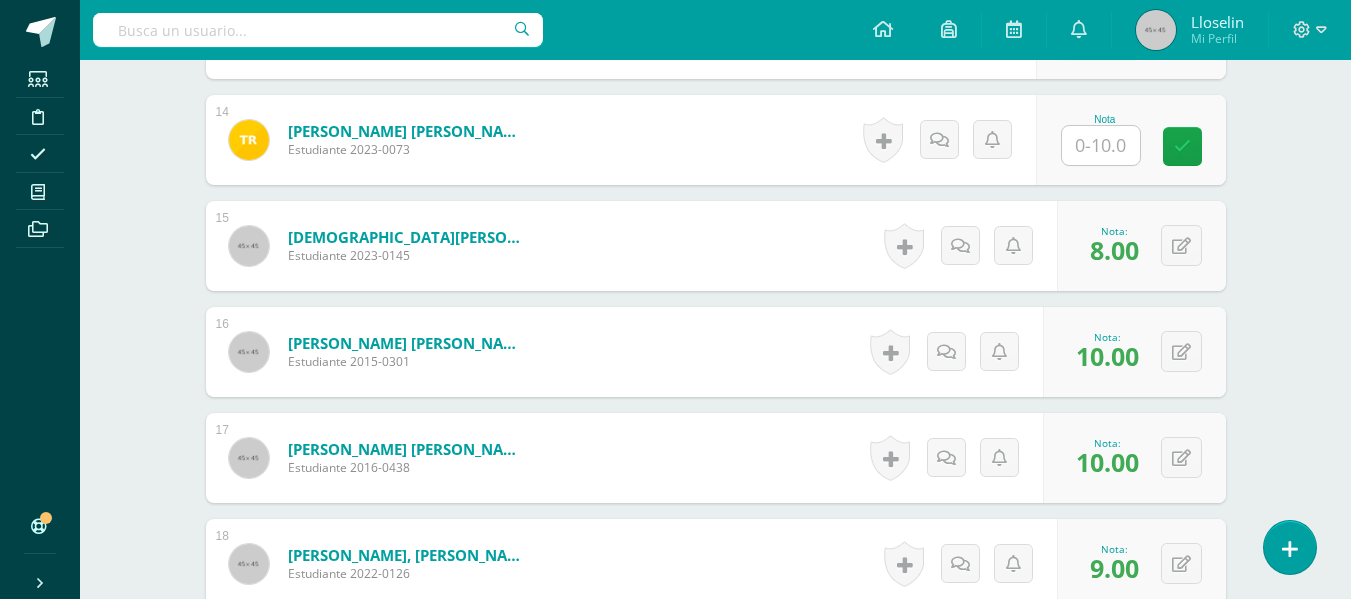 scroll, scrollTop: 1473, scrollLeft: 0, axis: vertical 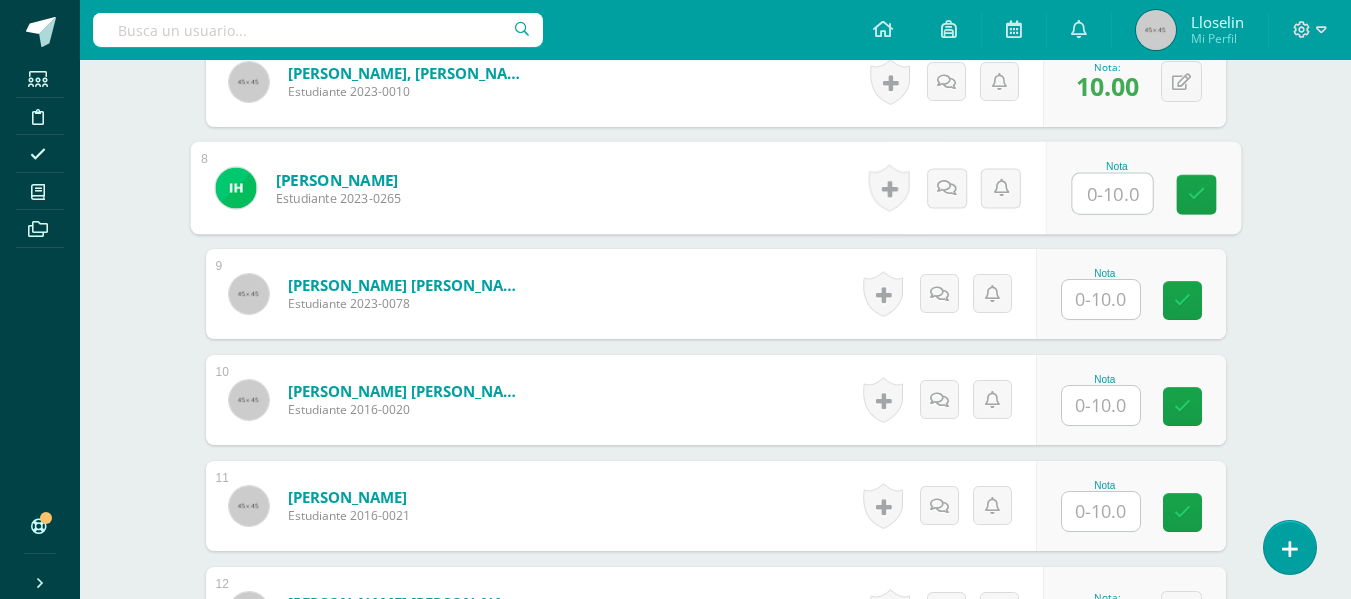 click at bounding box center (1112, 194) 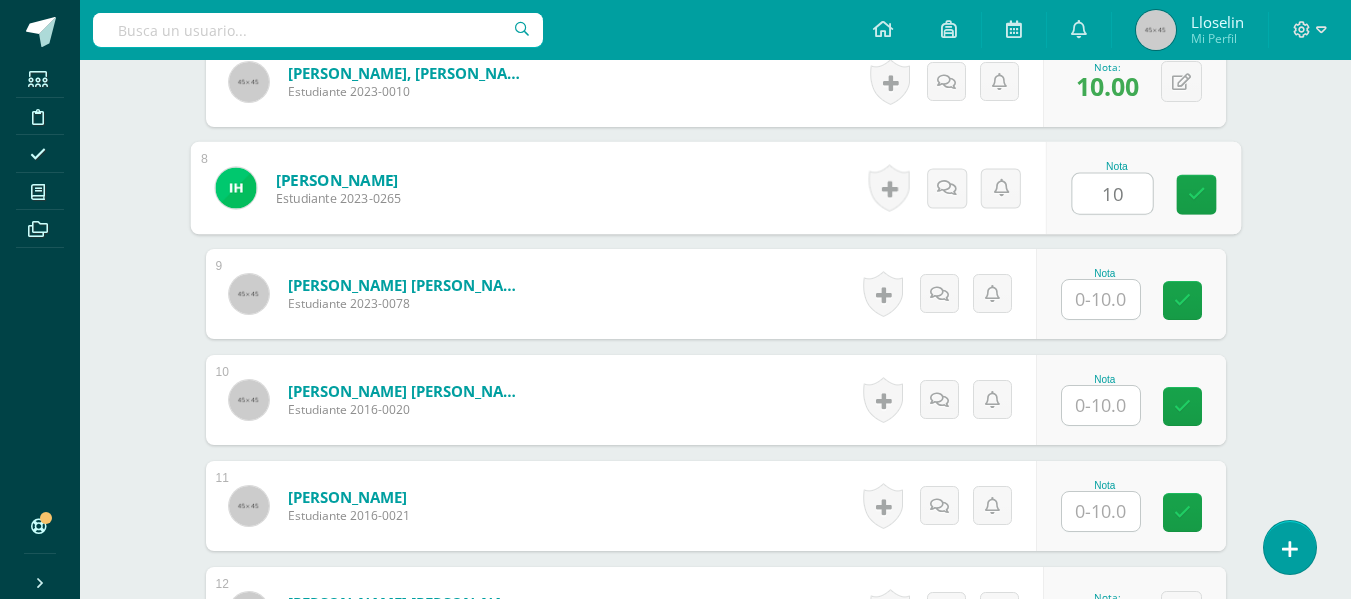 type on "10" 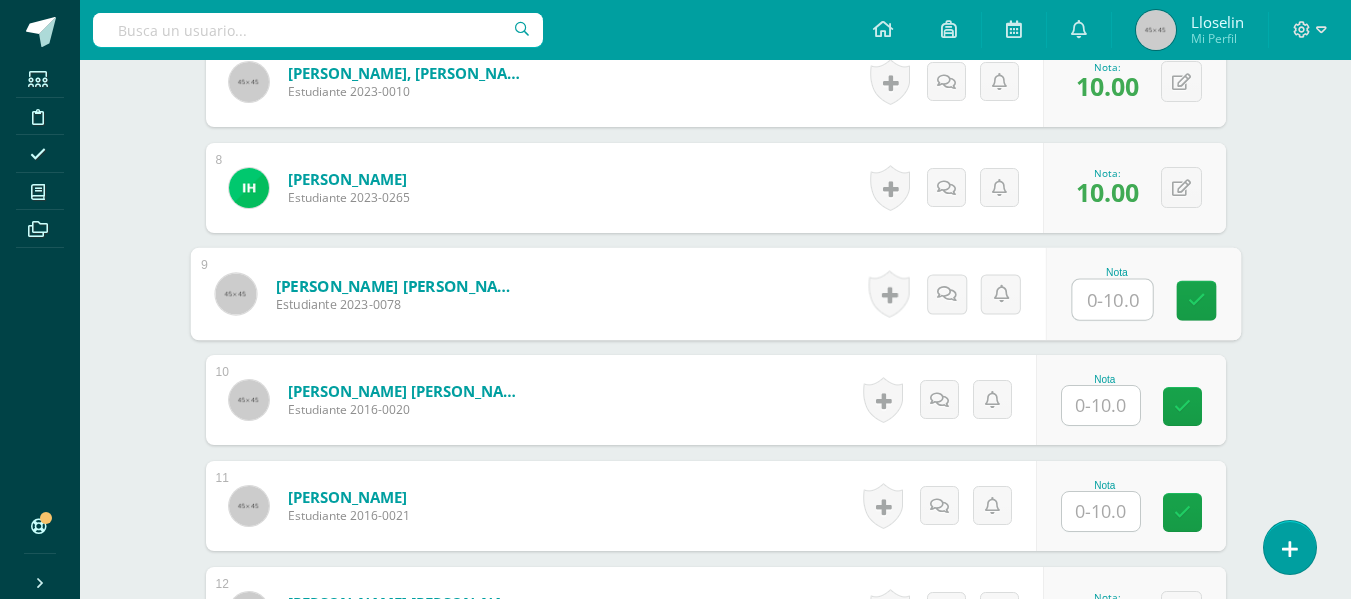 scroll, scrollTop: 789, scrollLeft: 0, axis: vertical 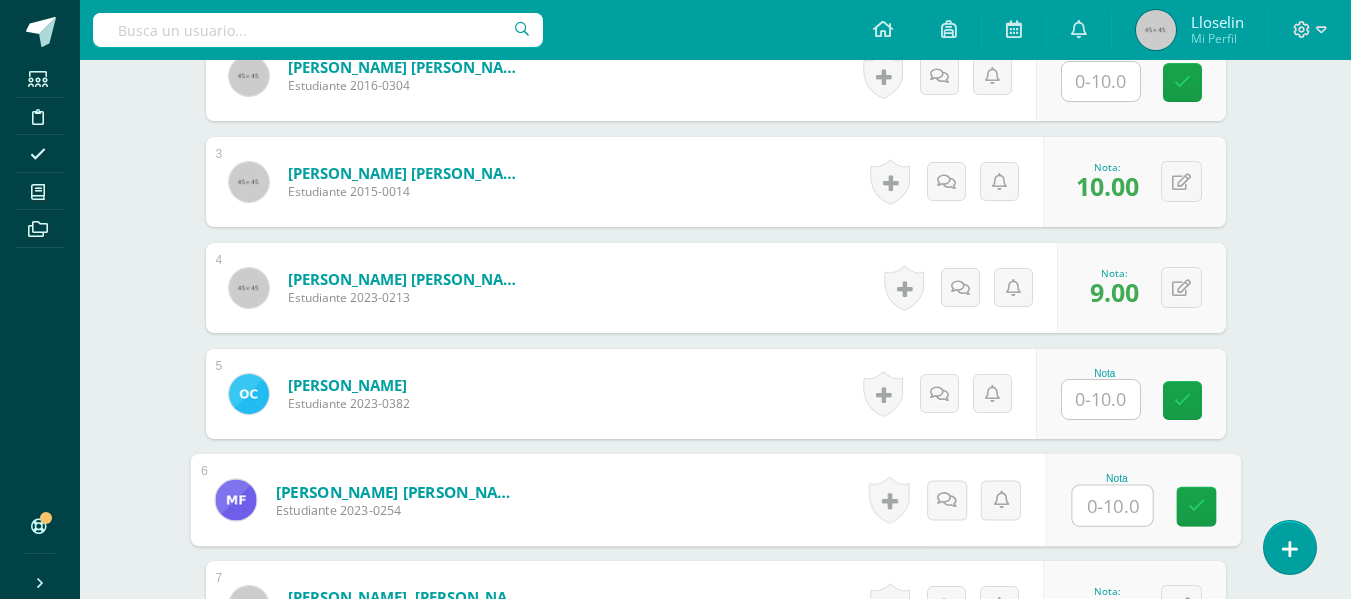 click at bounding box center (1112, 506) 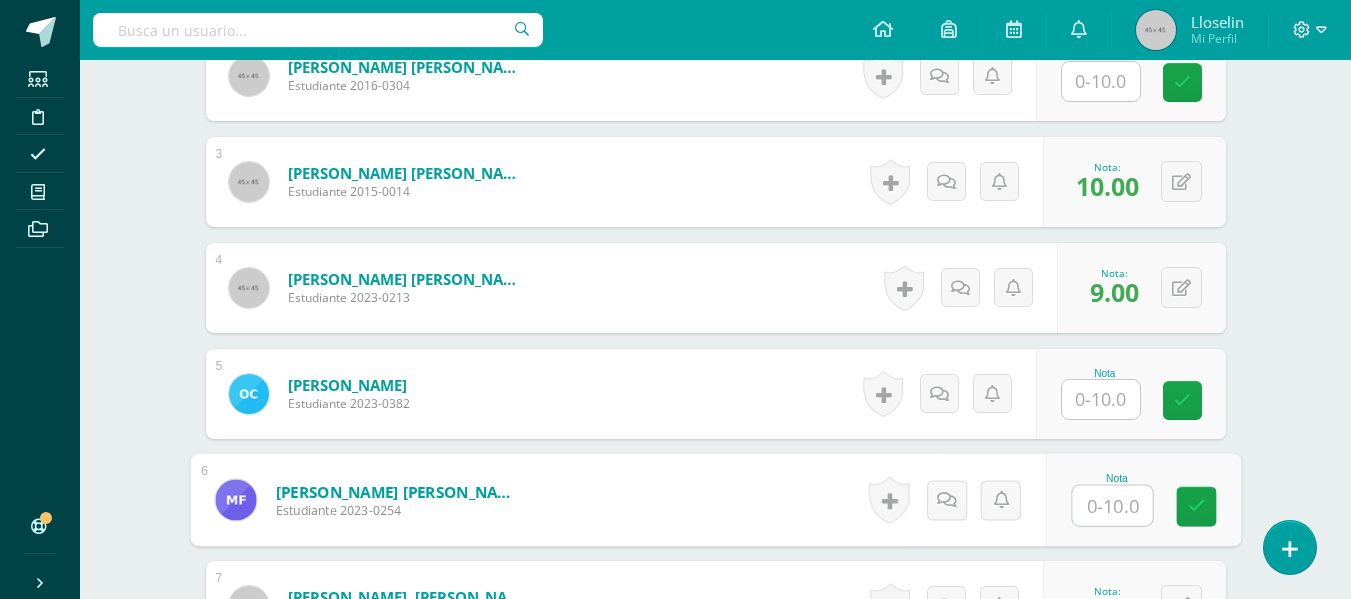 click at bounding box center (1112, 506) 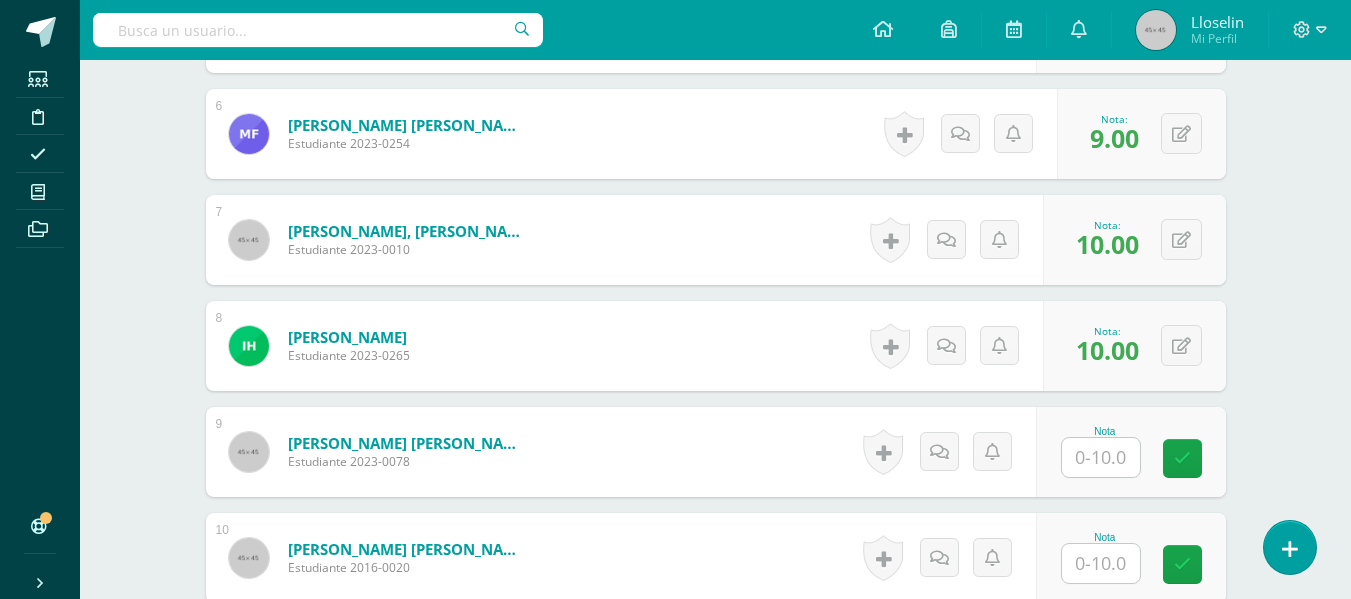 scroll, scrollTop: 1171, scrollLeft: 0, axis: vertical 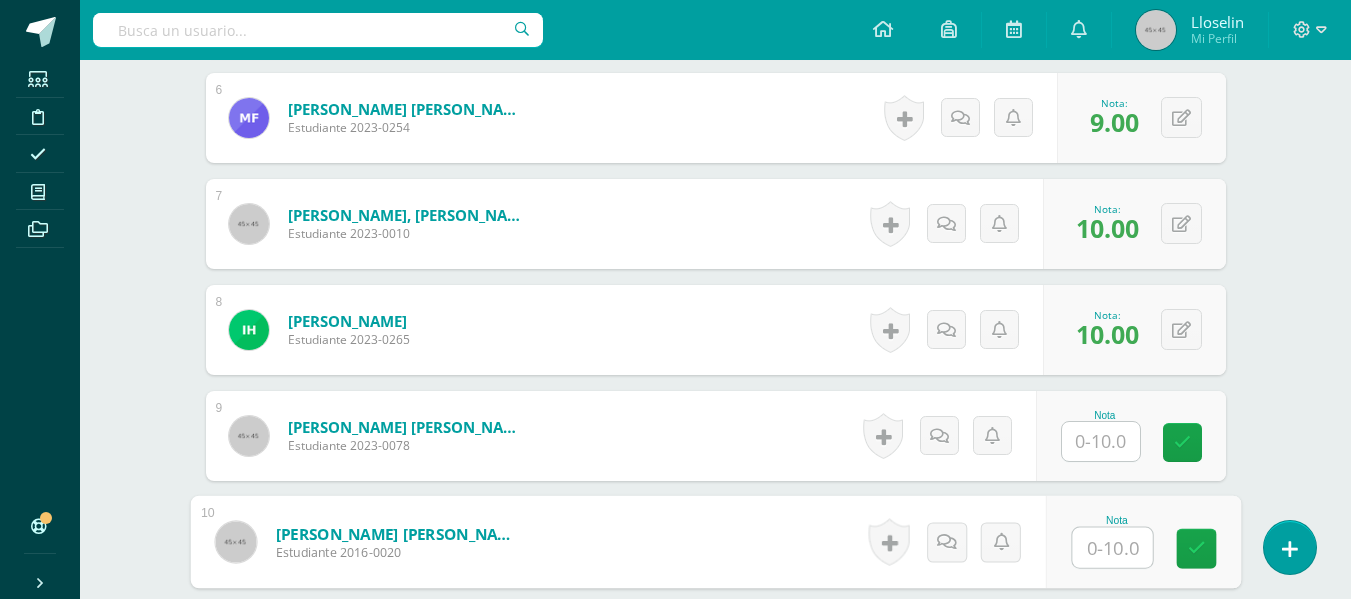 click at bounding box center (1112, 548) 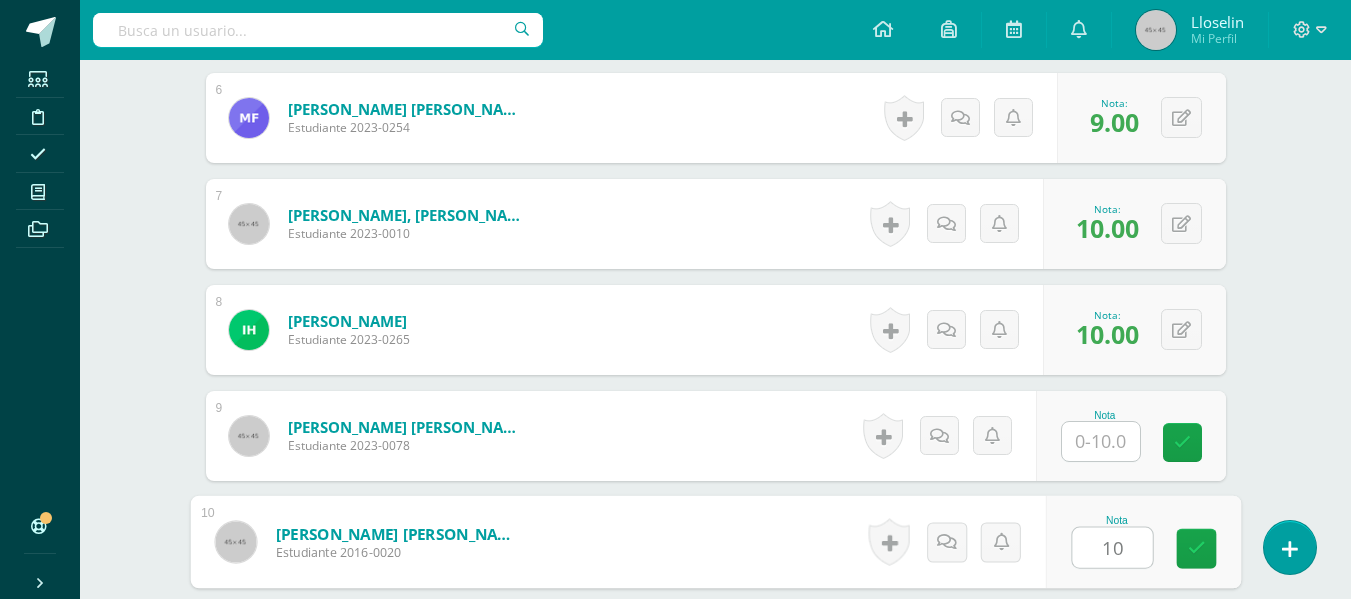 type on "10" 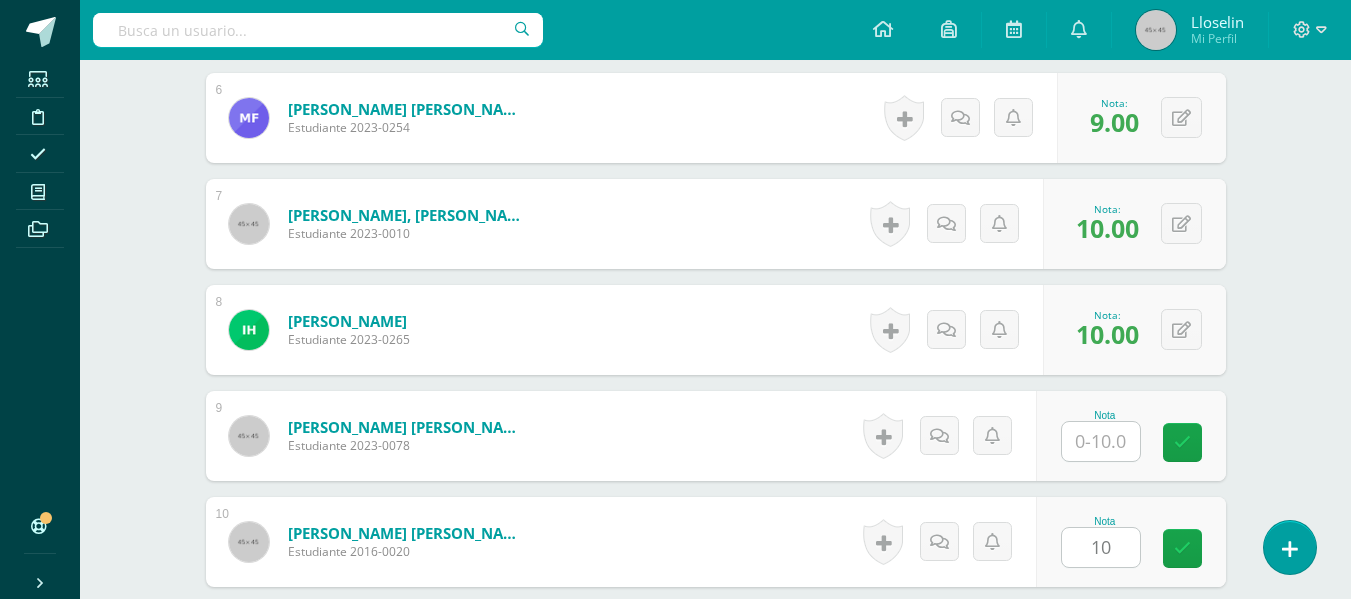 scroll, scrollTop: 1525, scrollLeft: 0, axis: vertical 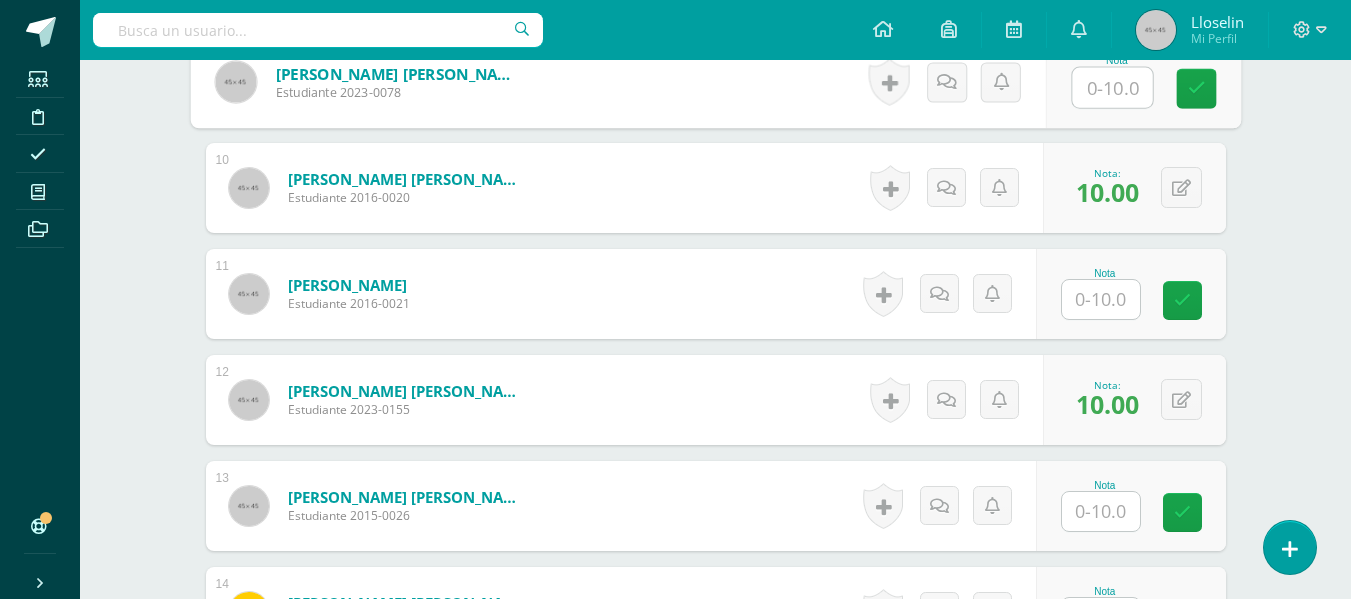 click at bounding box center [1112, 88] 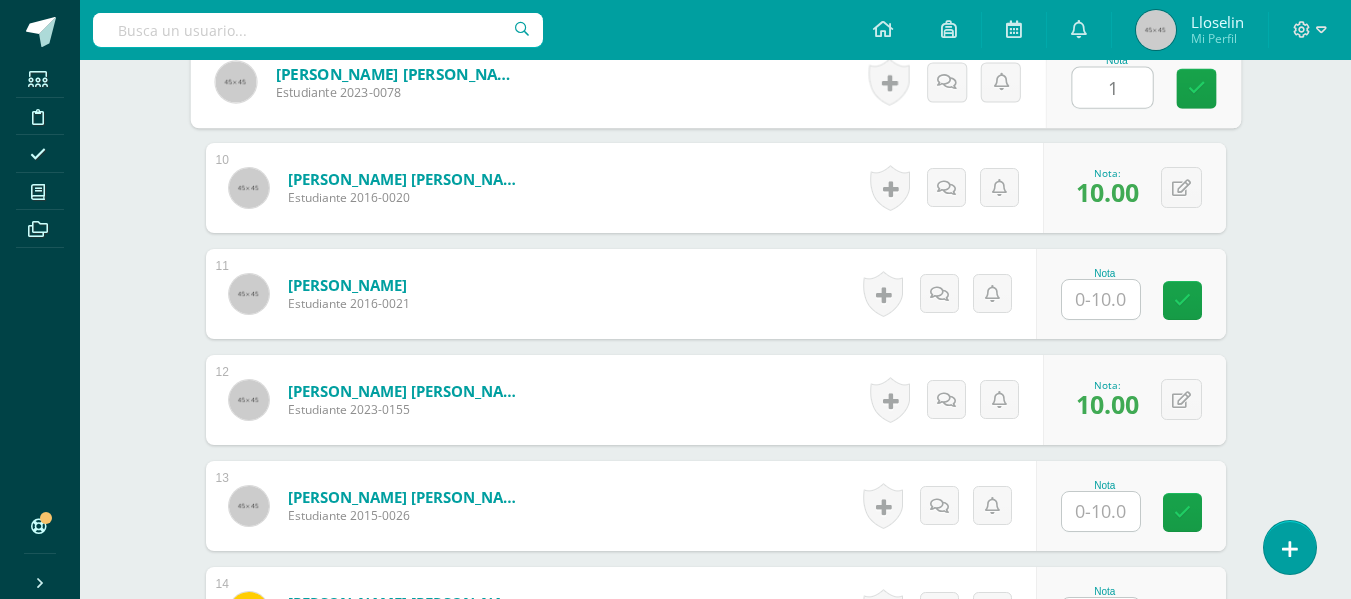 type on "10" 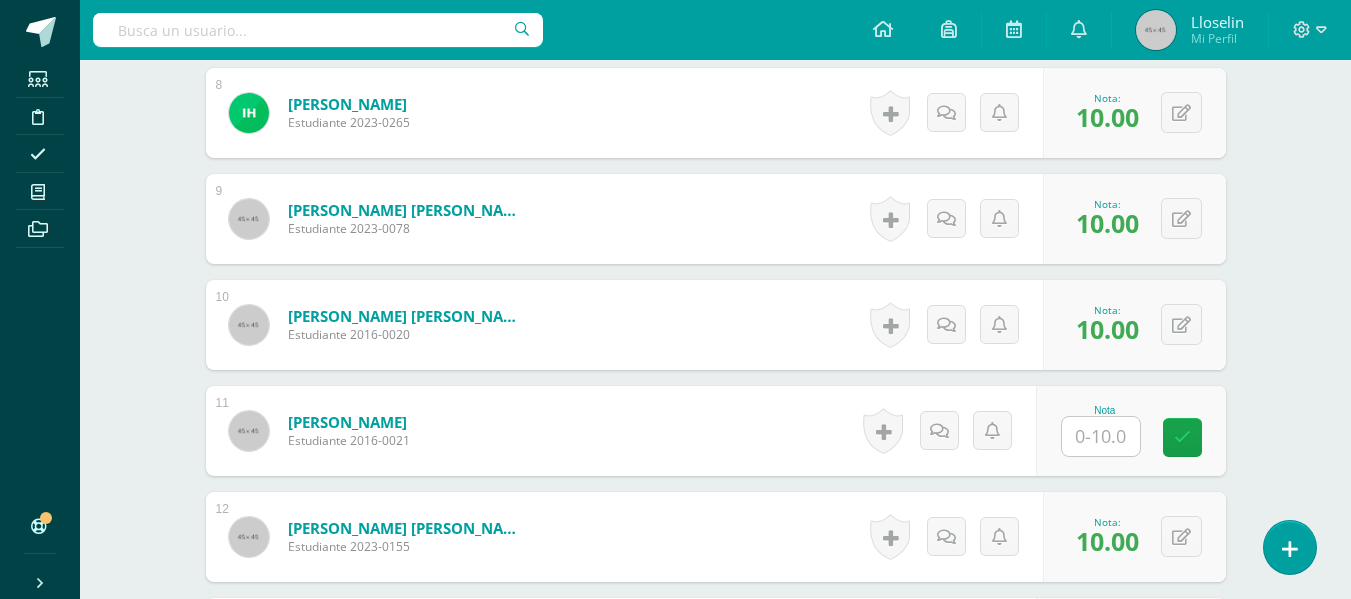 scroll, scrollTop: 1001, scrollLeft: 0, axis: vertical 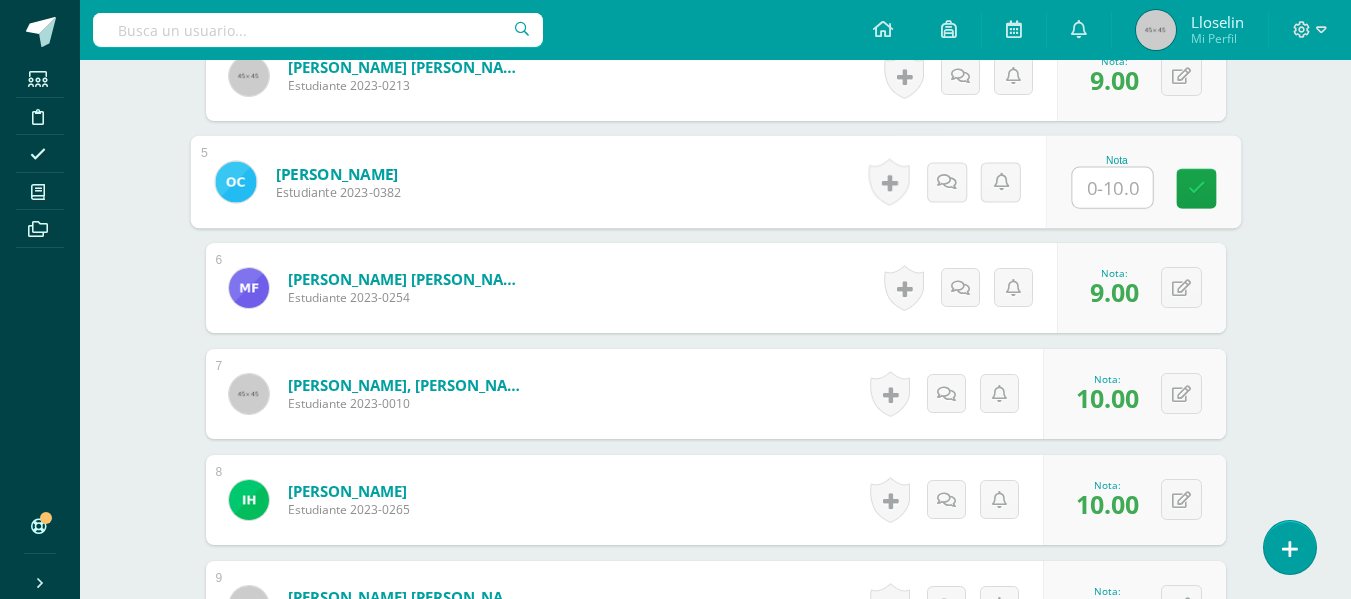 click at bounding box center [1112, 188] 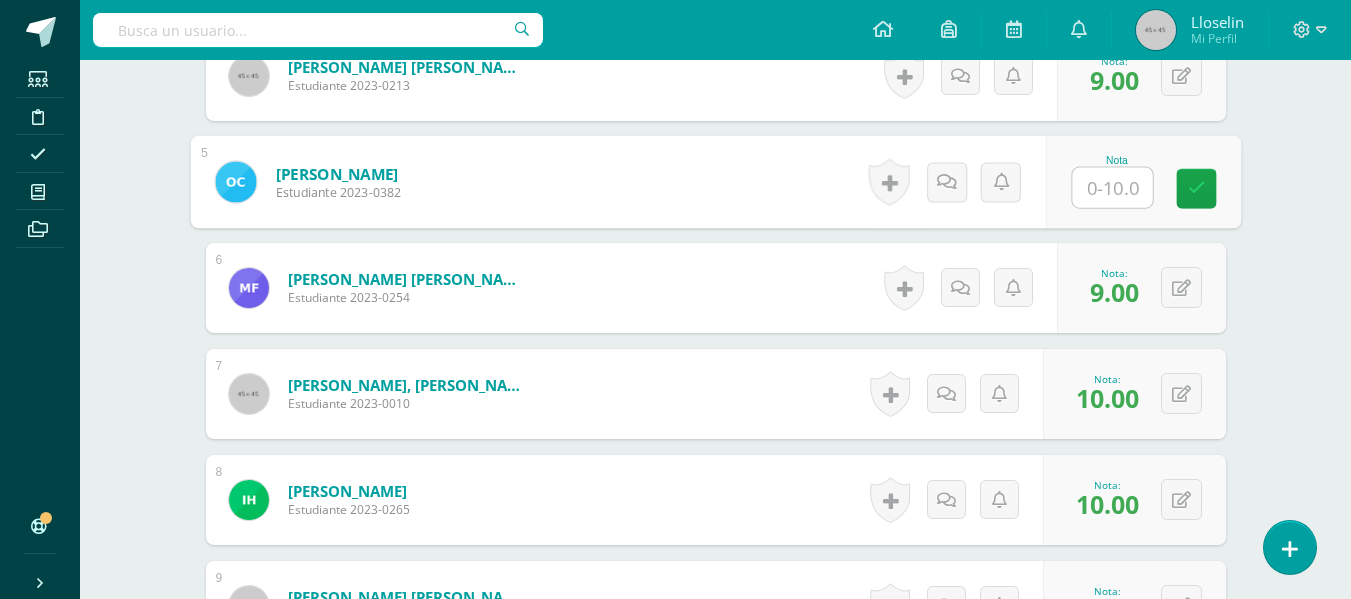 type on "9" 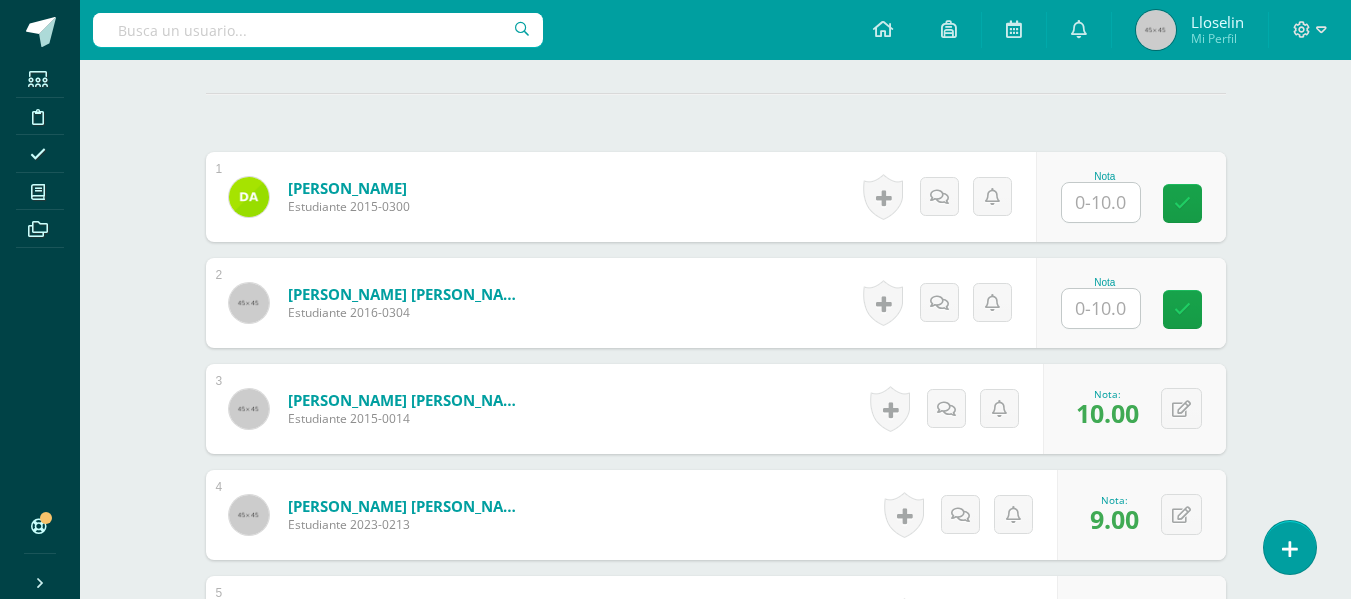 scroll, scrollTop: 572, scrollLeft: 0, axis: vertical 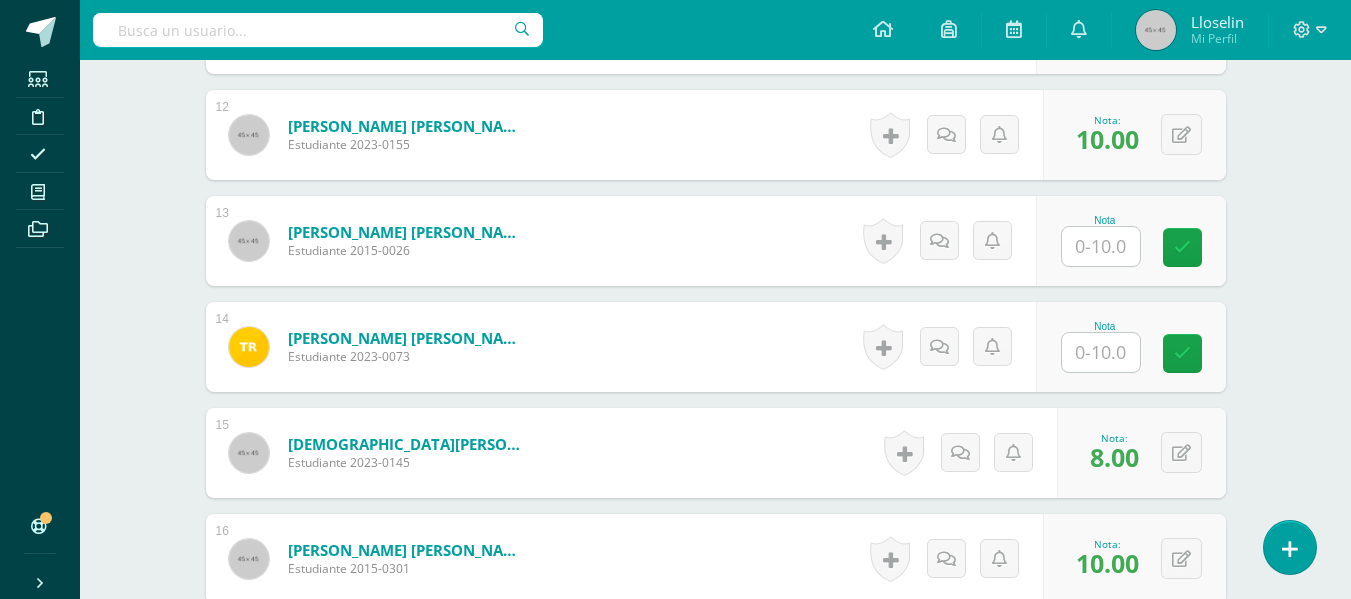 click at bounding box center [1101, 352] 